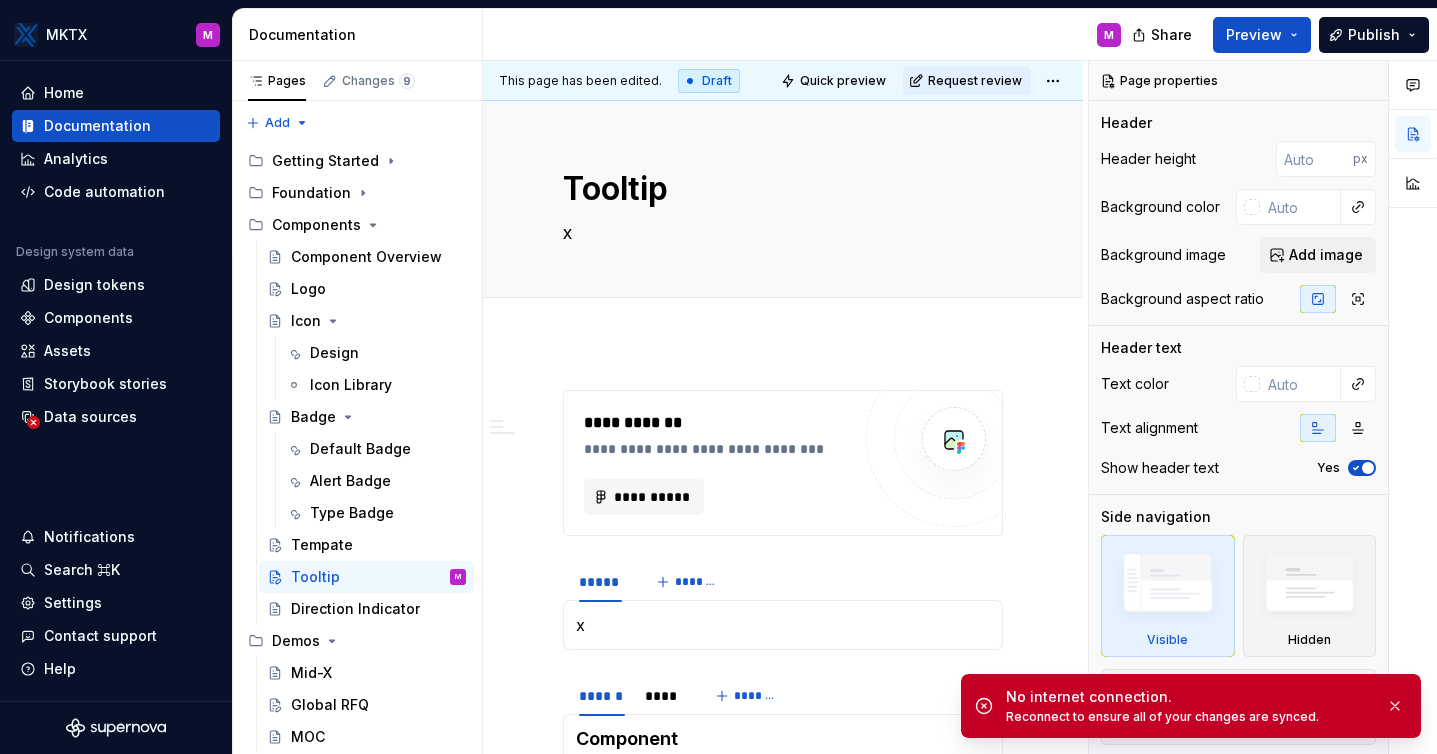 scroll, scrollTop: 0, scrollLeft: 0, axis: both 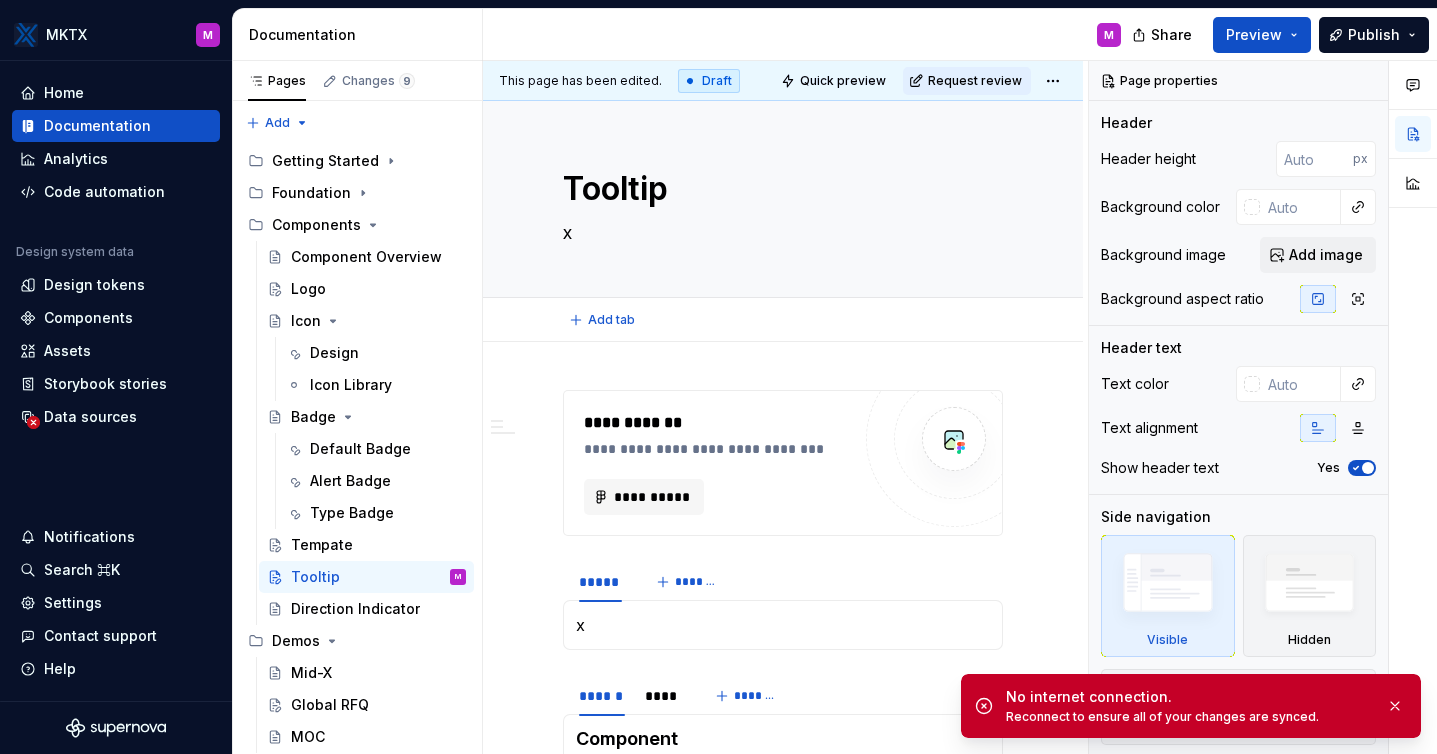 type on "*" 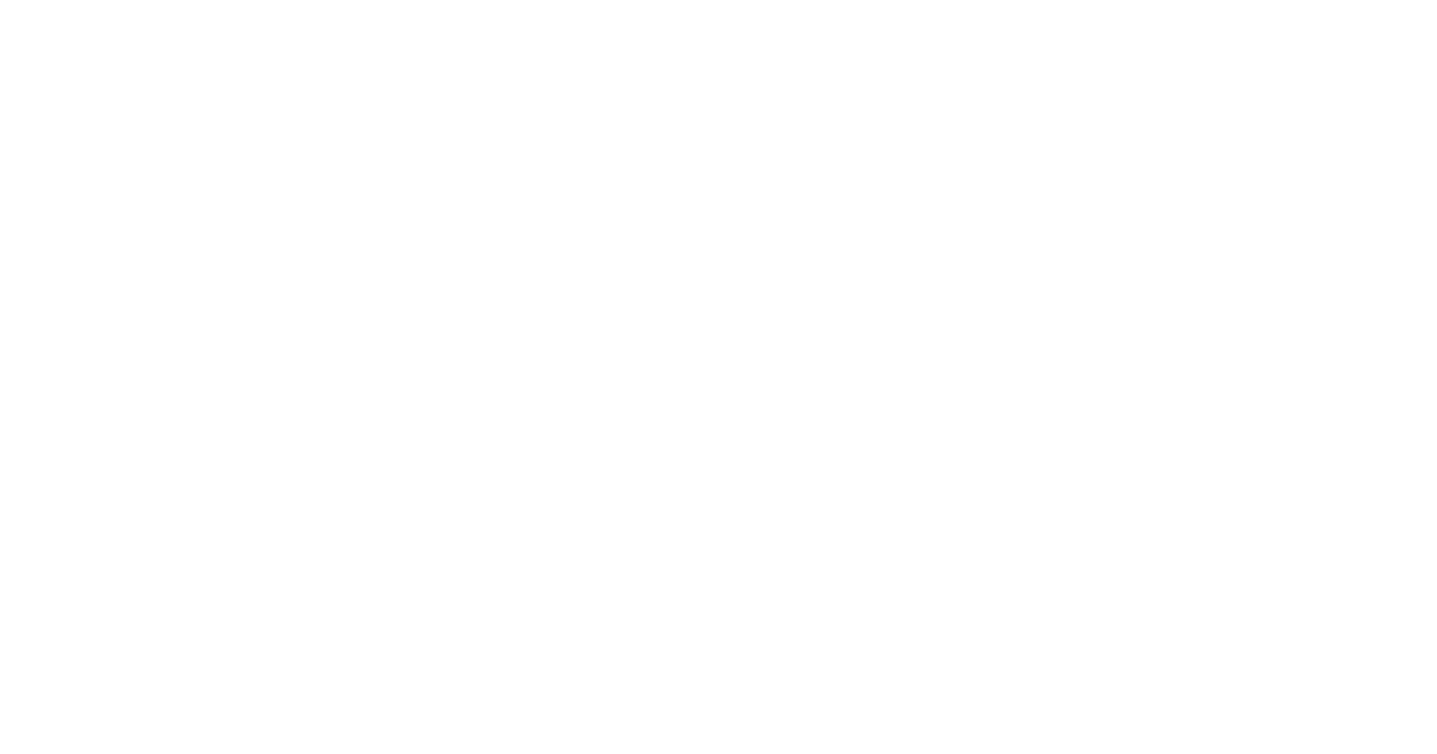 scroll, scrollTop: 0, scrollLeft: 0, axis: both 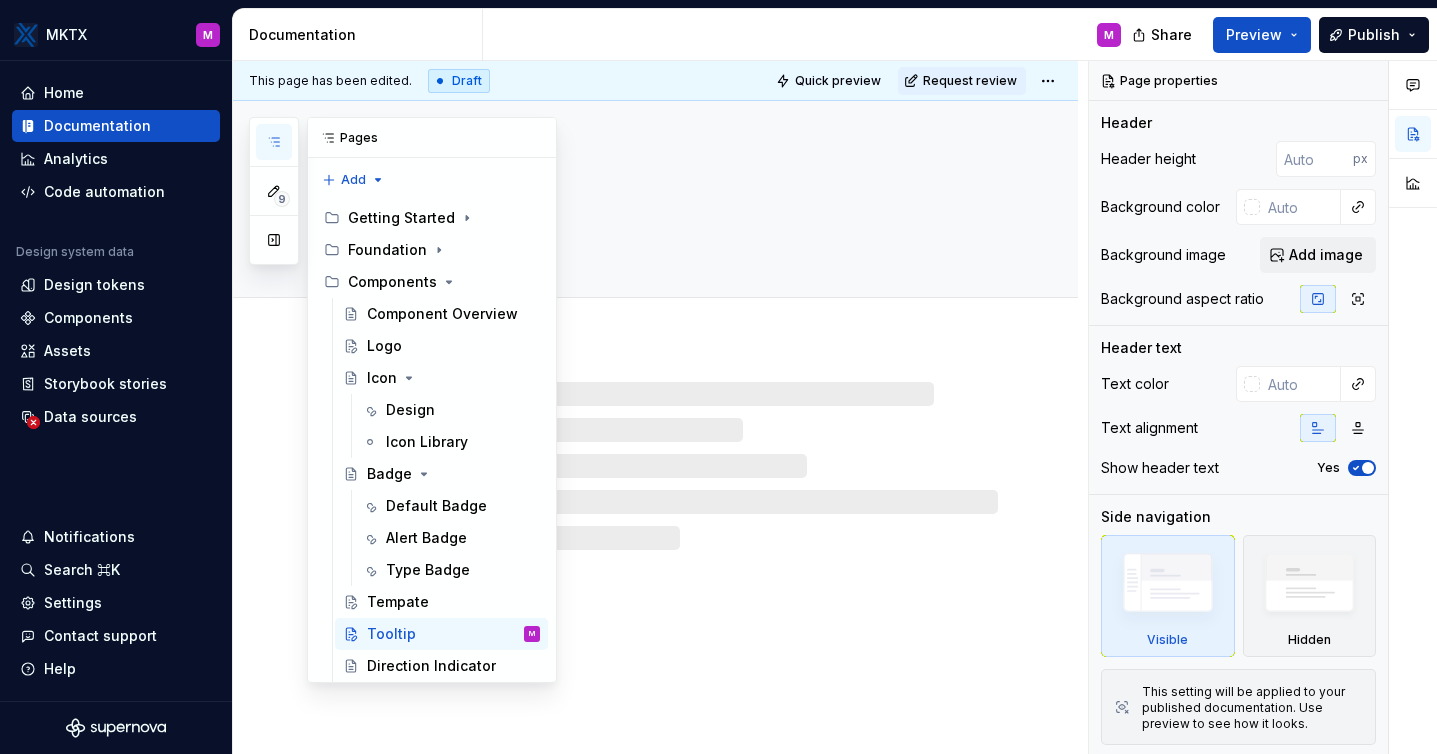 click 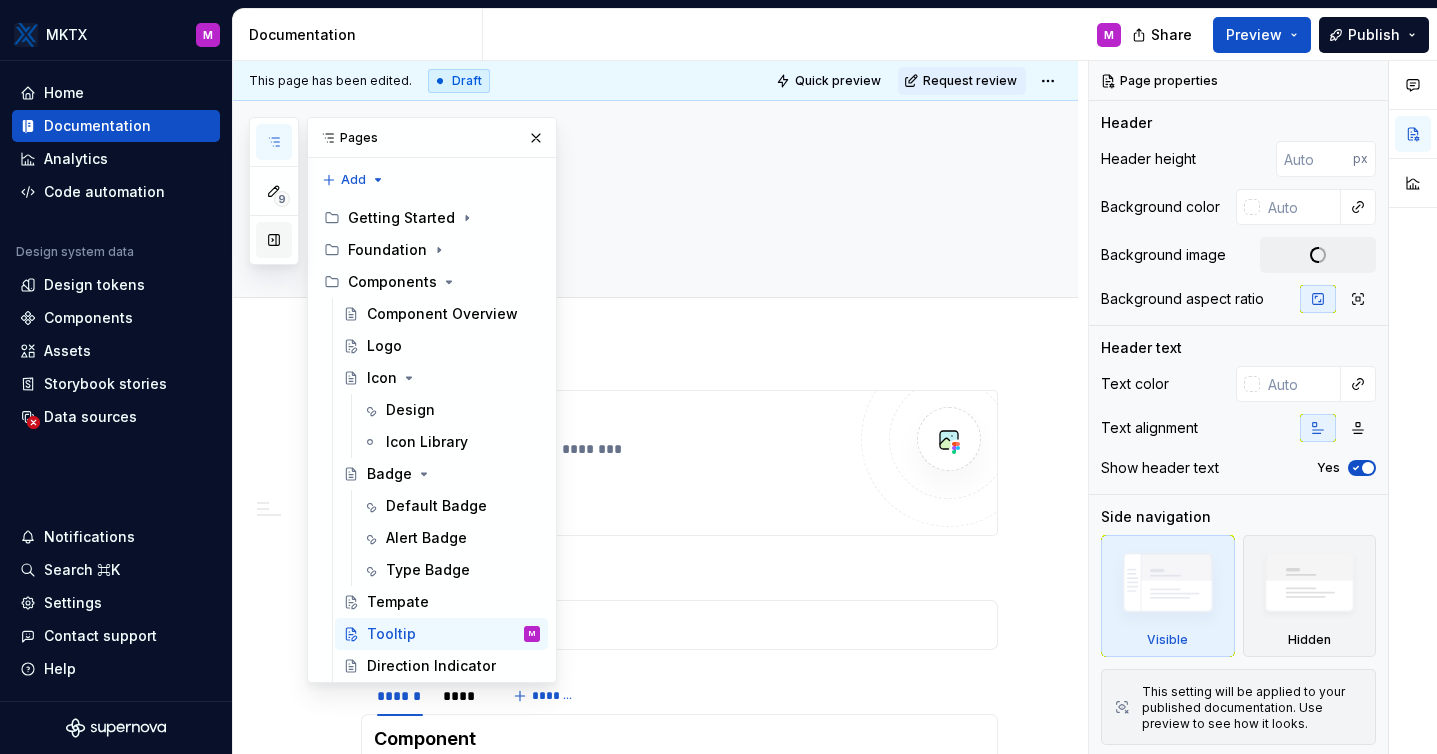 click at bounding box center [274, 240] 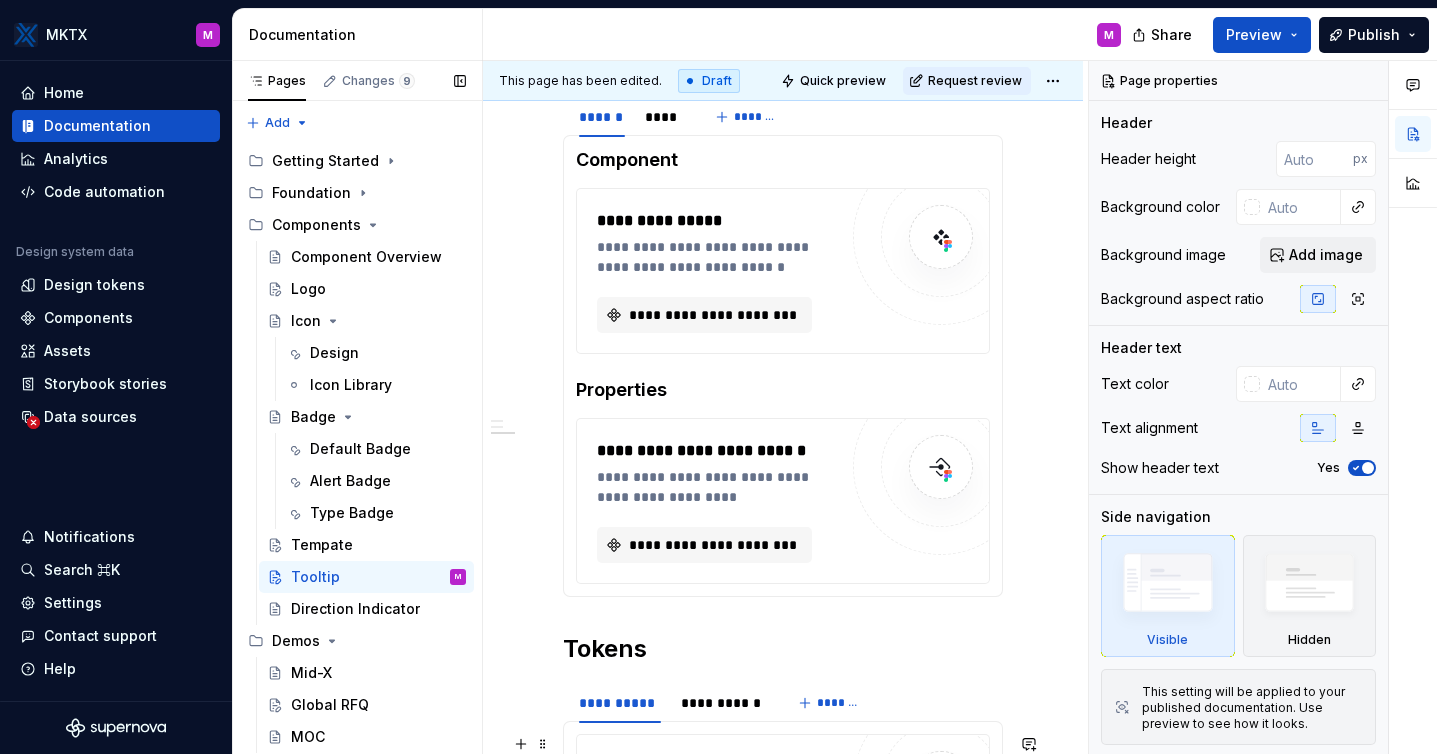 scroll, scrollTop: 369, scrollLeft: 0, axis: vertical 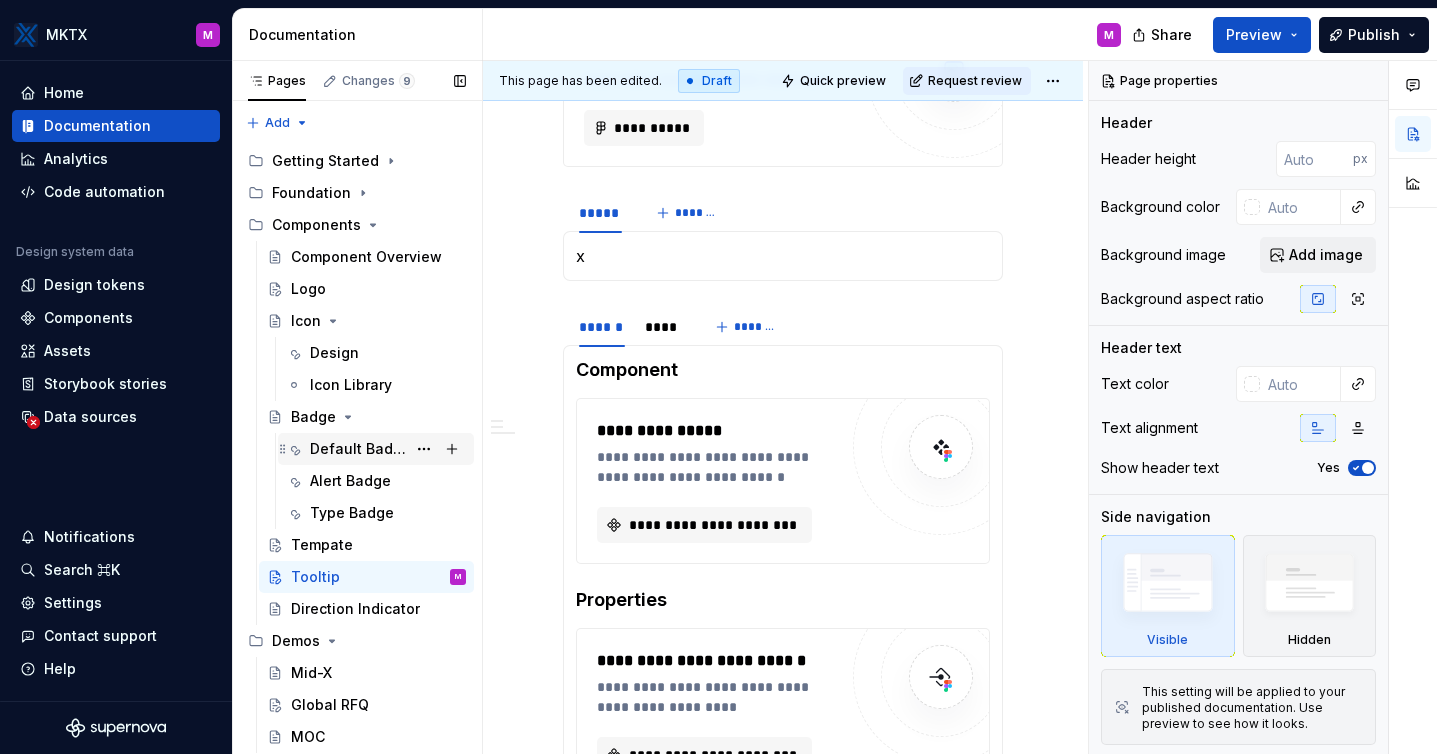 click on "Default Badge" at bounding box center (358, 449) 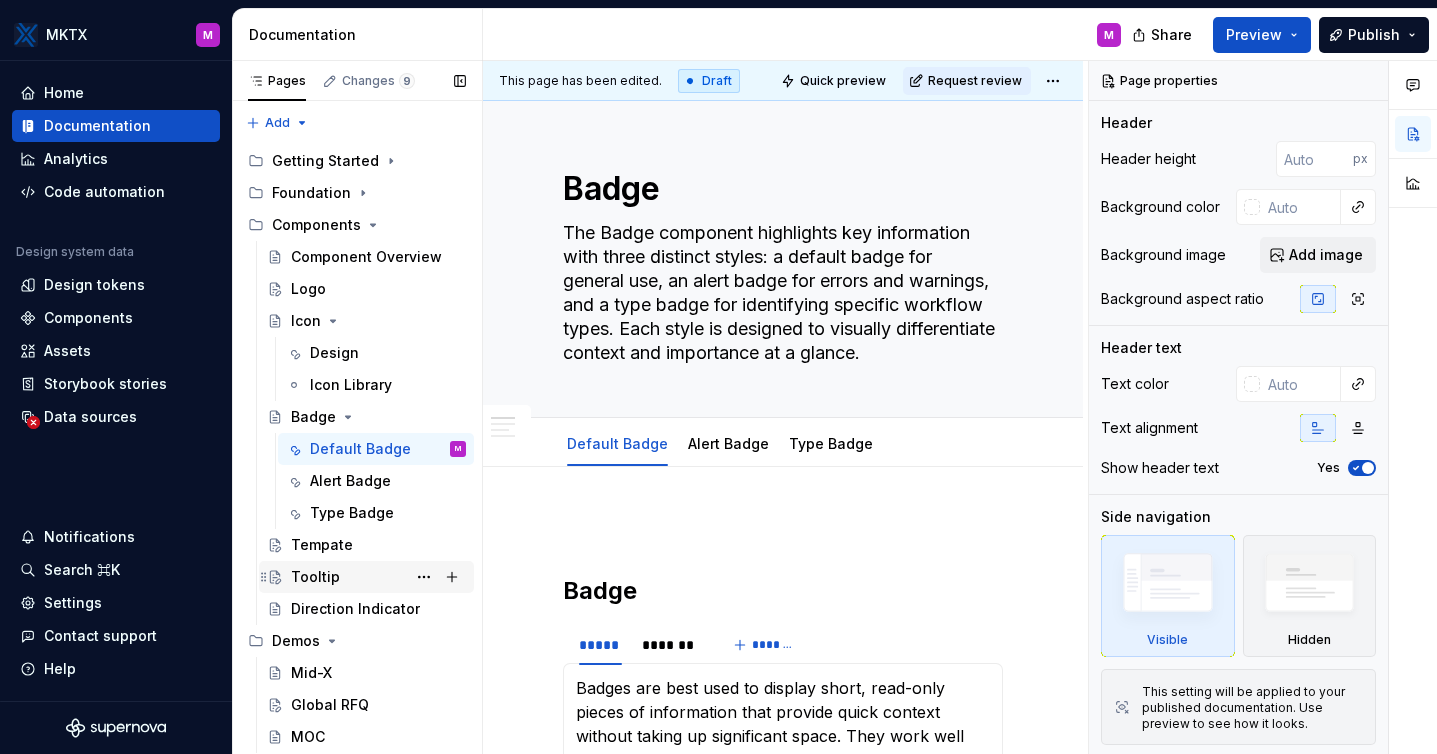 click on "Tooltip" at bounding box center (378, 577) 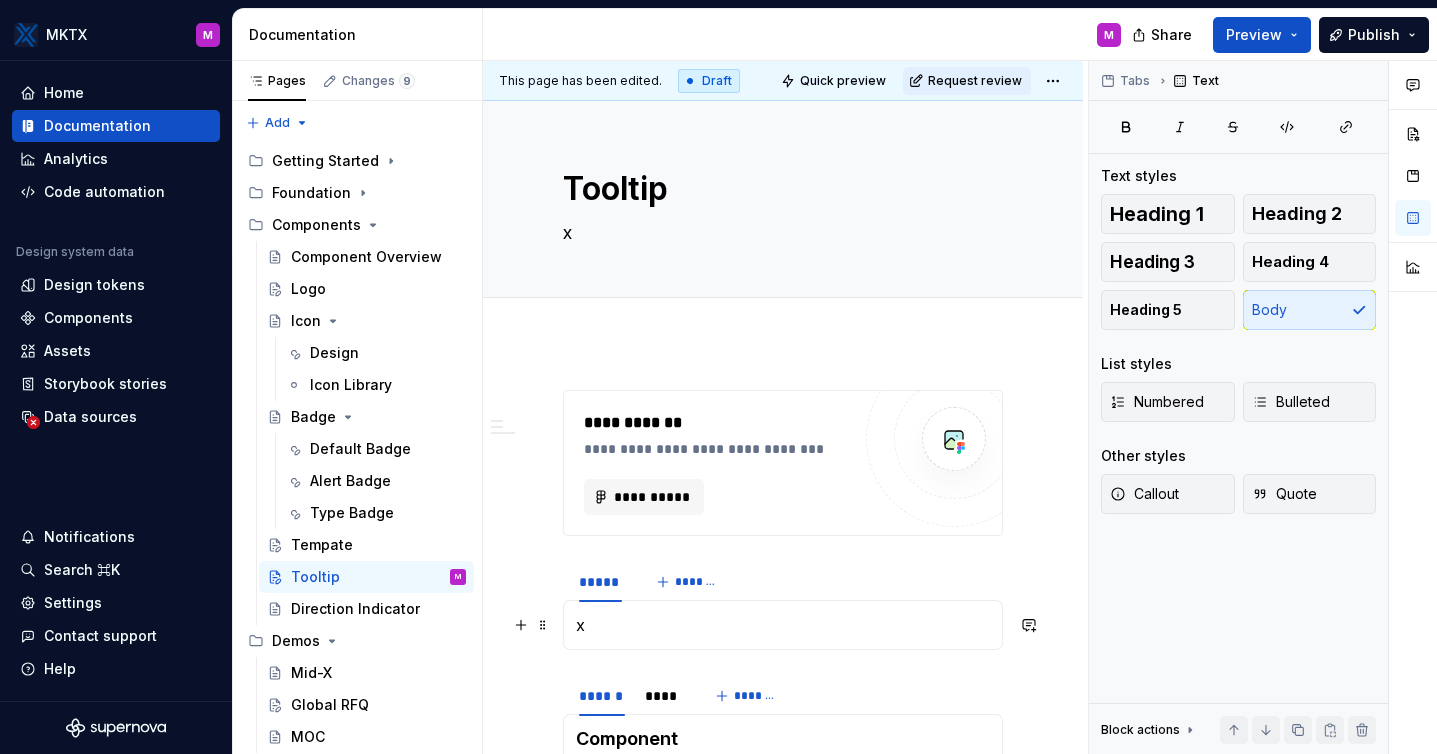 click on "x" at bounding box center [783, 625] 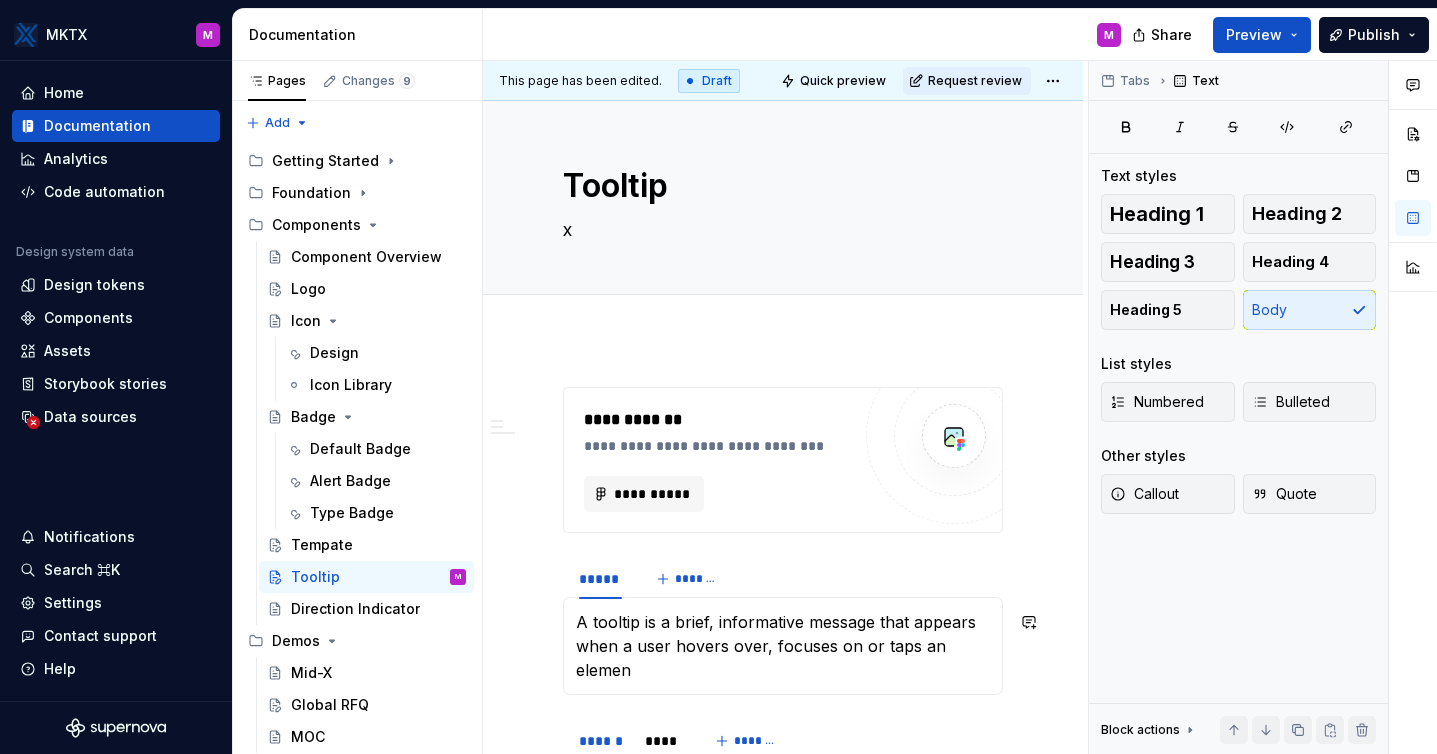 scroll, scrollTop: 27, scrollLeft: 0, axis: vertical 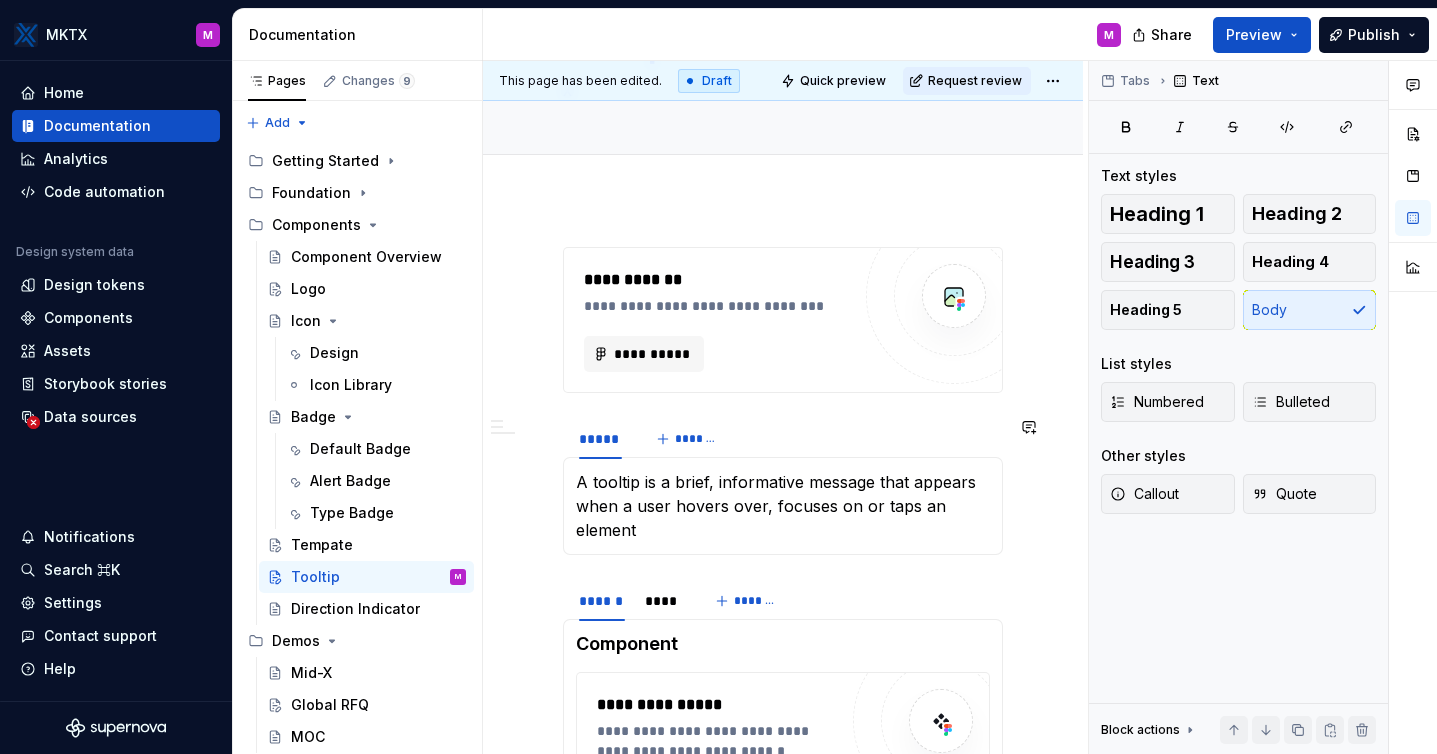 drag, startPoint x: 723, startPoint y: 655, endPoint x: 760, endPoint y: 552, distance: 109.444046 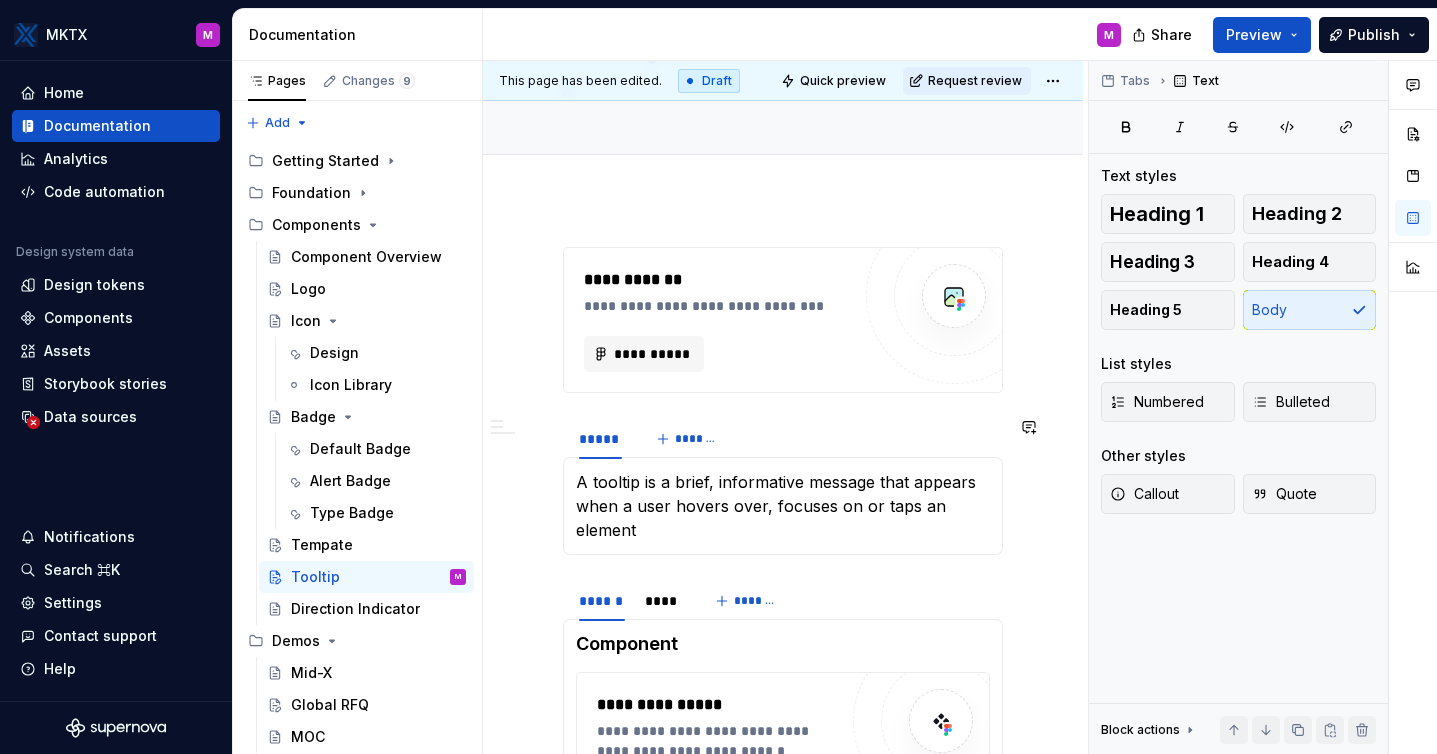 click on "A tooltip is a brief, informative message that appears when a user hovers over, focuses on or taps an element" at bounding box center (783, 506) 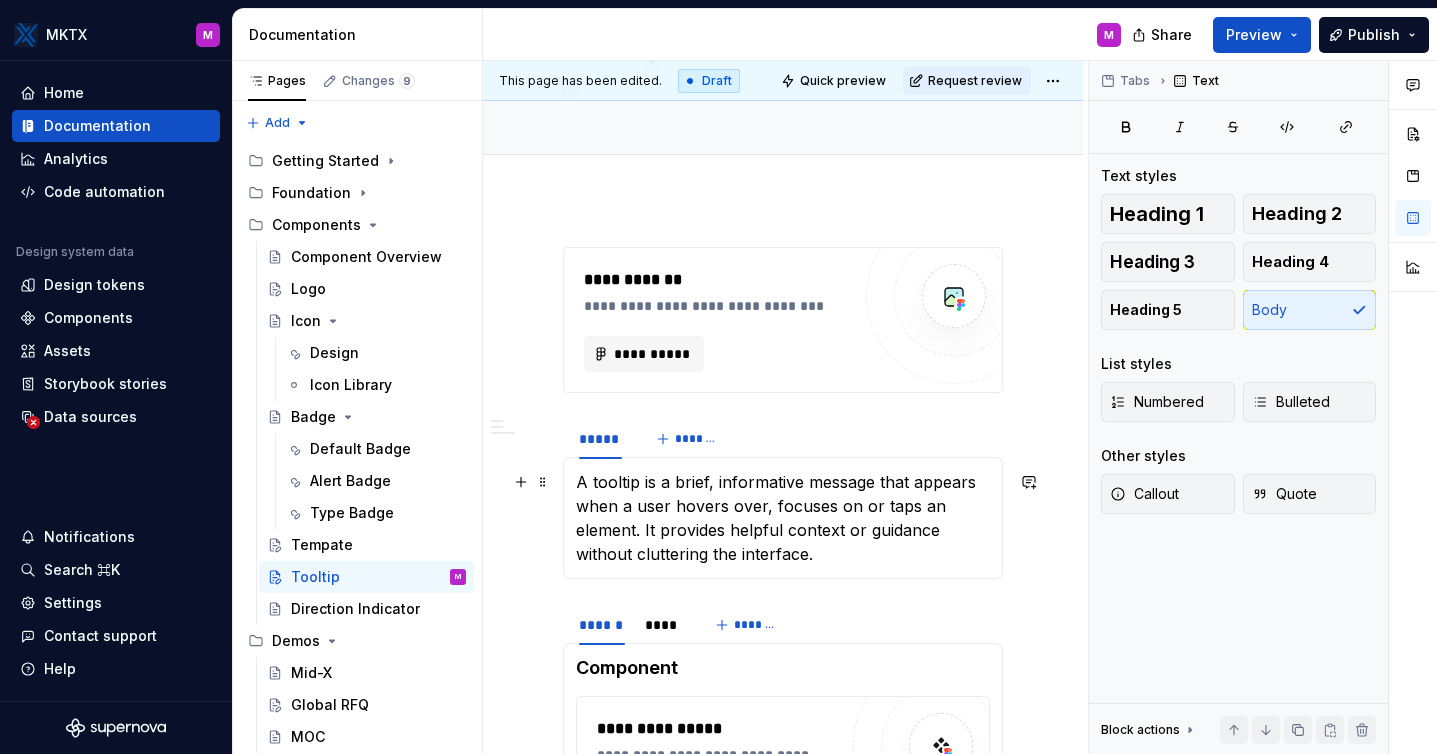 click on "A tooltip is a brief, informative message that appears when a user hovers over, focuses on or taps an element. It provides helpful context or guidance without cluttering the interface." at bounding box center (783, 518) 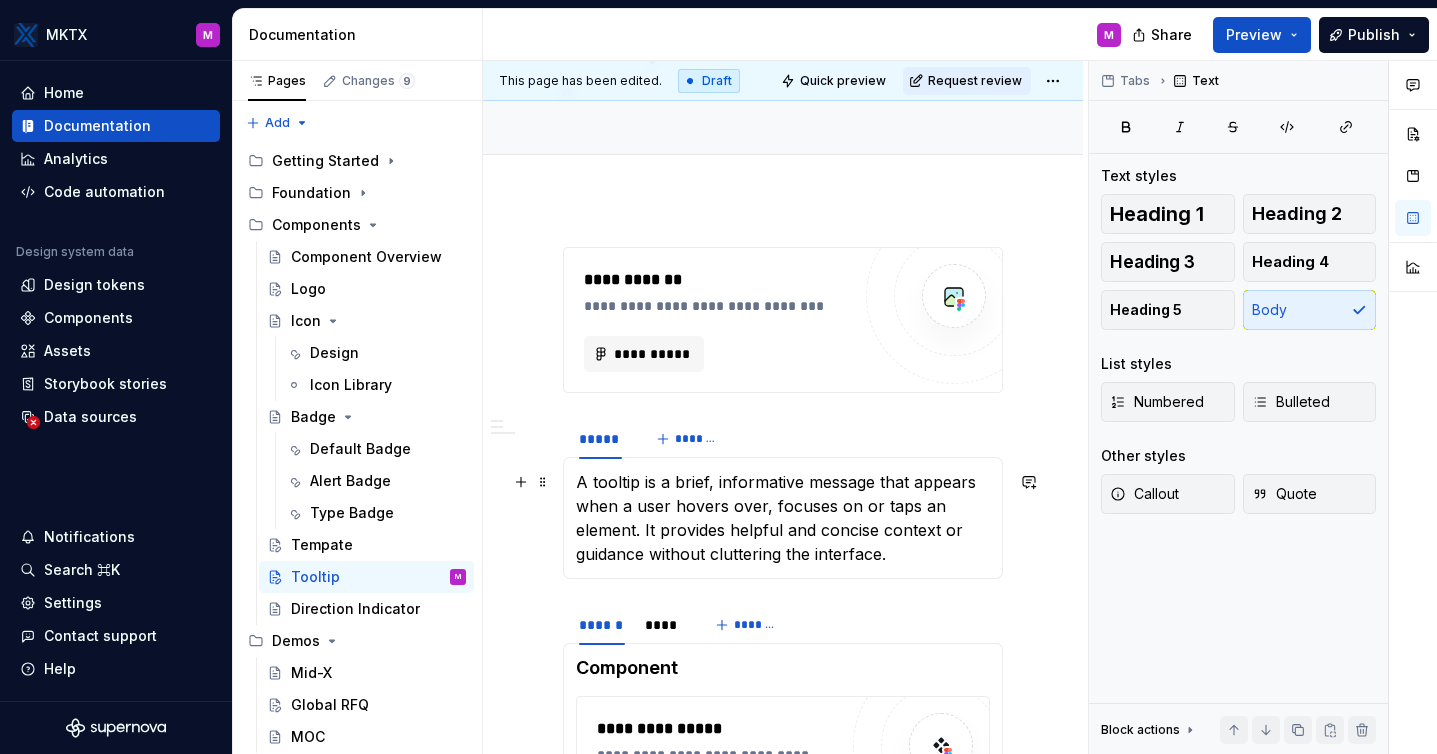 click on "A tooltip is a brief, informative message that appears when a user hovers over, focuses on or taps an element. It provides helpful and concise context or guidance without cluttering the interface." at bounding box center (783, 518) 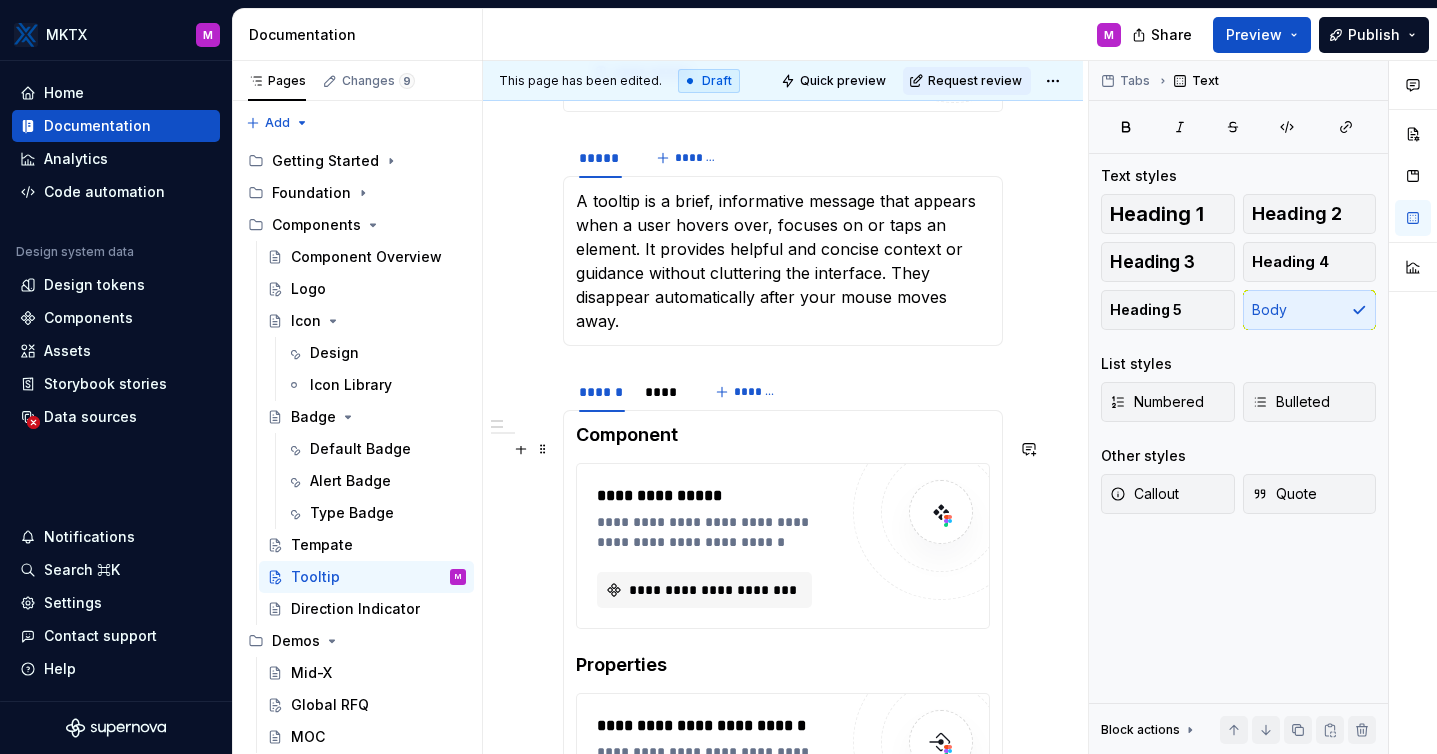 scroll, scrollTop: 451, scrollLeft: 0, axis: vertical 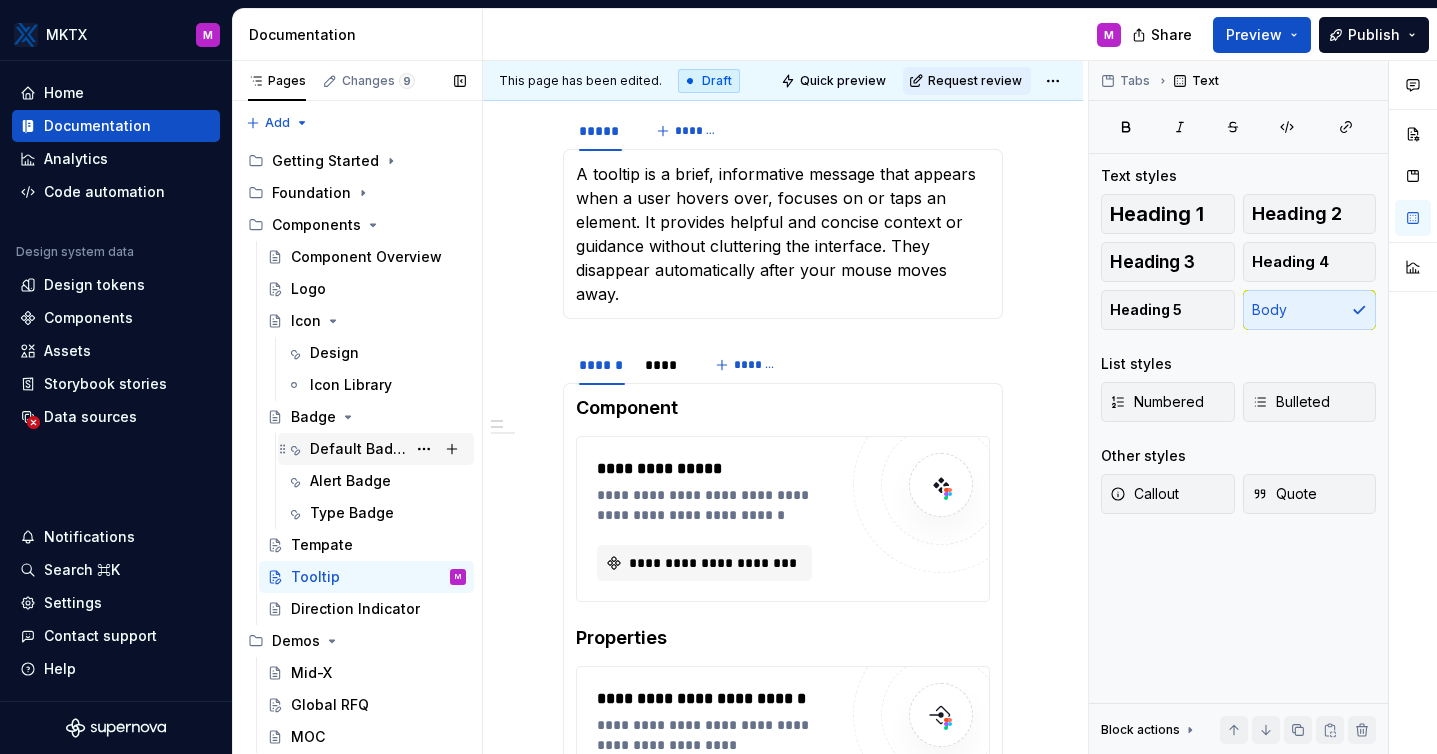 click on "Default Badge" at bounding box center [358, 449] 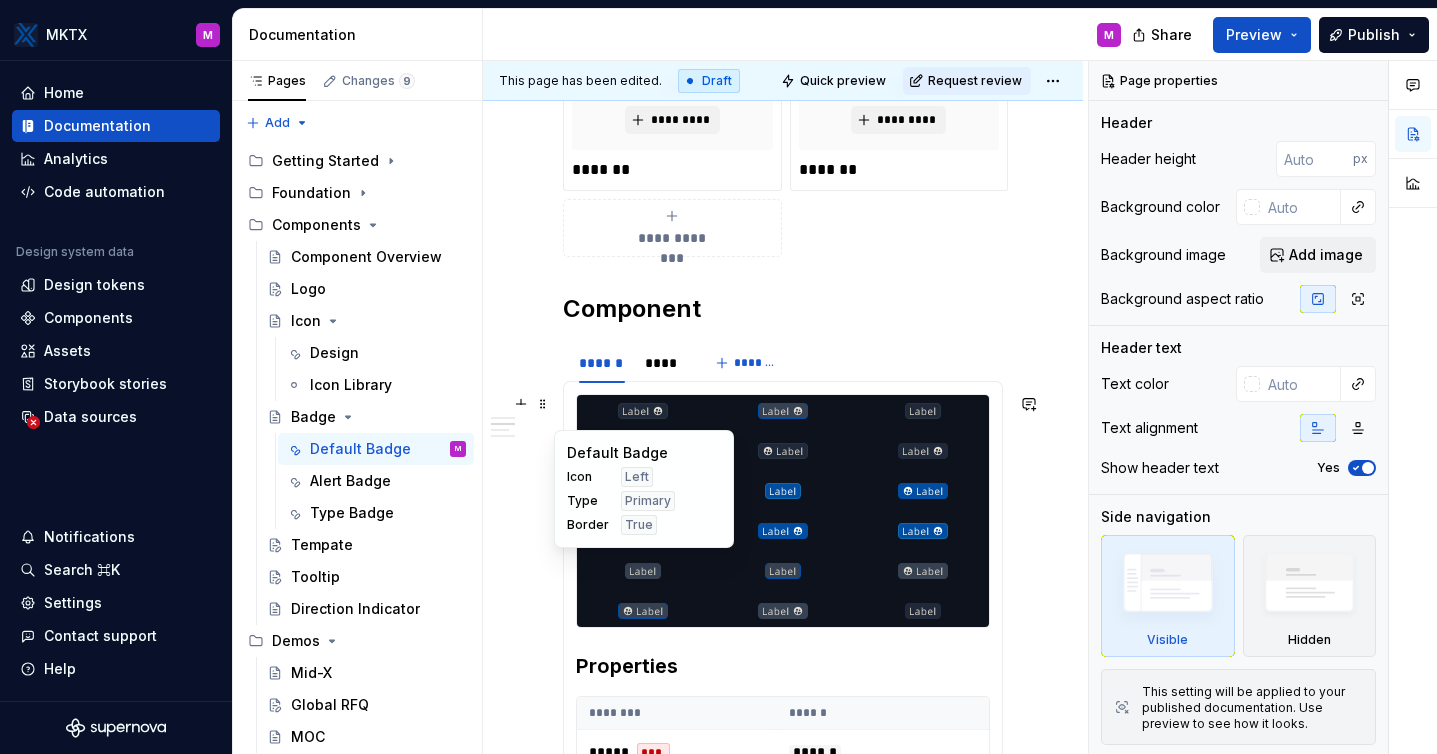 scroll, scrollTop: 827, scrollLeft: 0, axis: vertical 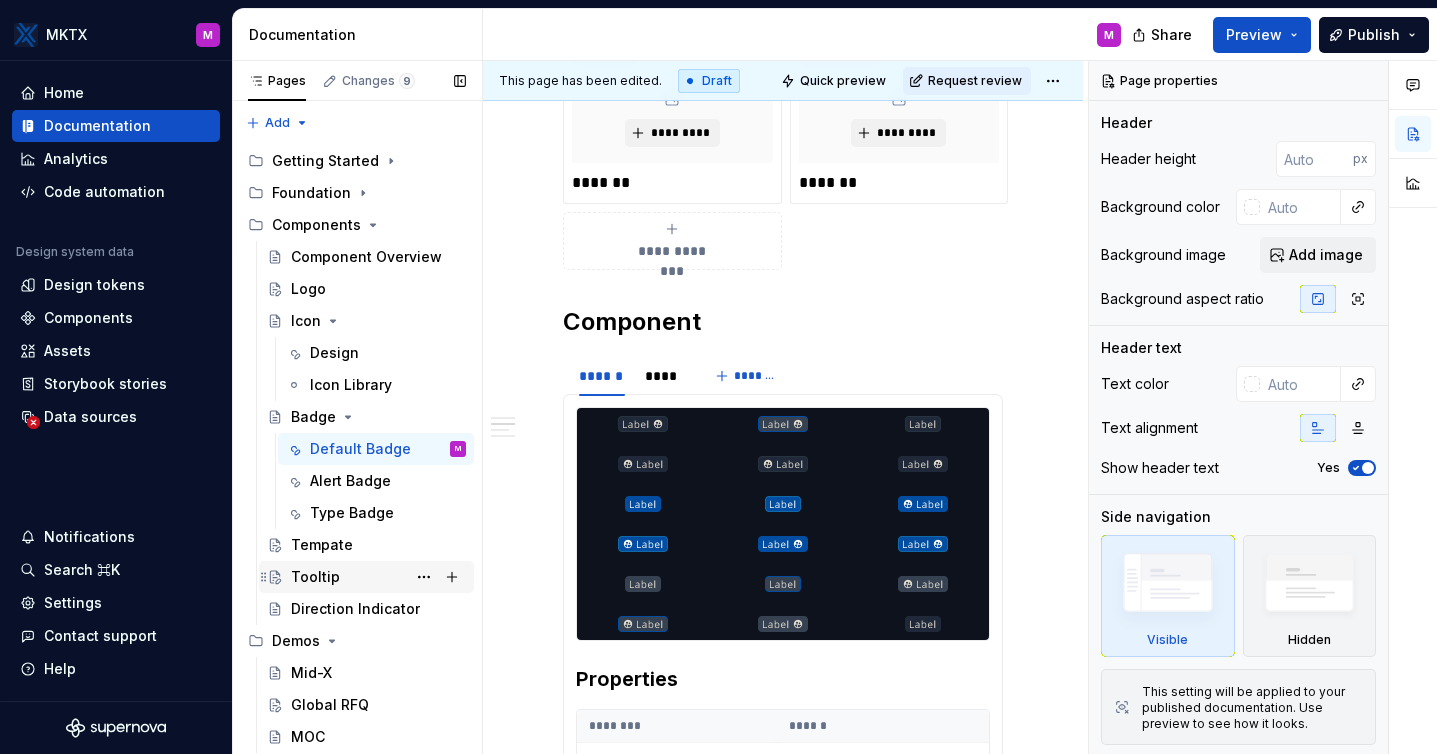 click on "Tooltip" at bounding box center [378, 577] 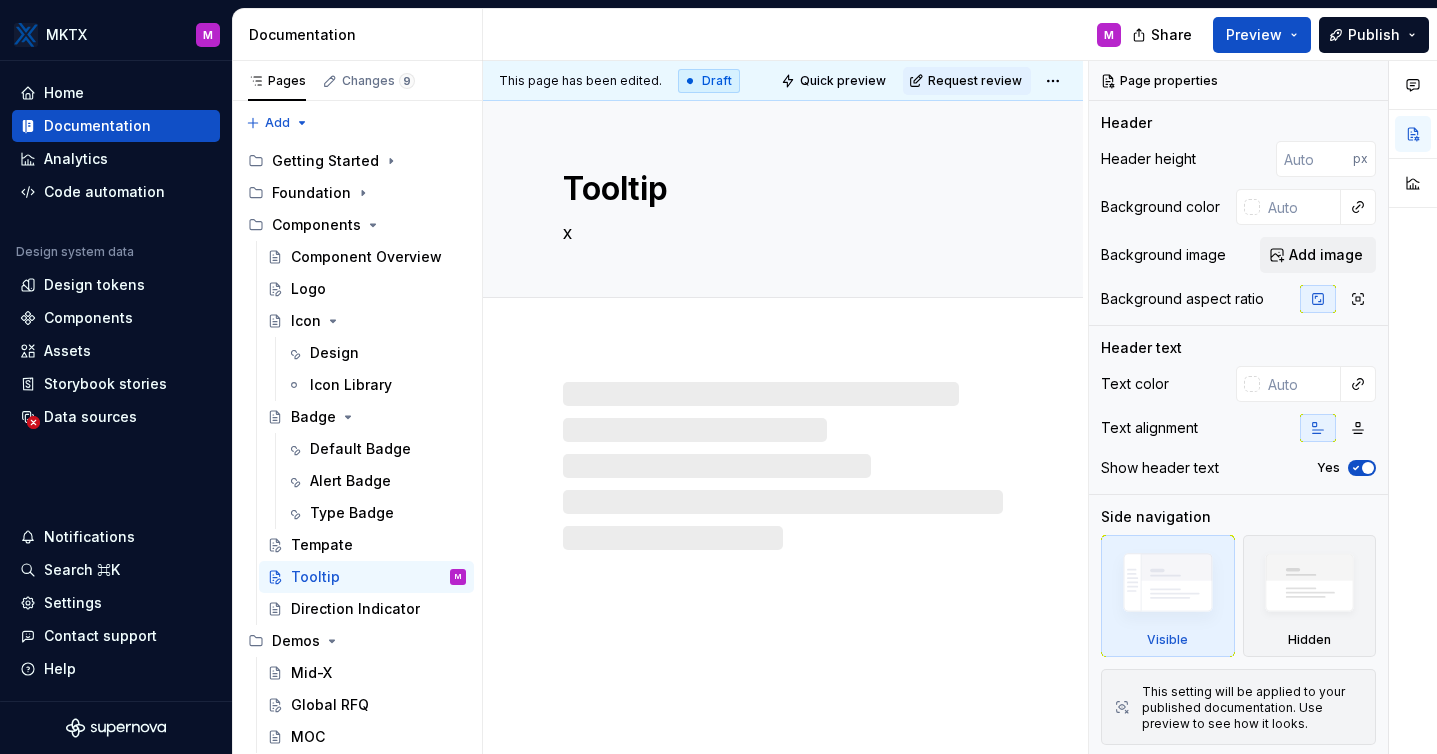 type on "*" 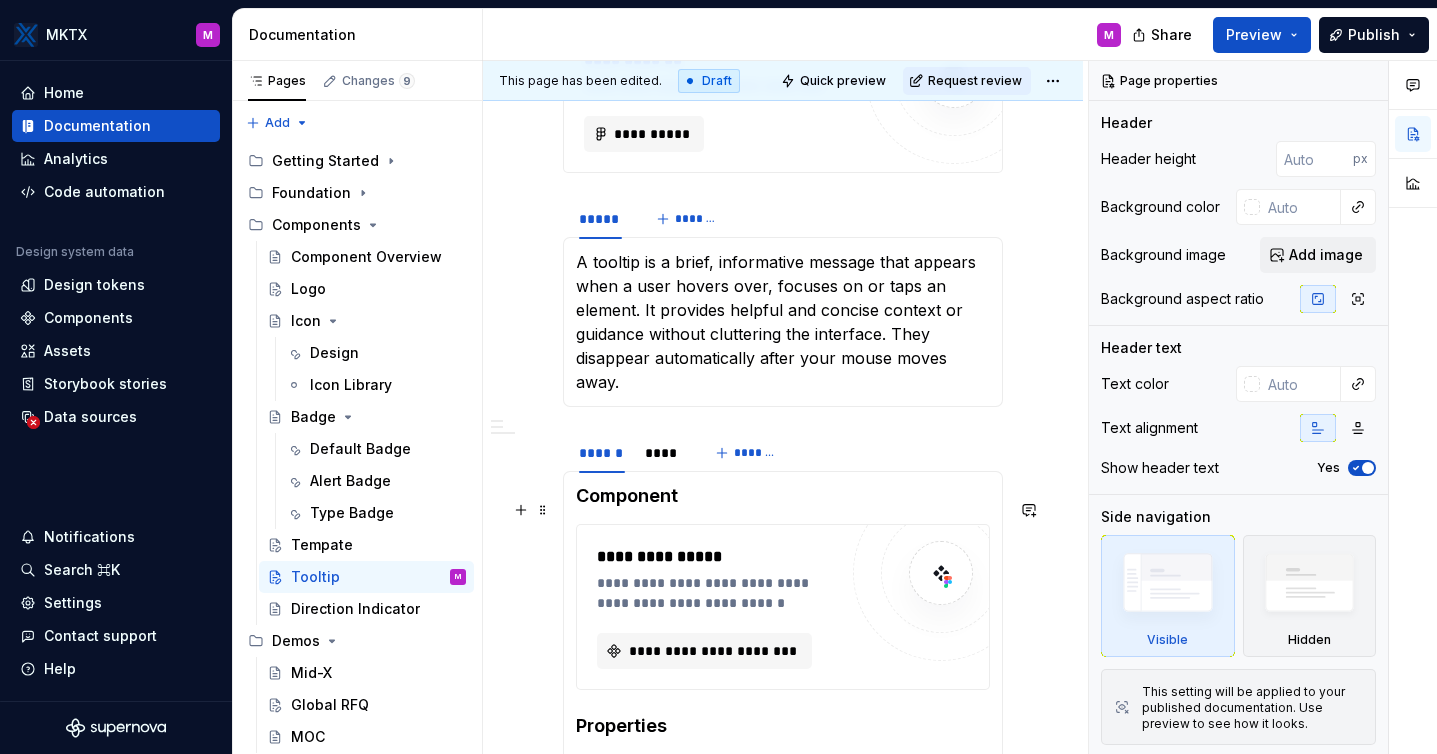 scroll, scrollTop: 636, scrollLeft: 0, axis: vertical 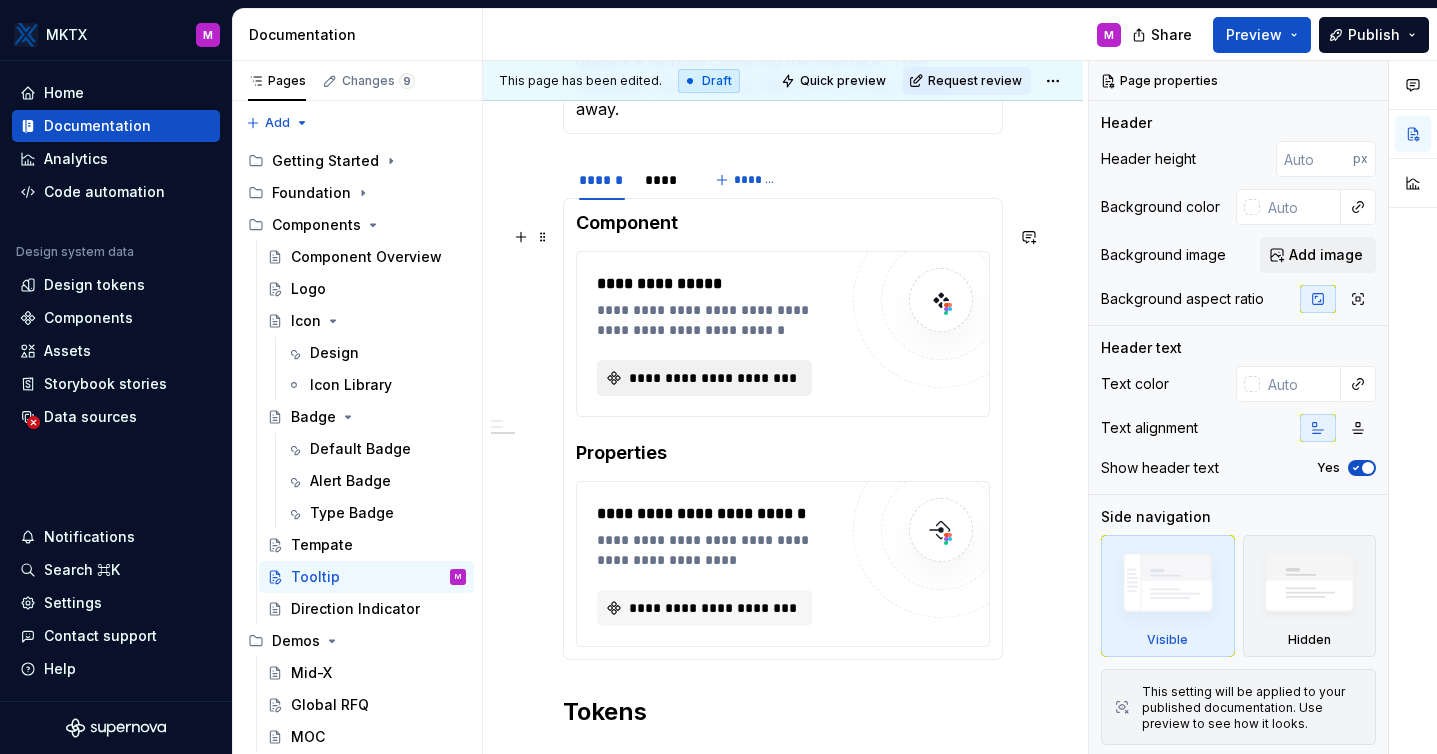 click on "**********" at bounding box center [712, 378] 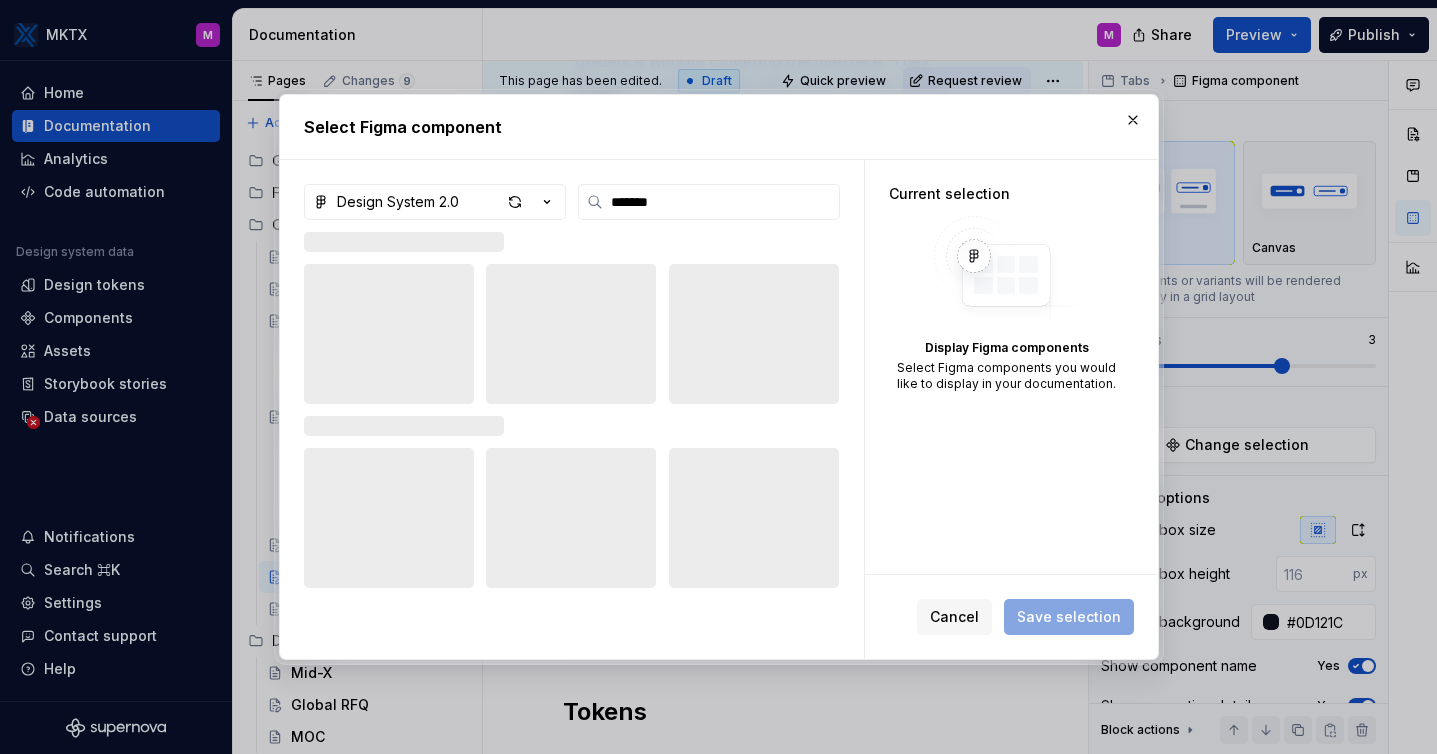type on "*******" 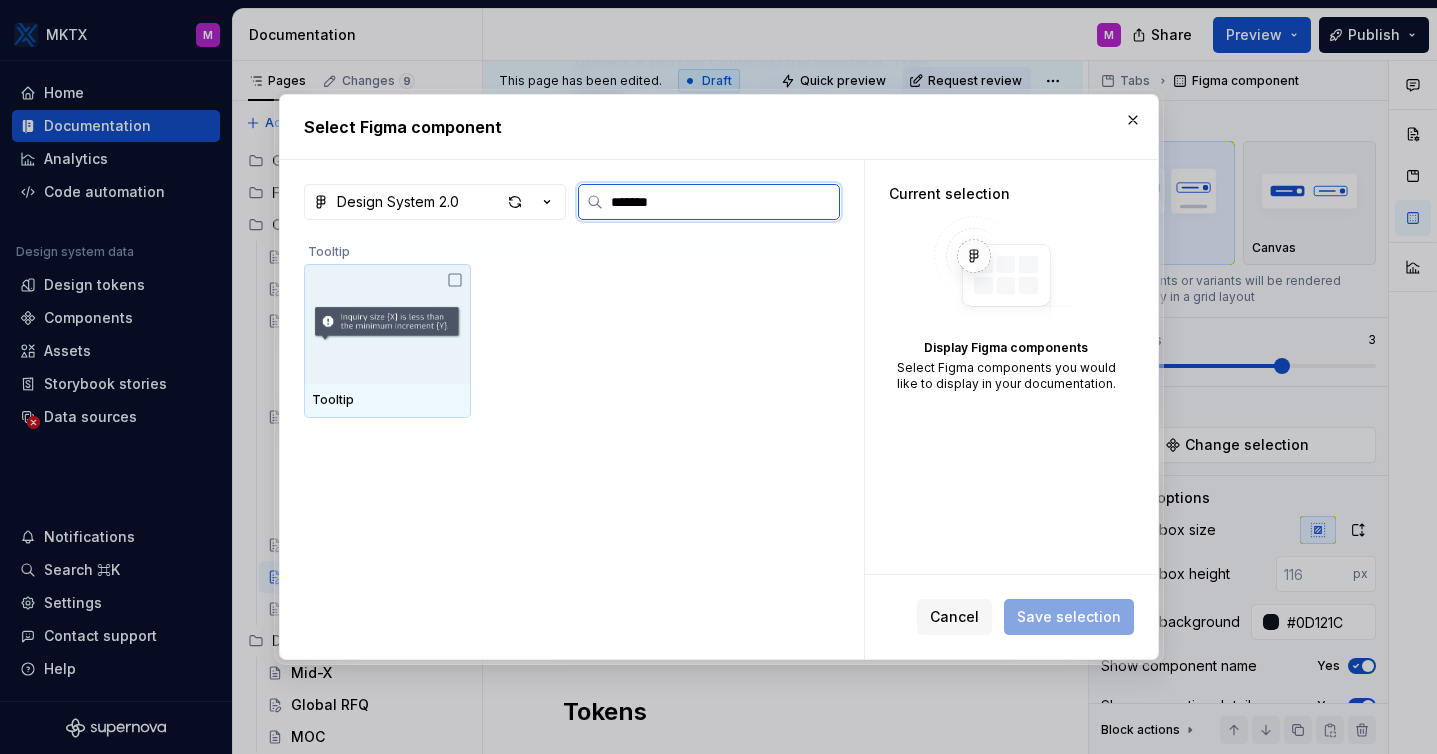 click 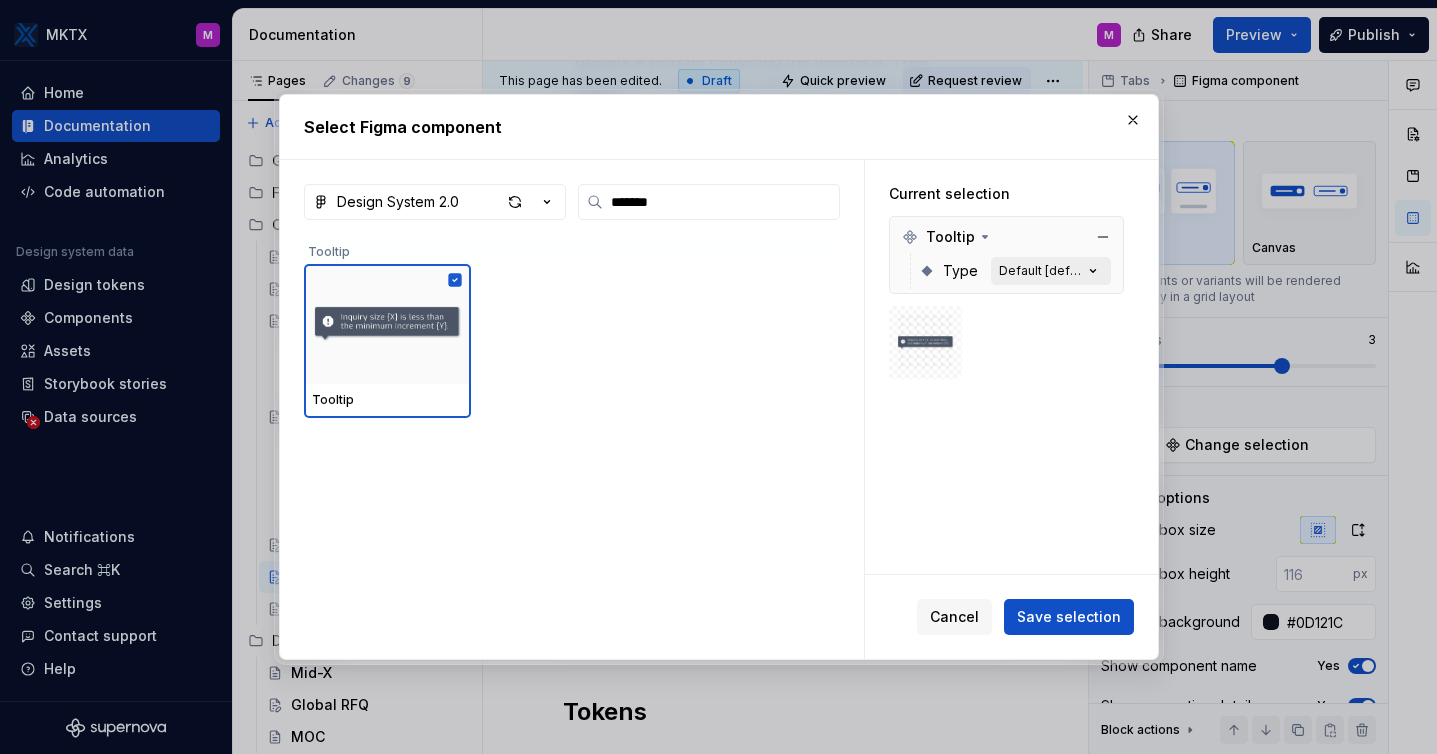 drag, startPoint x: 1076, startPoint y: 621, endPoint x: 1026, endPoint y: 276, distance: 348.60437 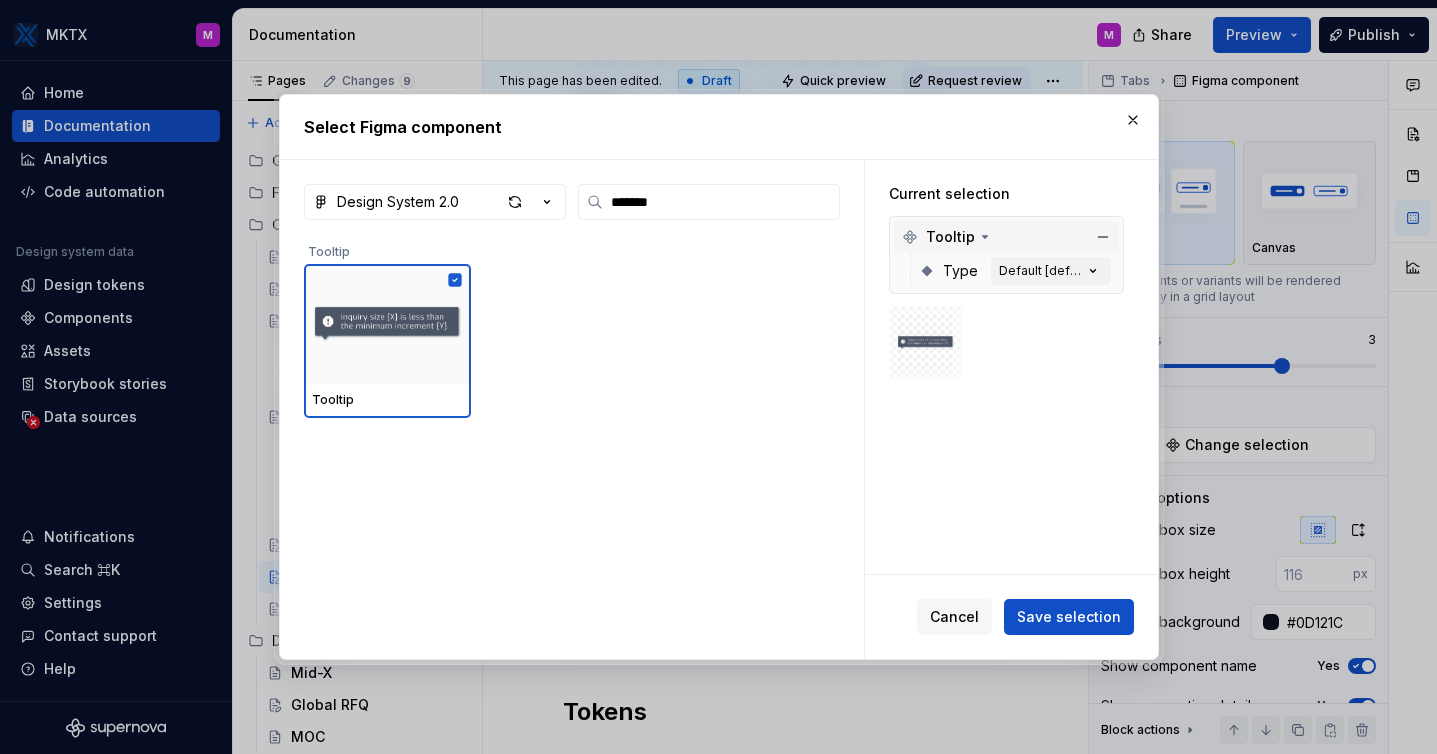 click 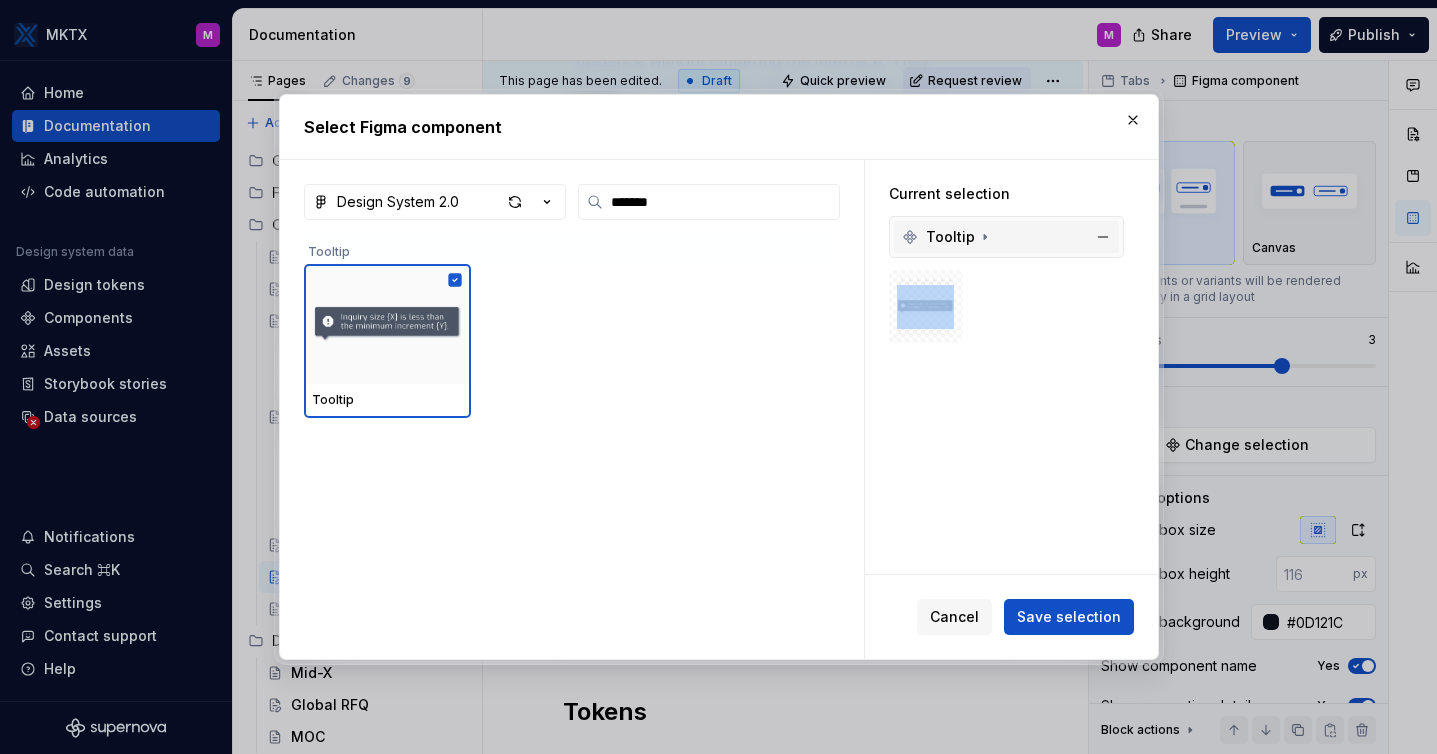 click 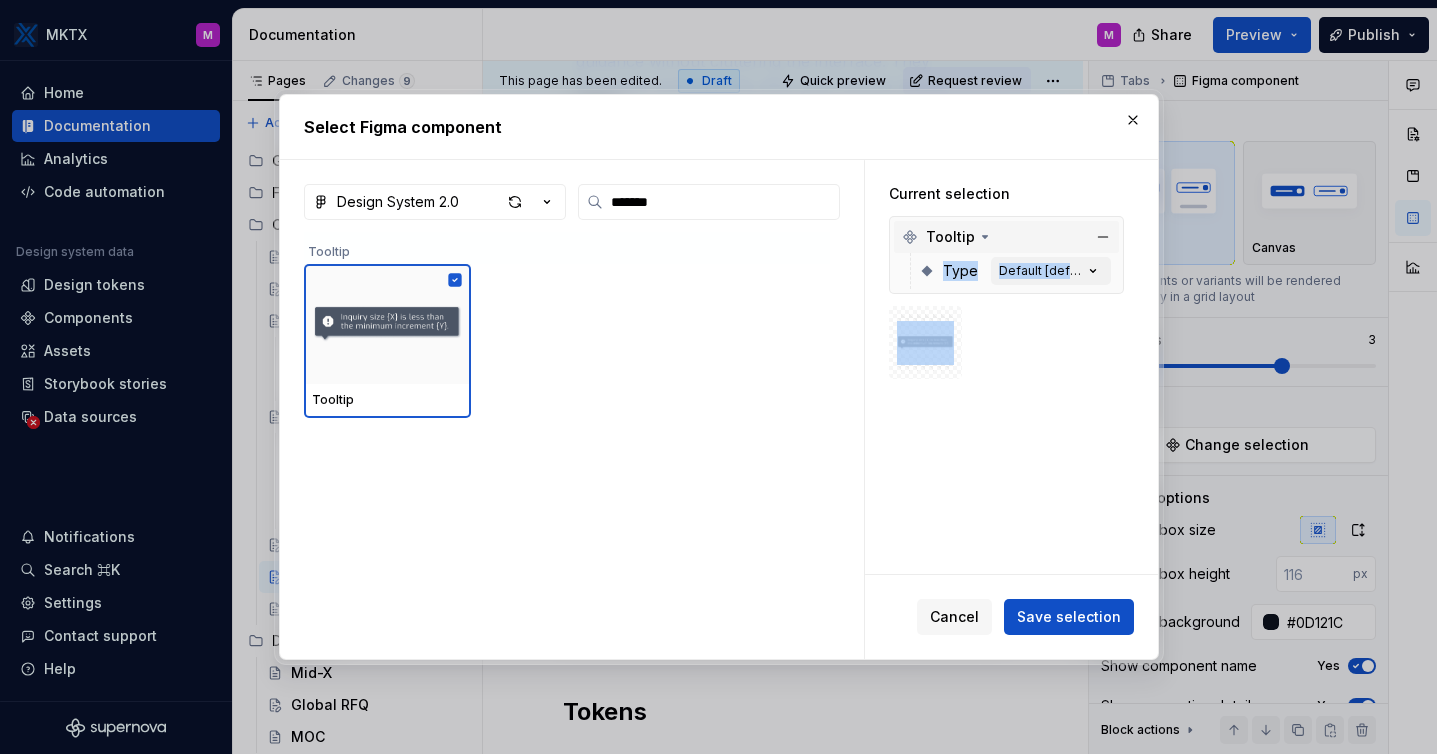 click on "Type" at bounding box center [960, 271] 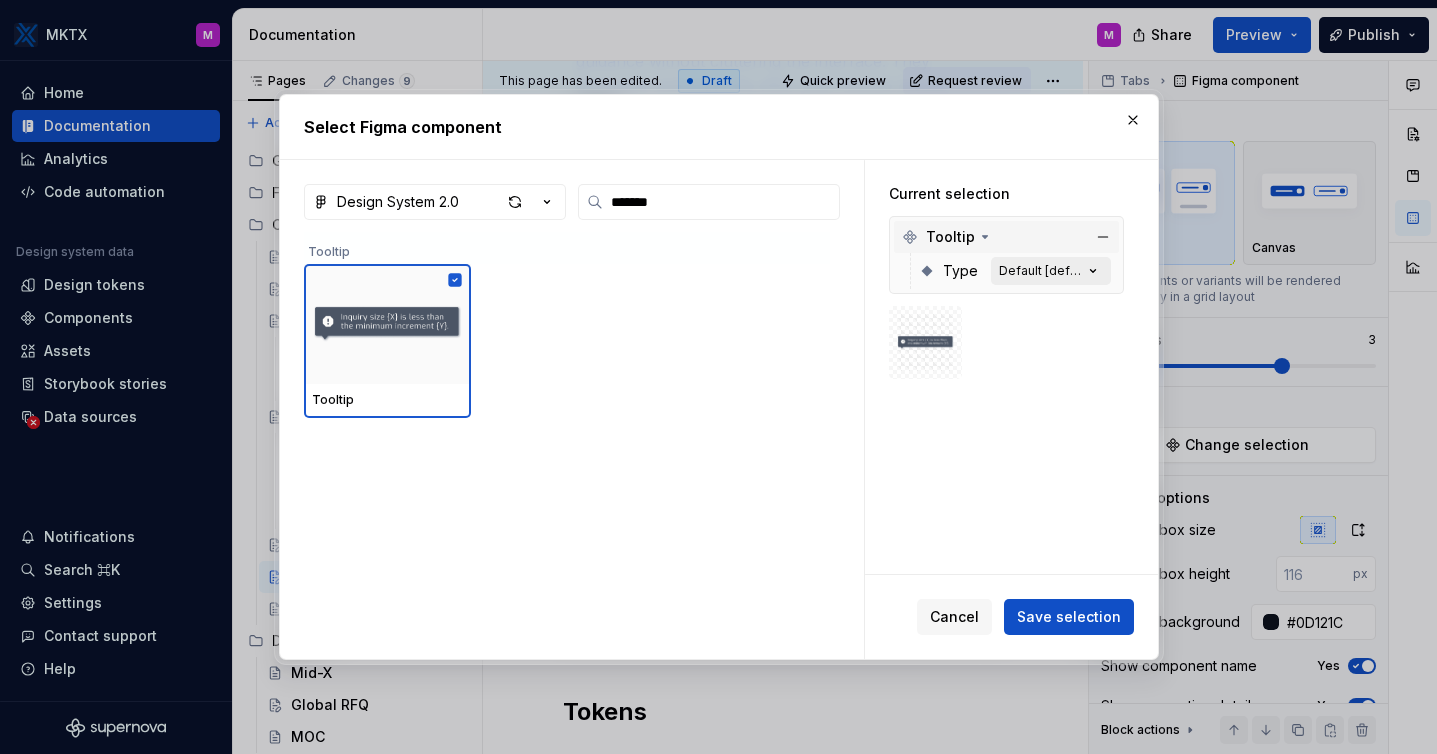 click on "Default [default]" at bounding box center [1051, 271] 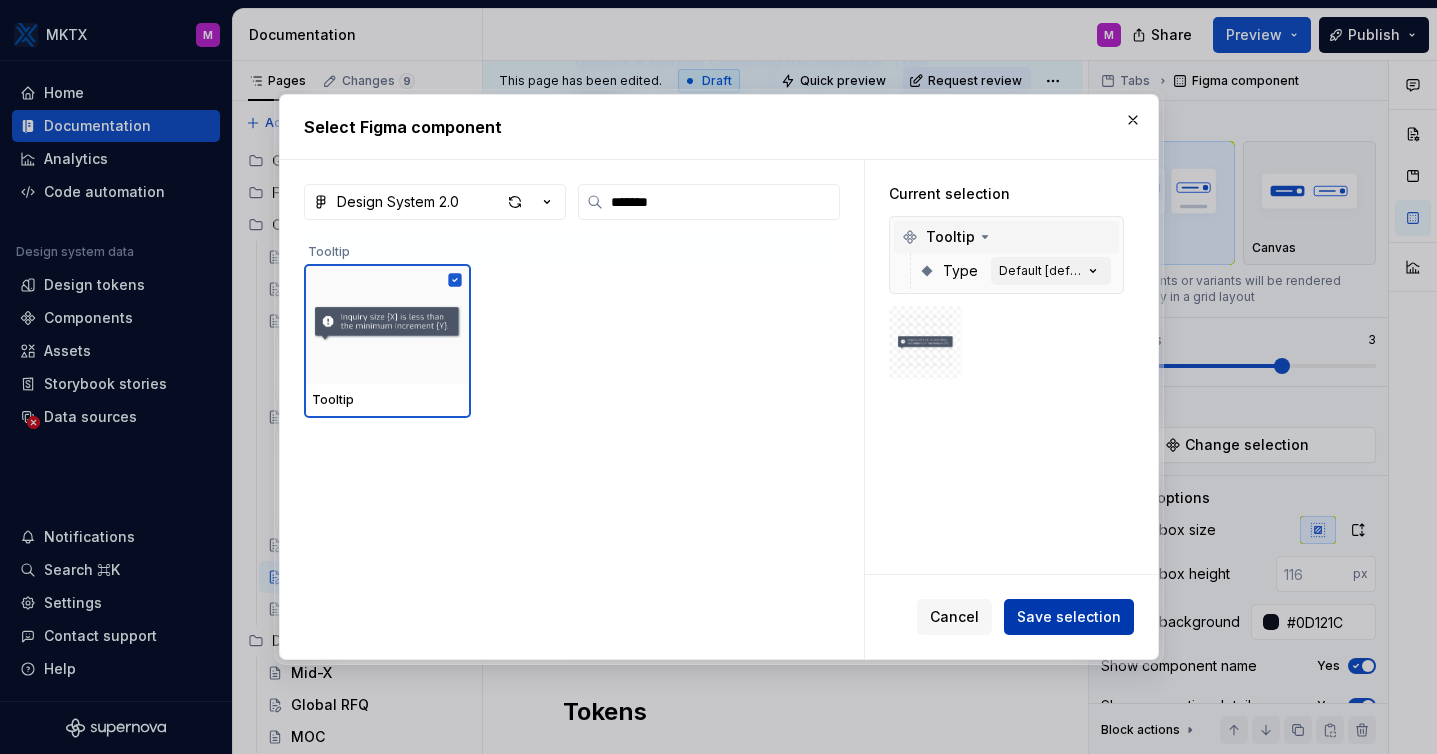 click on "Save selection" at bounding box center [1069, 617] 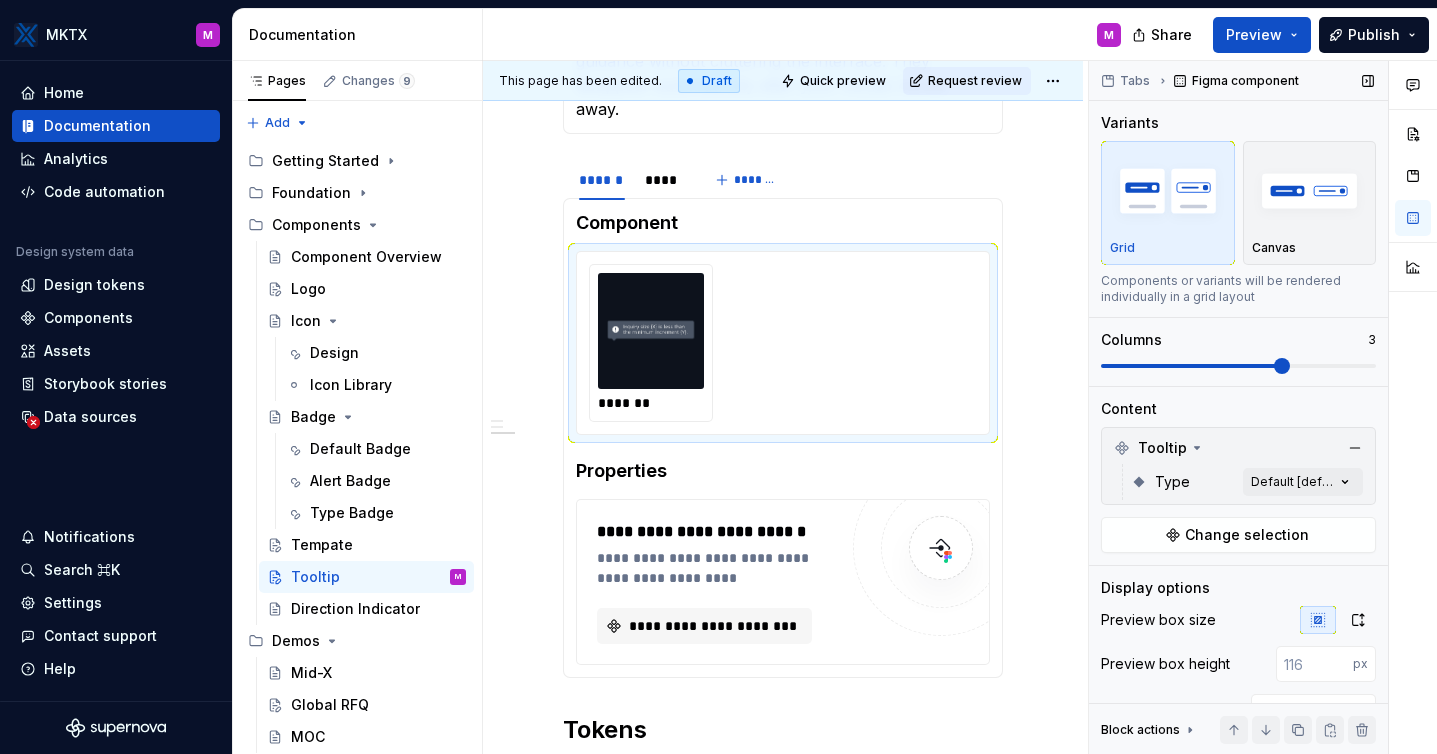 drag, startPoint x: 1267, startPoint y: 234, endPoint x: 1267, endPoint y: 402, distance: 168 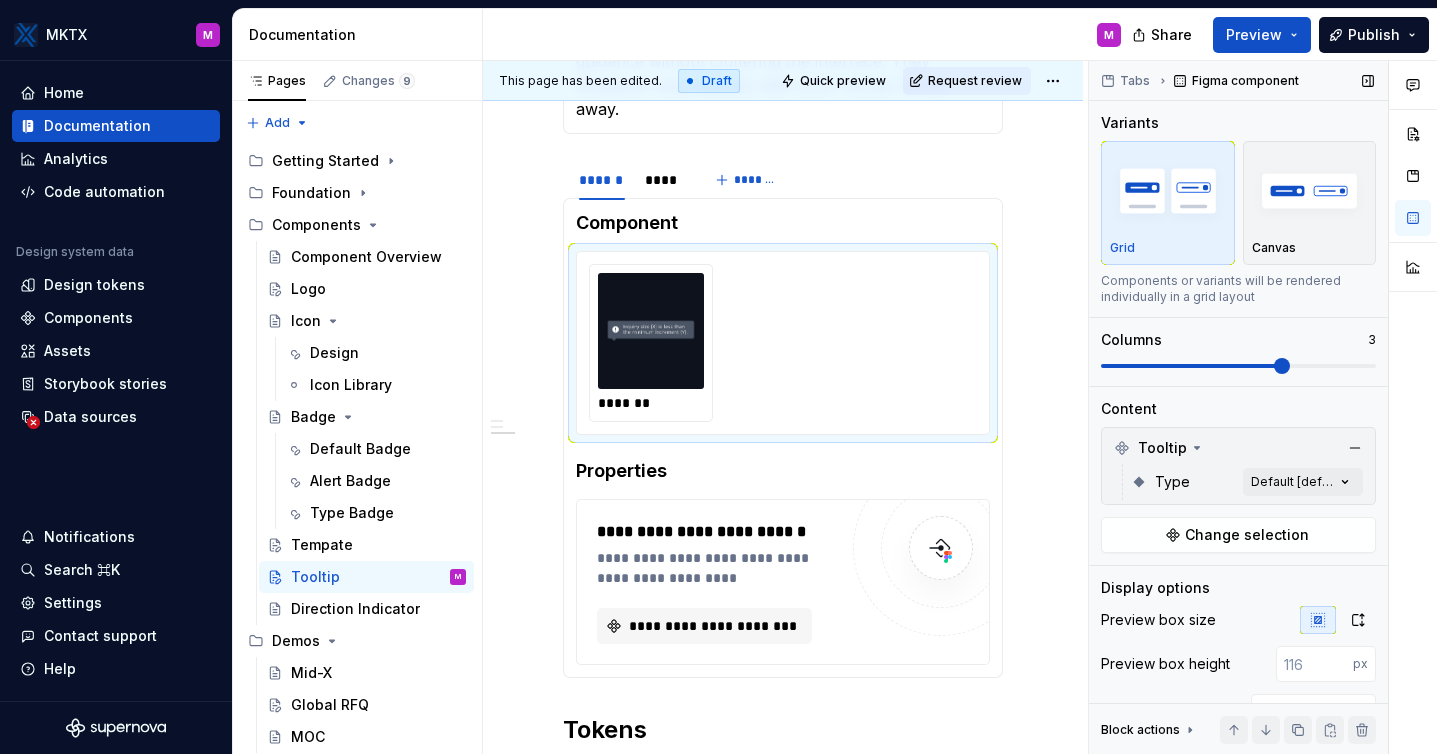click on "Tabs Figma component Variants Grid Canvas Components or variants will be rendered individually in a grid layout Columns 3 Content Tooltip Type Default [default] Change selection Display options Preview box size Preview box height px Preview background #0D121C Show component name Yes Show properties details Yes Show variant description Yes Block actions Move up Move down Duplicate Copy (⌘C) Cut (⌘X) Delete" at bounding box center [1238, 408] 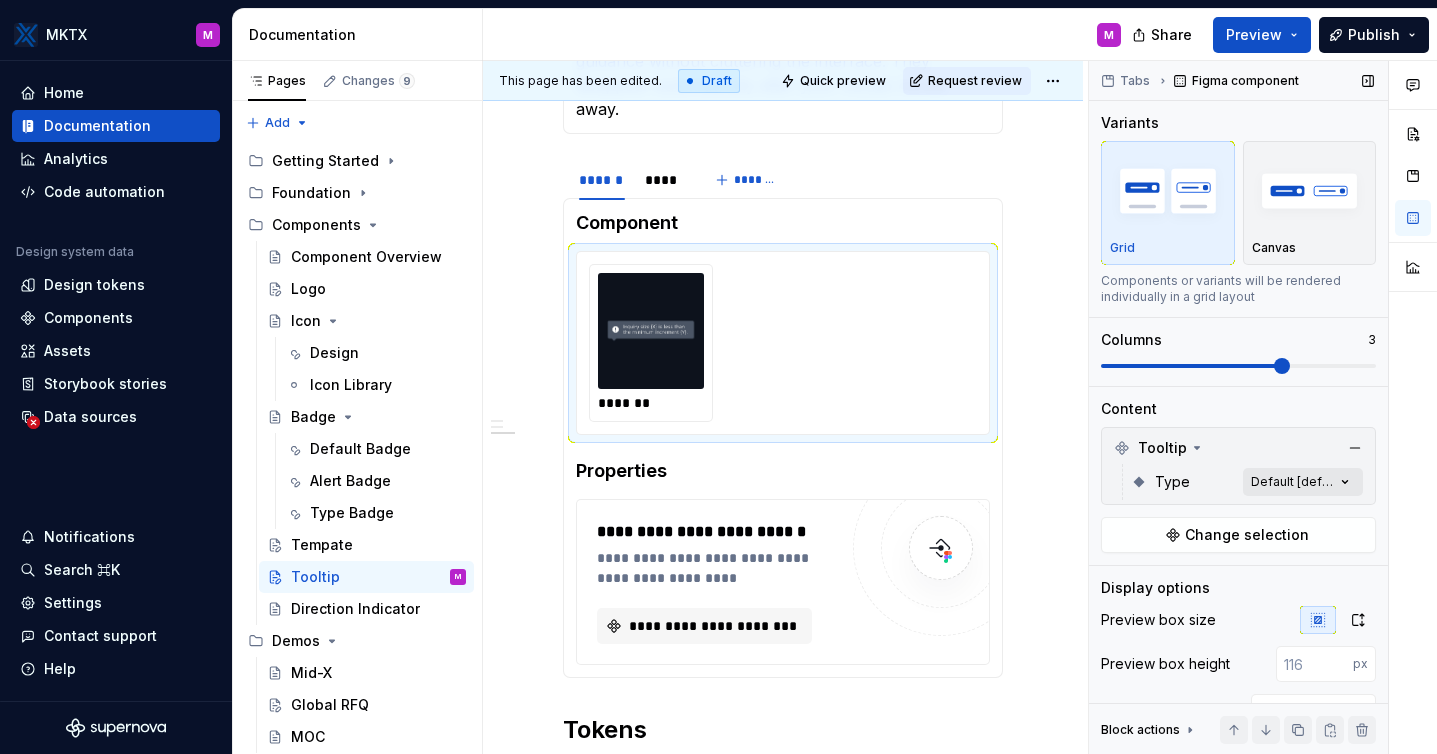 click on "Comments Open comments No comments yet Select ‘Comment’ from the block context menu to add one. Tabs Figma component Variants Grid Canvas Components or variants will be rendered individually in a grid layout Columns 3 Content Tooltip Type Default [default] Change selection Display options Preview box size Preview box height px Preview background #0D121C Show component name Yes Show properties details Yes Show variant description Yes Block actions Move up Move down Duplicate Copy (⌘C) Cut (⌘X) Delete" at bounding box center [1263, 408] 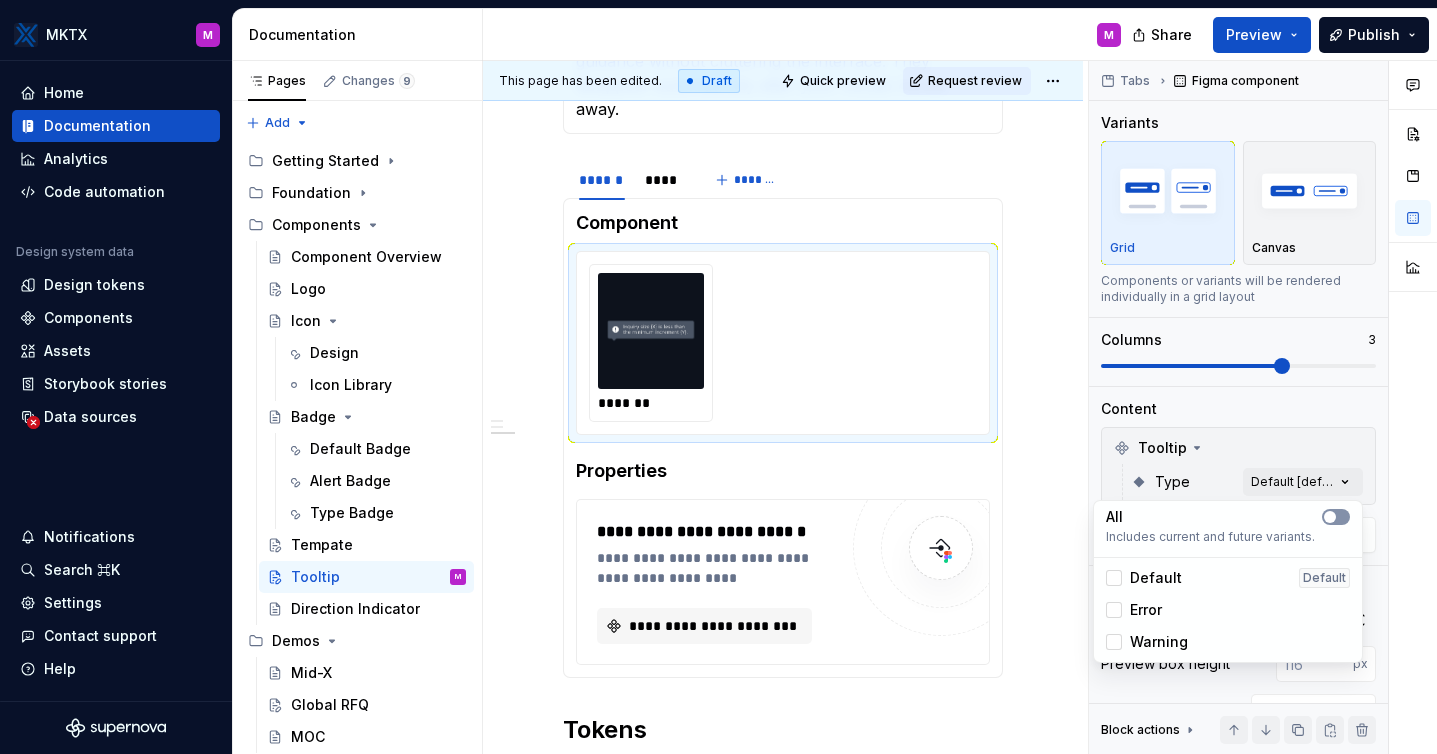 click at bounding box center [1330, 517] 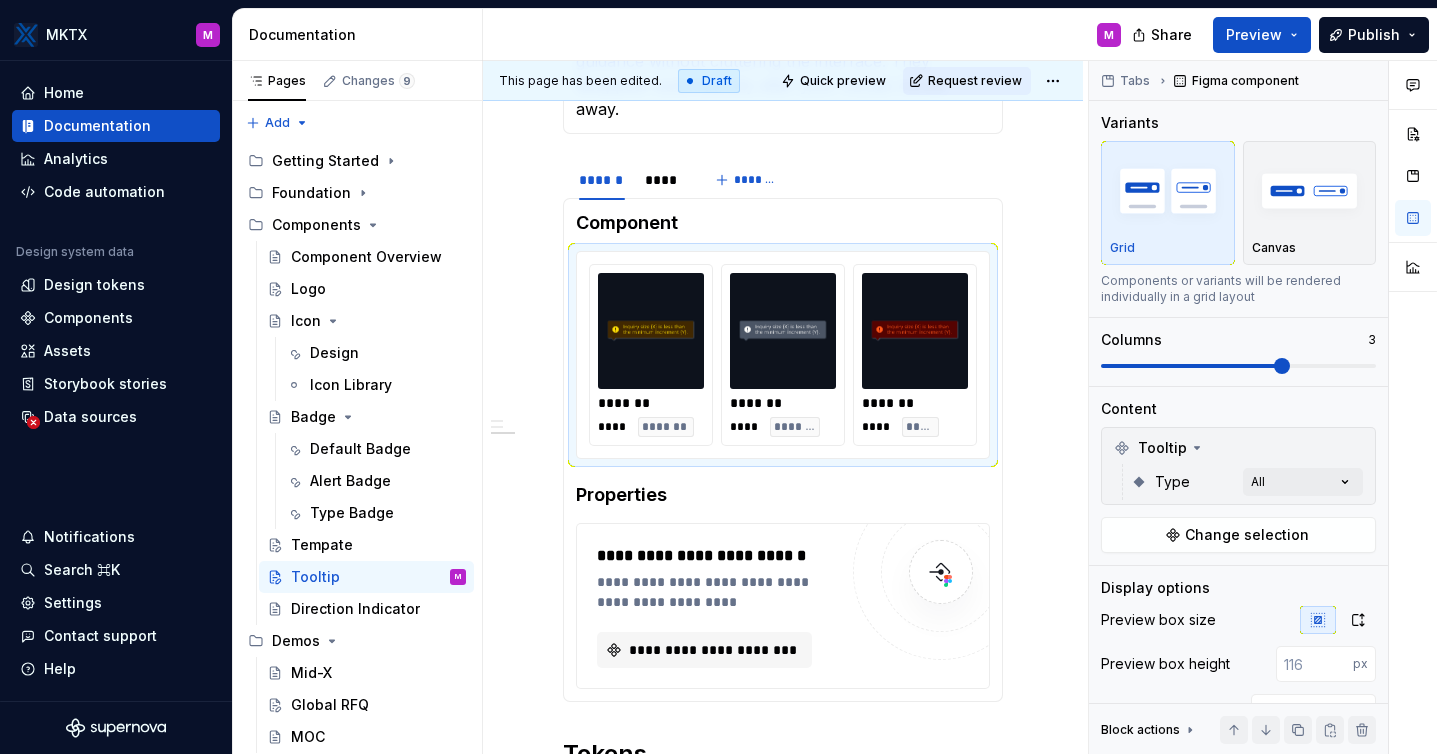 click on "MKTX M Home Documentation Analytics Code automation Design system data Design tokens Components Assets Storybook stories Data sources Notifications Search ⌘K Settings Contact support Help Documentation M Share Preview Publish Pages Changes 9 Add
Accessibility guide for tree Page tree.
Navigate the tree with the arrow keys. Common tree hotkeys apply. Further keybindings are available:
enter to execute primary action on focused item
f2 to start renaming the focused item
escape to abort renaming an item
control+d to start dragging selected items
Getting Started Foundation Components Component Overview Logo Icon Design Icon Library Badge Default Badge Alert Badge Type Badge Tempate Tooltip M Direction Indicator Demos Mid-X Global RFQ MOC Draft   ( 9 ) Getting Started / Design Team  /  Meet the team Components  /  Logo Components / Icon  /  Design Components / Badge  /  Default Badge Components / Badge  /  Alert Badge  /   /  x" at bounding box center (718, 377) 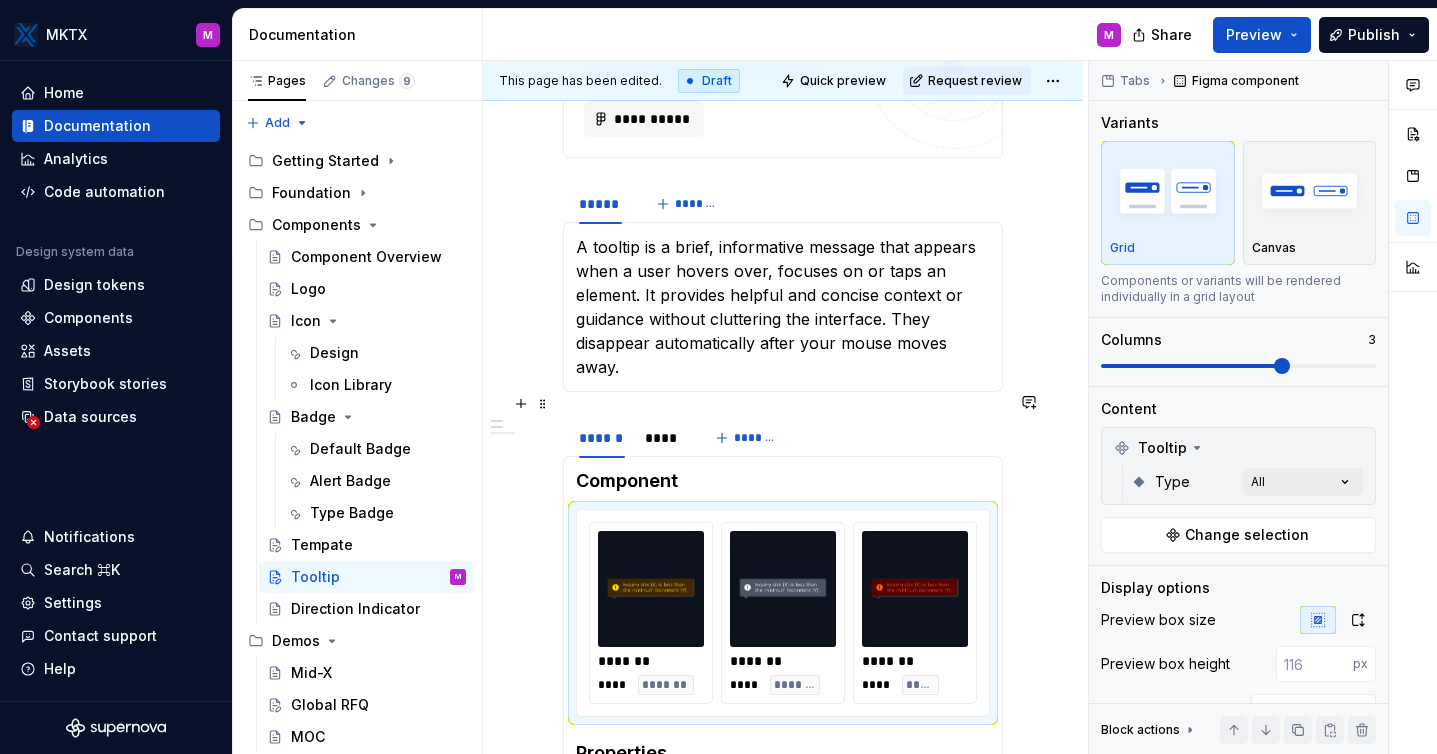 scroll, scrollTop: 334, scrollLeft: 0, axis: vertical 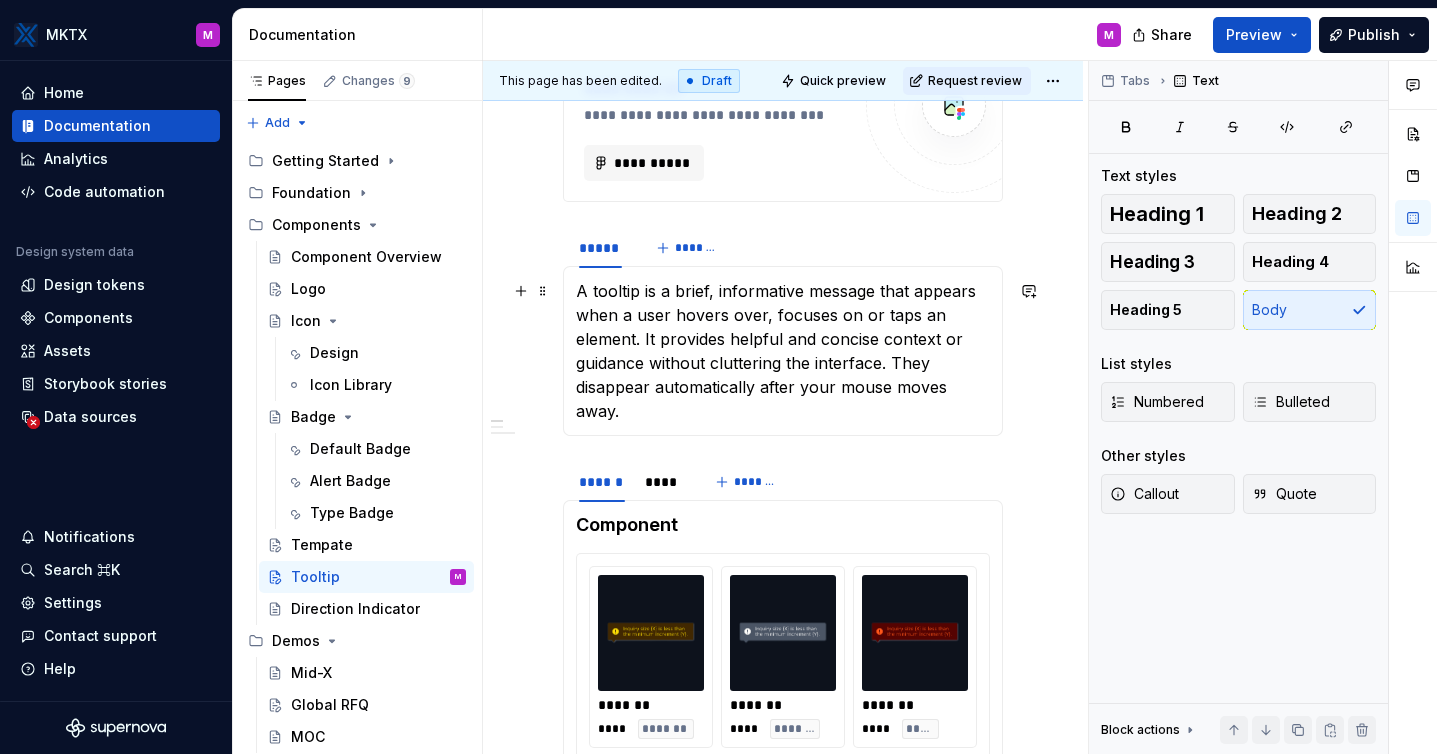 click on "A tooltip is a brief, informative message that appears when a user hovers over, focuses on or taps an element. It provides helpful and concise context or guidance without cluttering the interface. They disappear automatically after your mouse moves away." at bounding box center (783, 351) 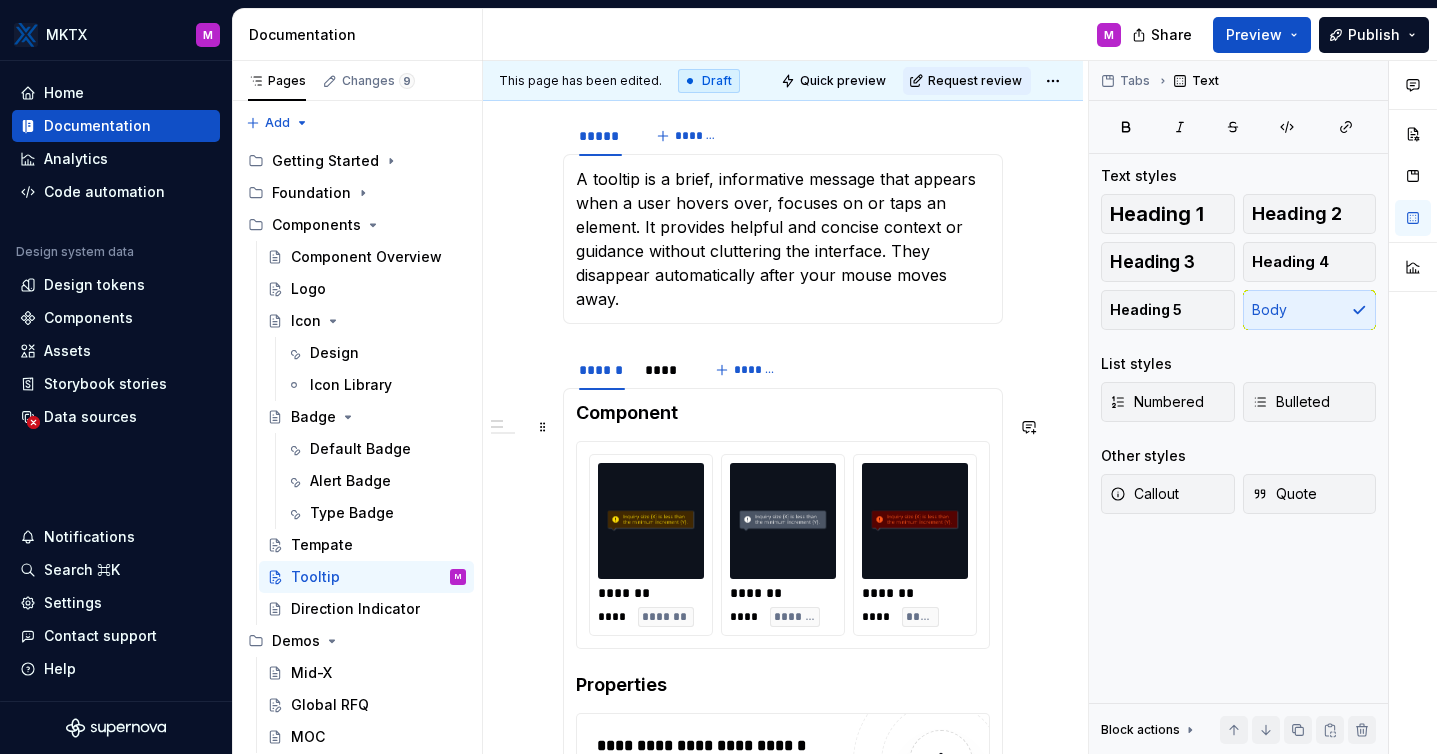 scroll, scrollTop: 448, scrollLeft: 0, axis: vertical 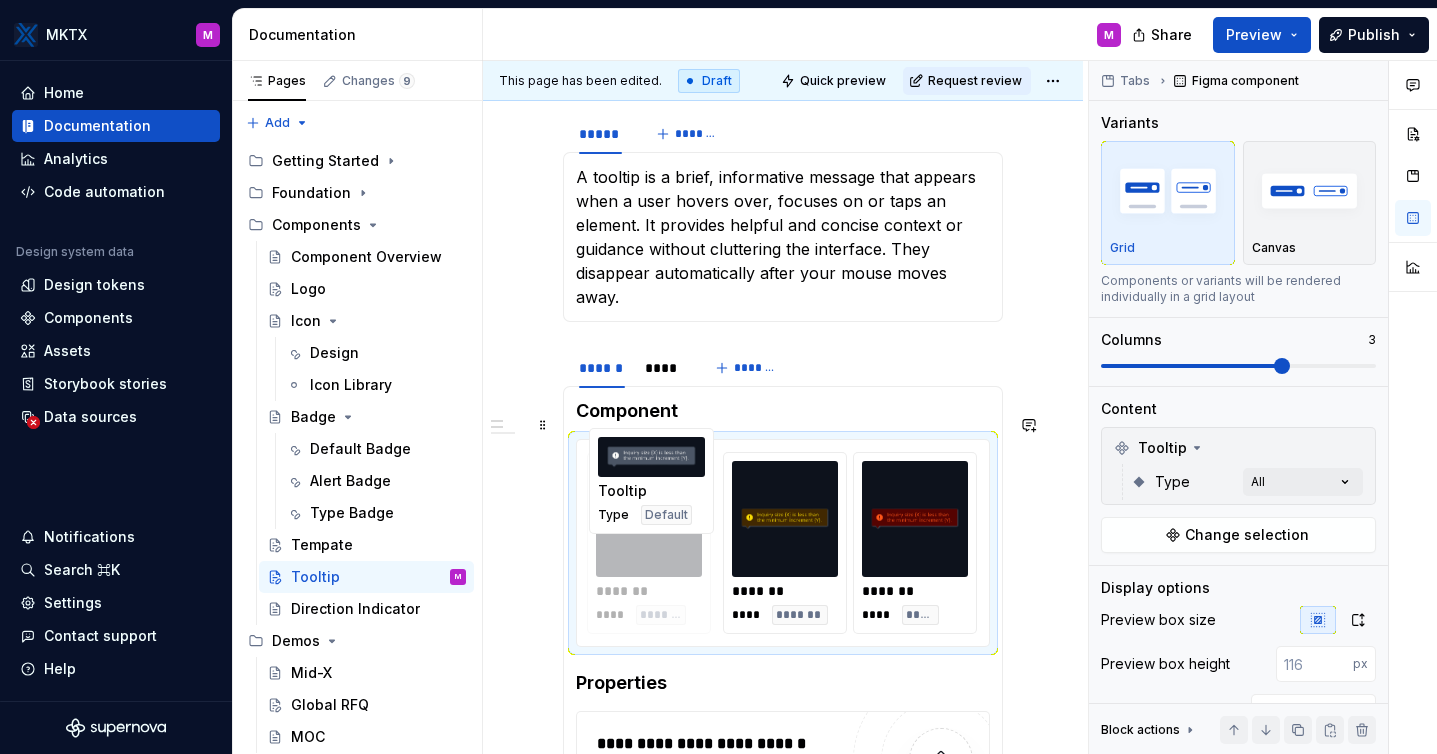 drag, startPoint x: 798, startPoint y: 517, endPoint x: 686, endPoint y: 515, distance: 112.01785 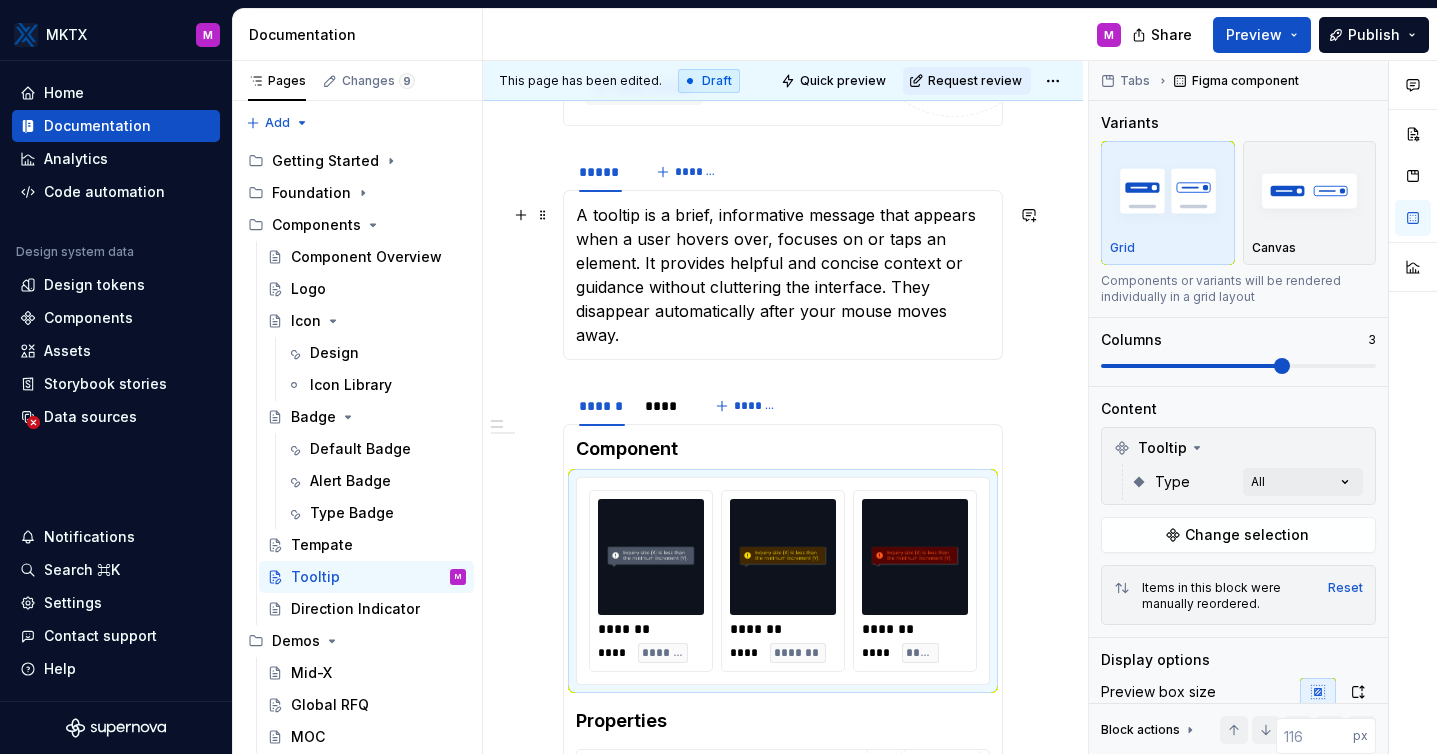 scroll, scrollTop: 406, scrollLeft: 0, axis: vertical 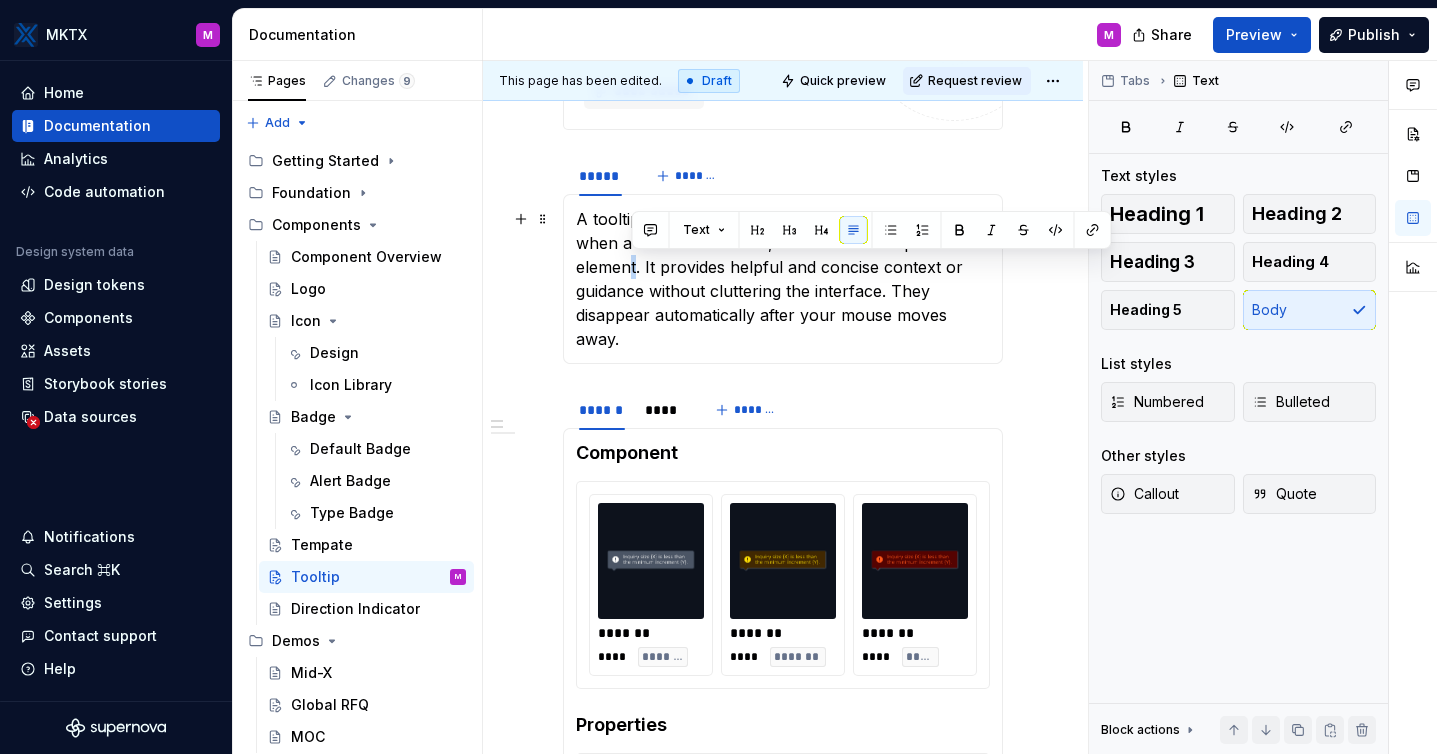 click on "A tooltip is a brief, informative message that appears when a user hovers over, focuses on or taps an element. It provides helpful and concise context or guidance without cluttering the interface. They disappear automatically after your mouse moves away." at bounding box center (783, 279) 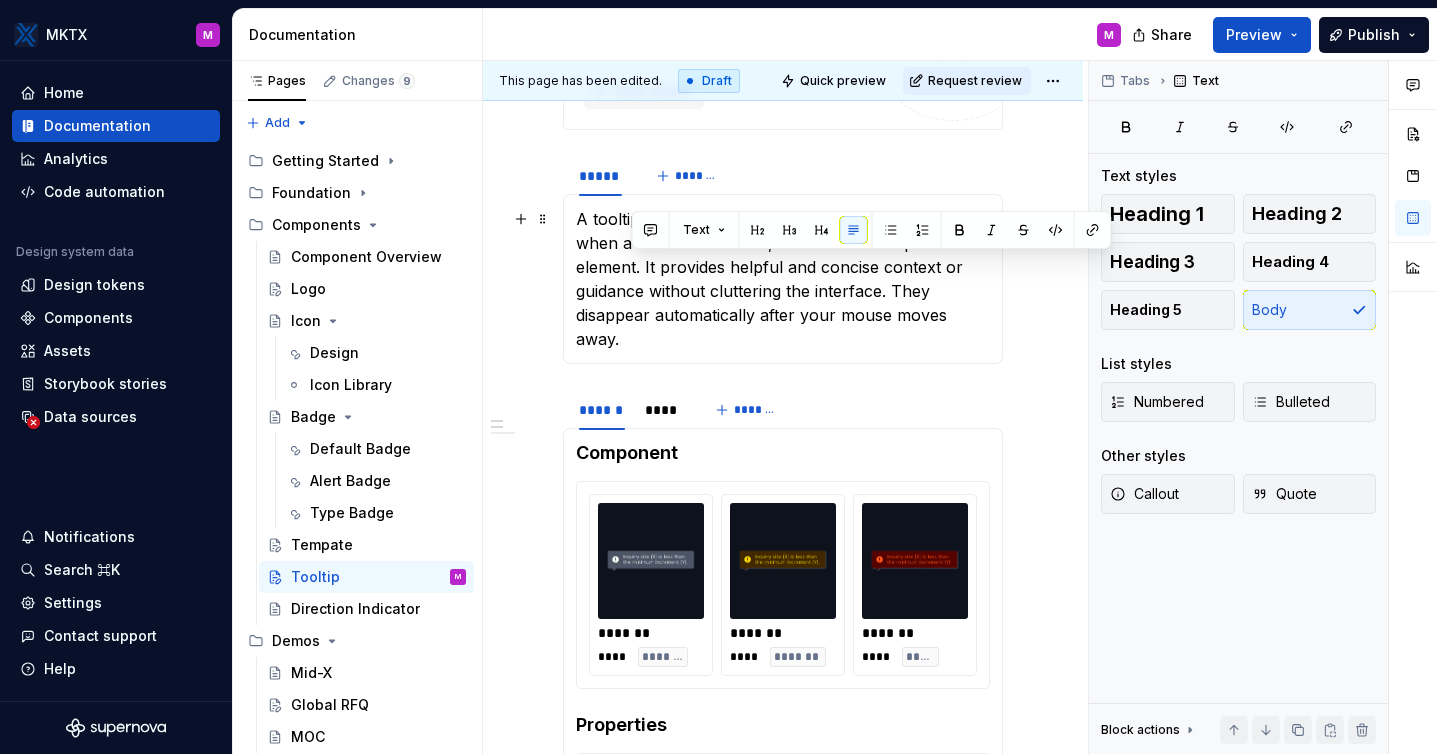 click on "A tooltip is a brief, informative message that appears when a user hovers over, focuses on or taps an element. It provides helpful and concise context or guidance without cluttering the interface. They disappear automatically after your mouse moves away." at bounding box center (783, 279) 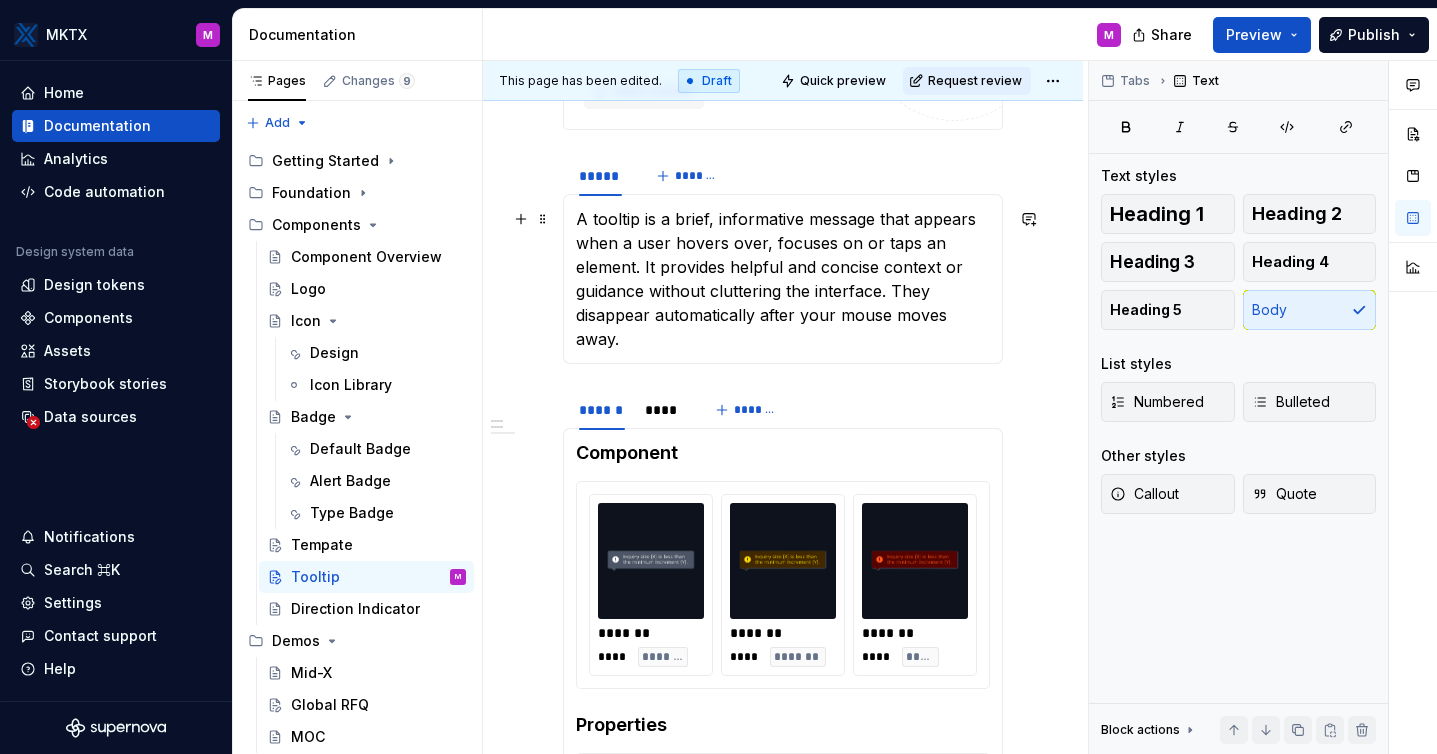 click on "A tooltip is a brief, informative message that appears when a user hovers over, focuses on or taps an element. It provides helpful and concise context or guidance without cluttering the interface. They disappear automatically after your mouse moves away." at bounding box center (783, 279) 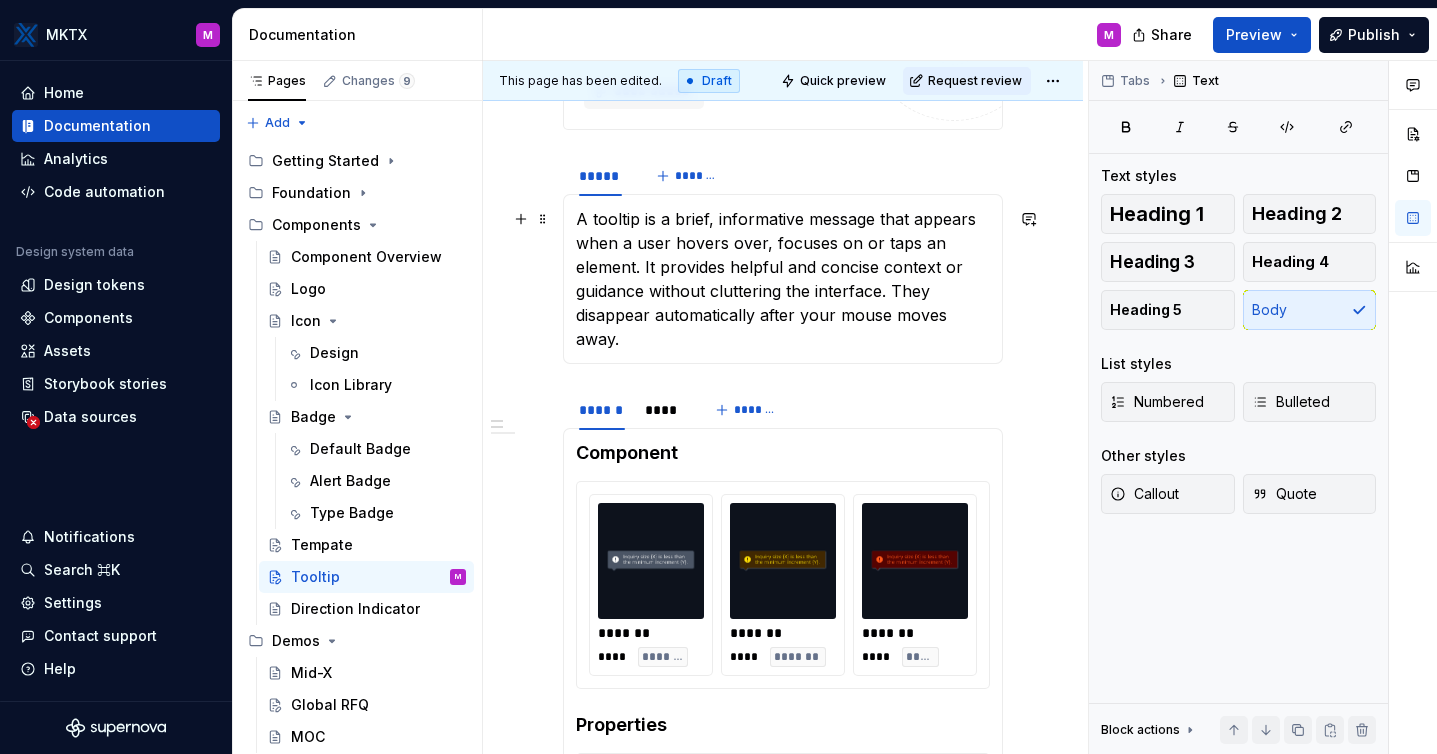 click on "A tooltip is a brief, informative message that appears when a user hovers over, focuses on or taps an element. It provides helpful and concise context or guidance without cluttering the interface. They disappear automatically after your mouse moves away." at bounding box center [783, 279] 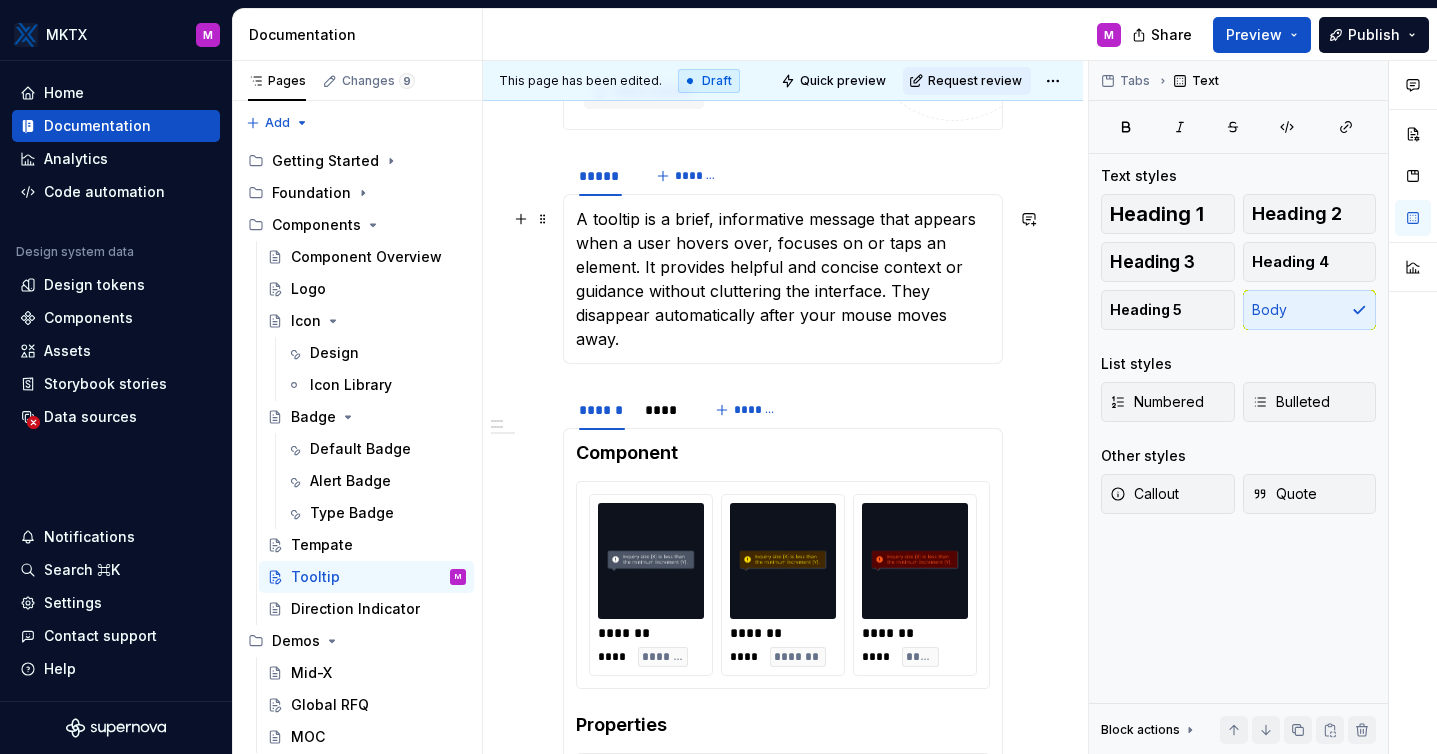 click on "A tooltip is a brief, informative message that appears when a user hovers over, focuses on or taps an element. It provides helpful and concise context or guidance without cluttering the interface. They disappear automatically after your mouse moves away." at bounding box center [783, 279] 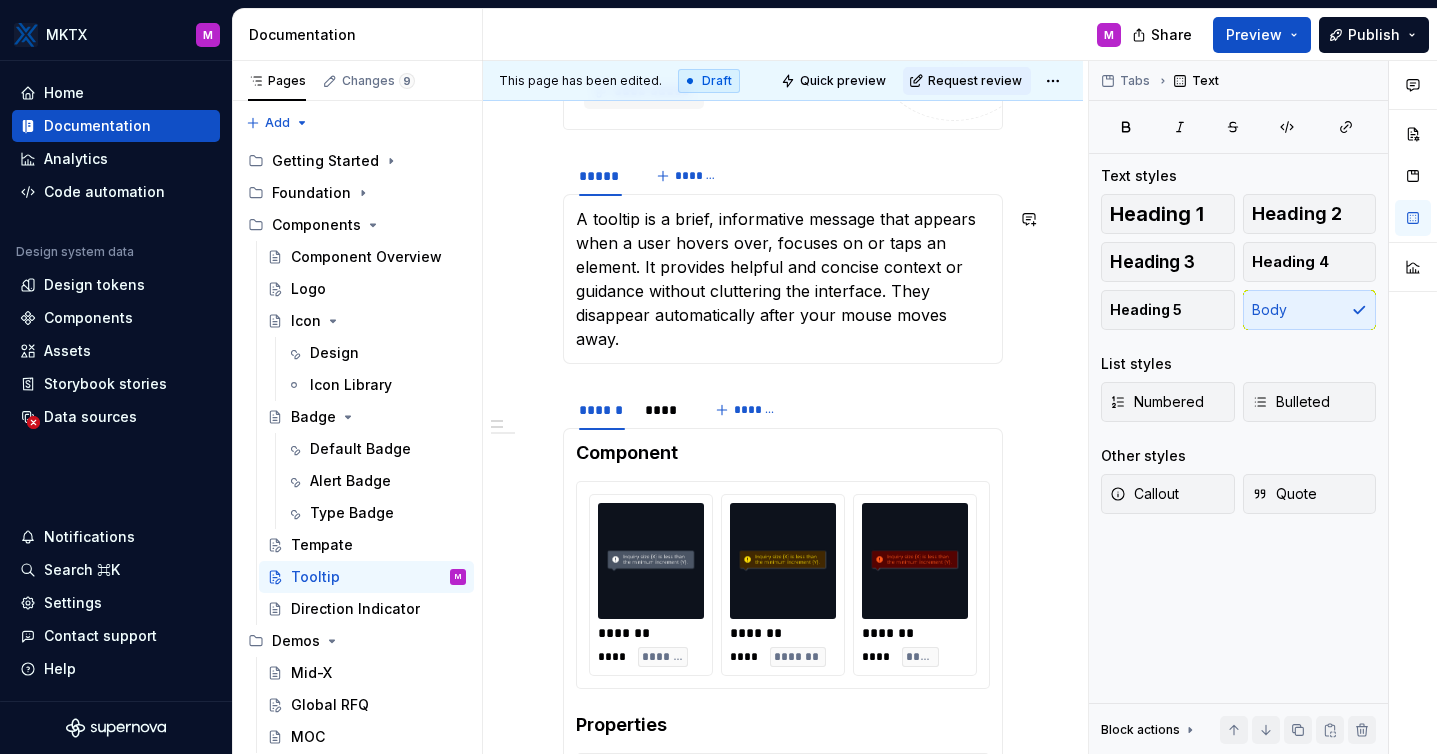 type 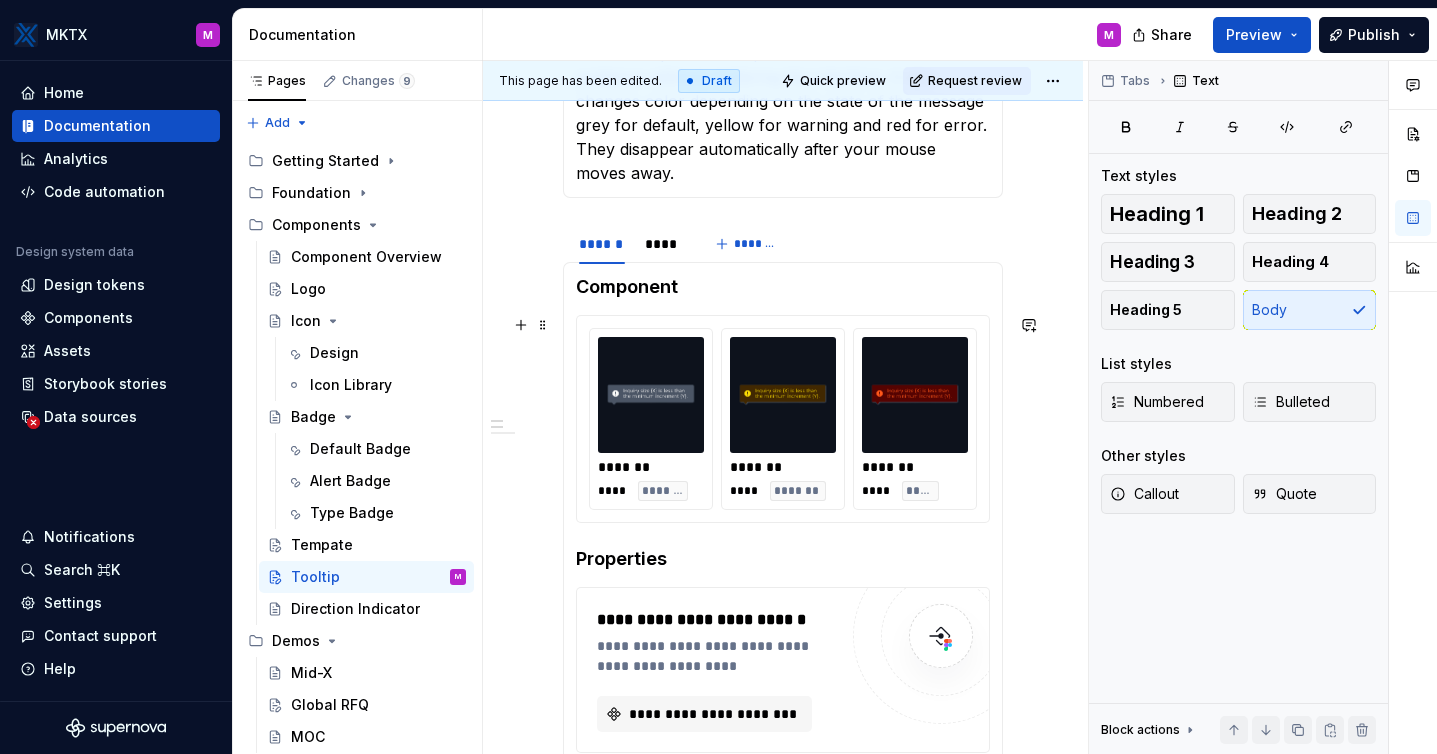 scroll, scrollTop: 911, scrollLeft: 0, axis: vertical 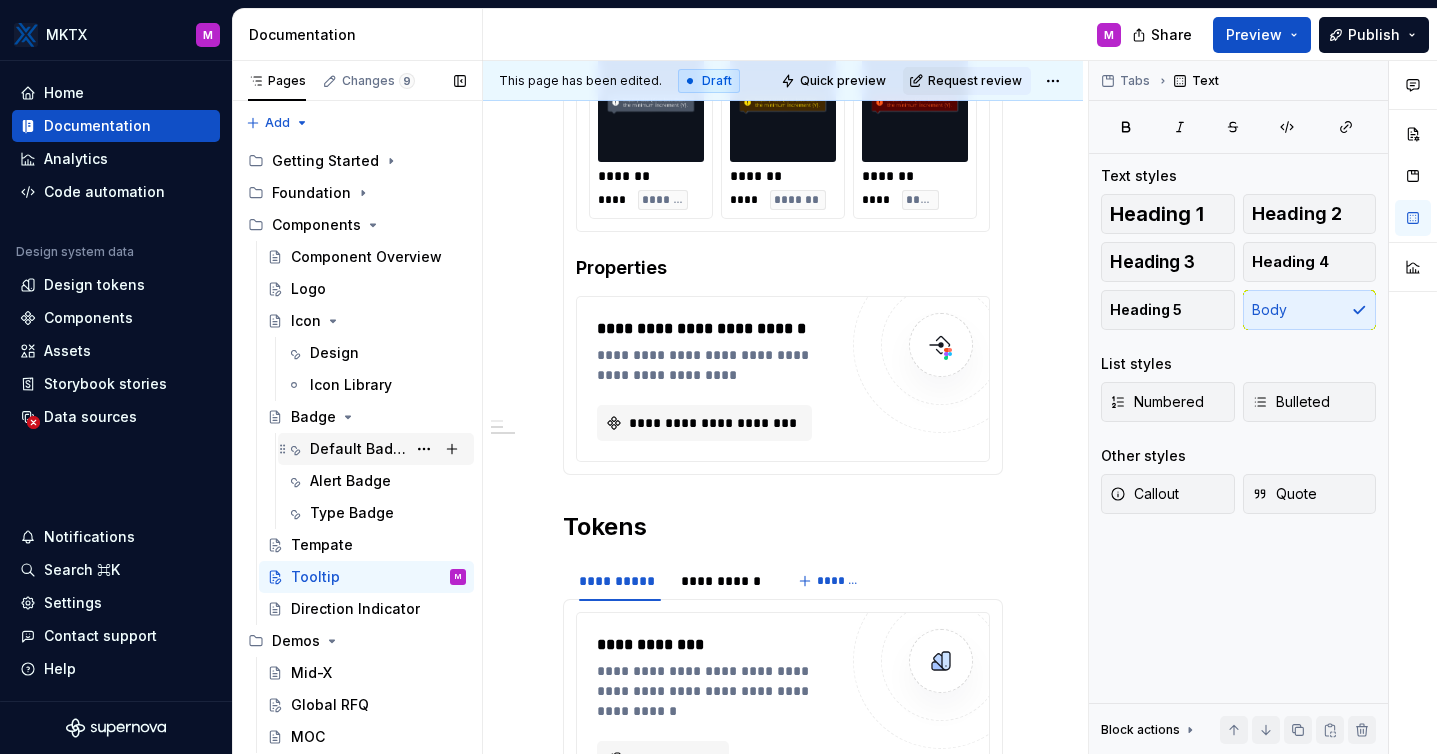 click on "Default Badge" at bounding box center [358, 449] 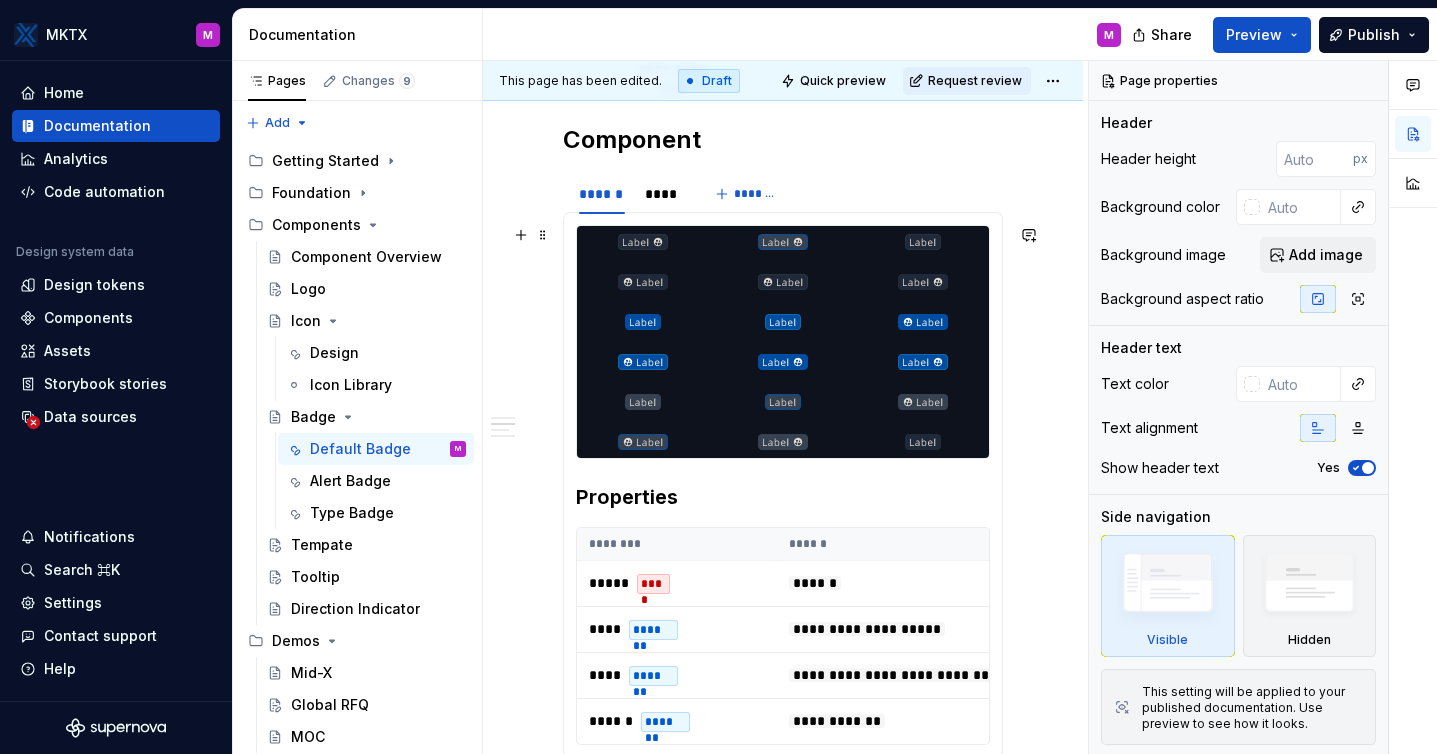 scroll, scrollTop: 1017, scrollLeft: 0, axis: vertical 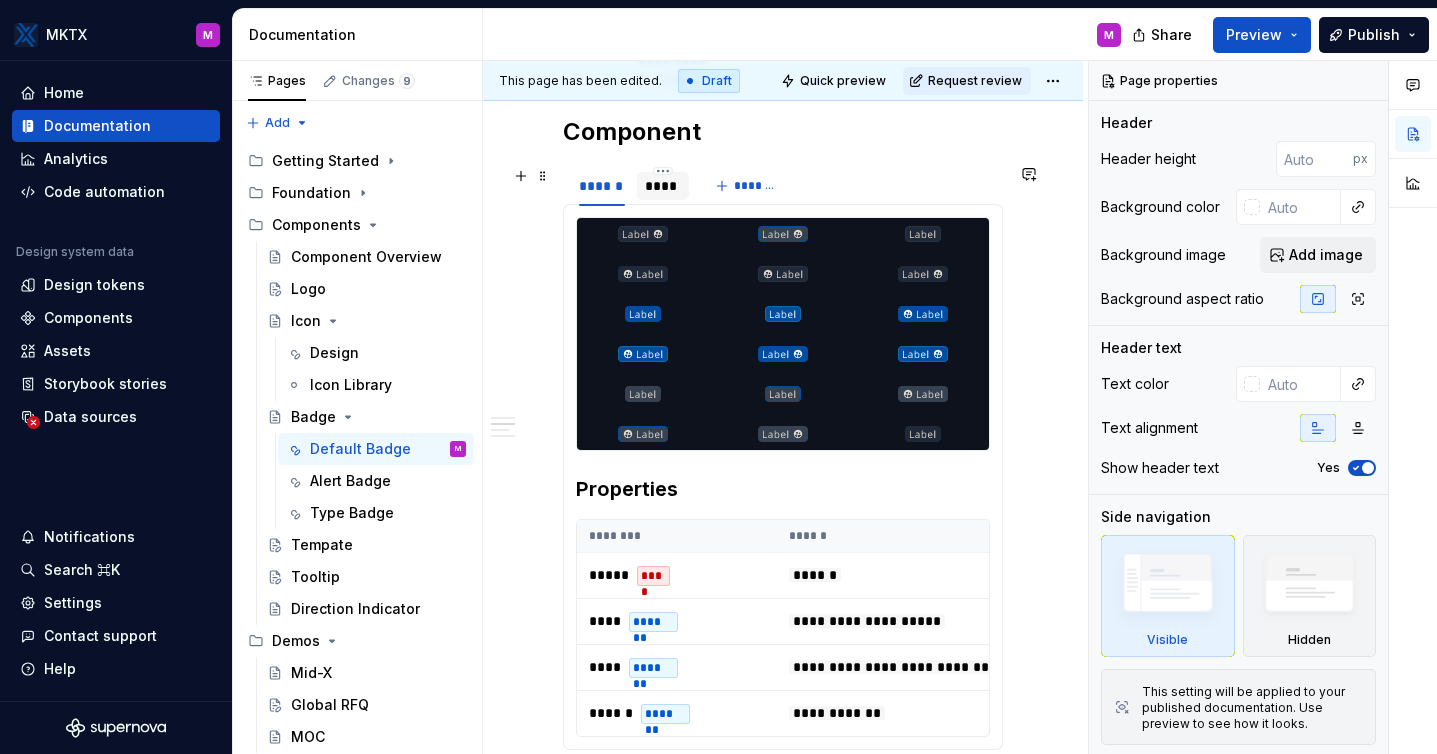 click on "****" at bounding box center (663, 186) 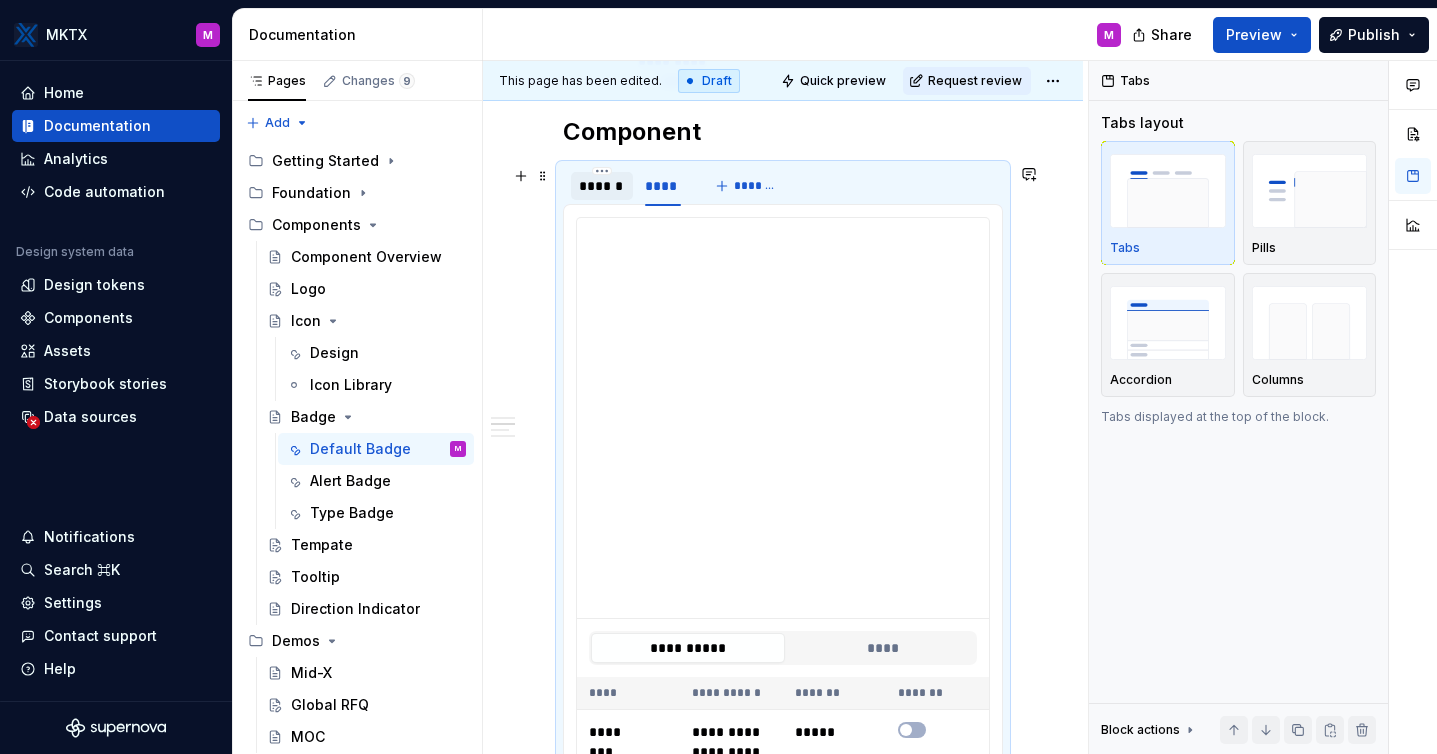 click on "******" at bounding box center [602, 186] 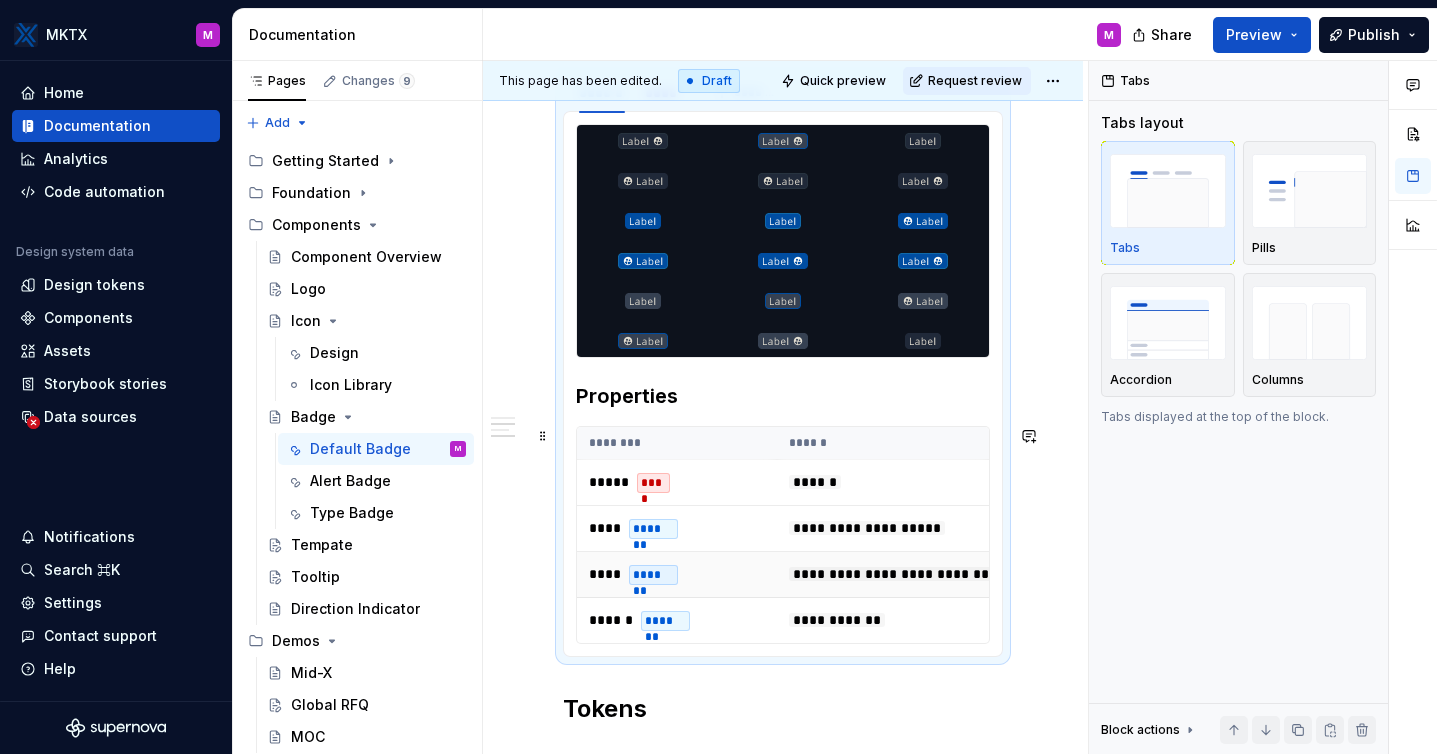 scroll, scrollTop: 948, scrollLeft: 0, axis: vertical 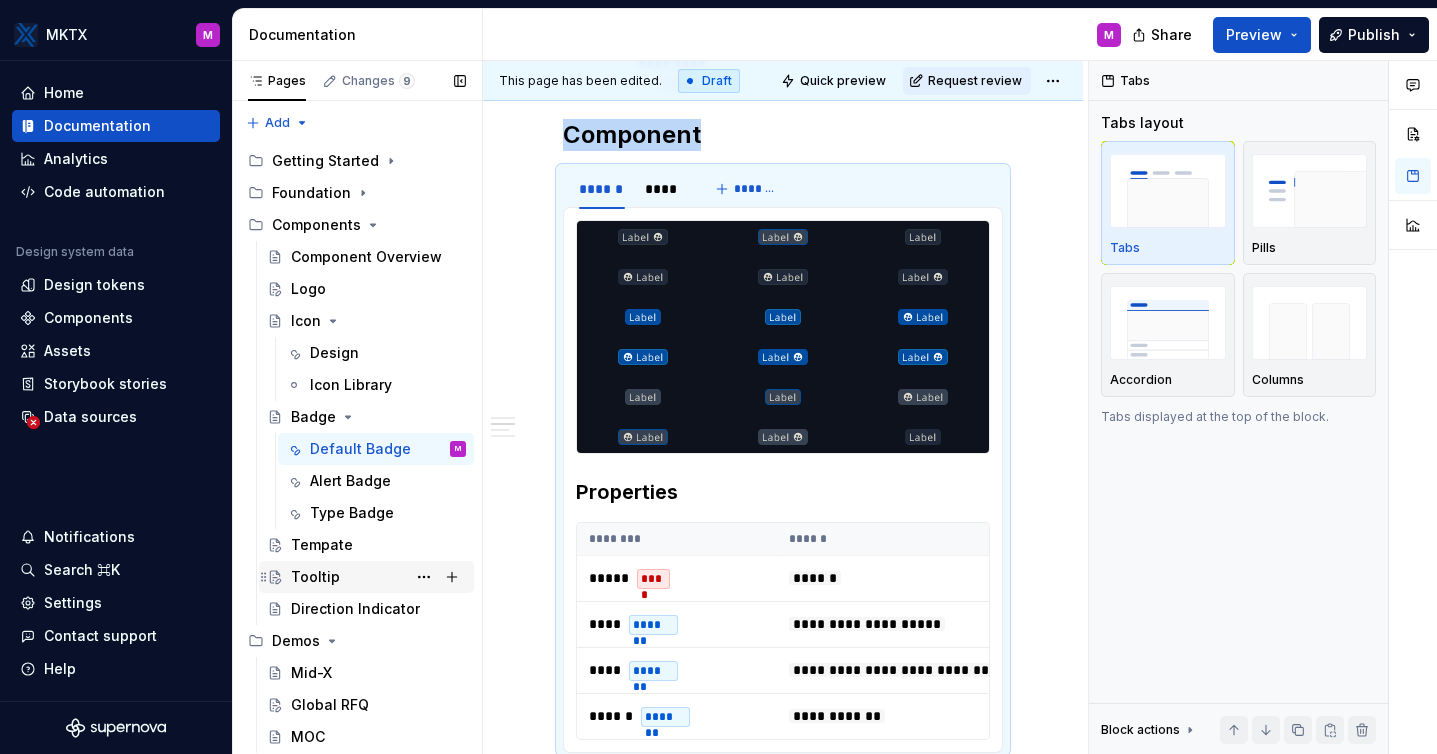 click on "Tooltip" at bounding box center [315, 577] 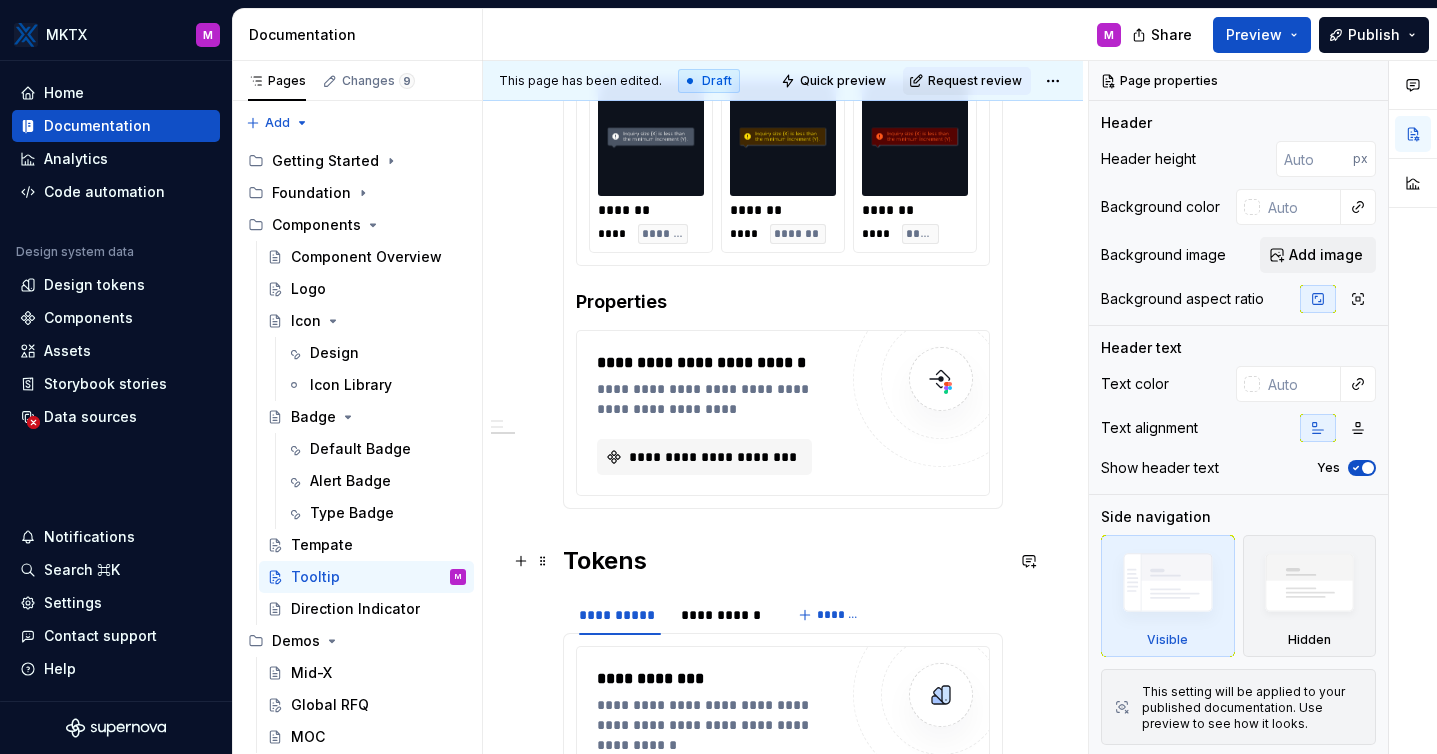scroll, scrollTop: 556, scrollLeft: 0, axis: vertical 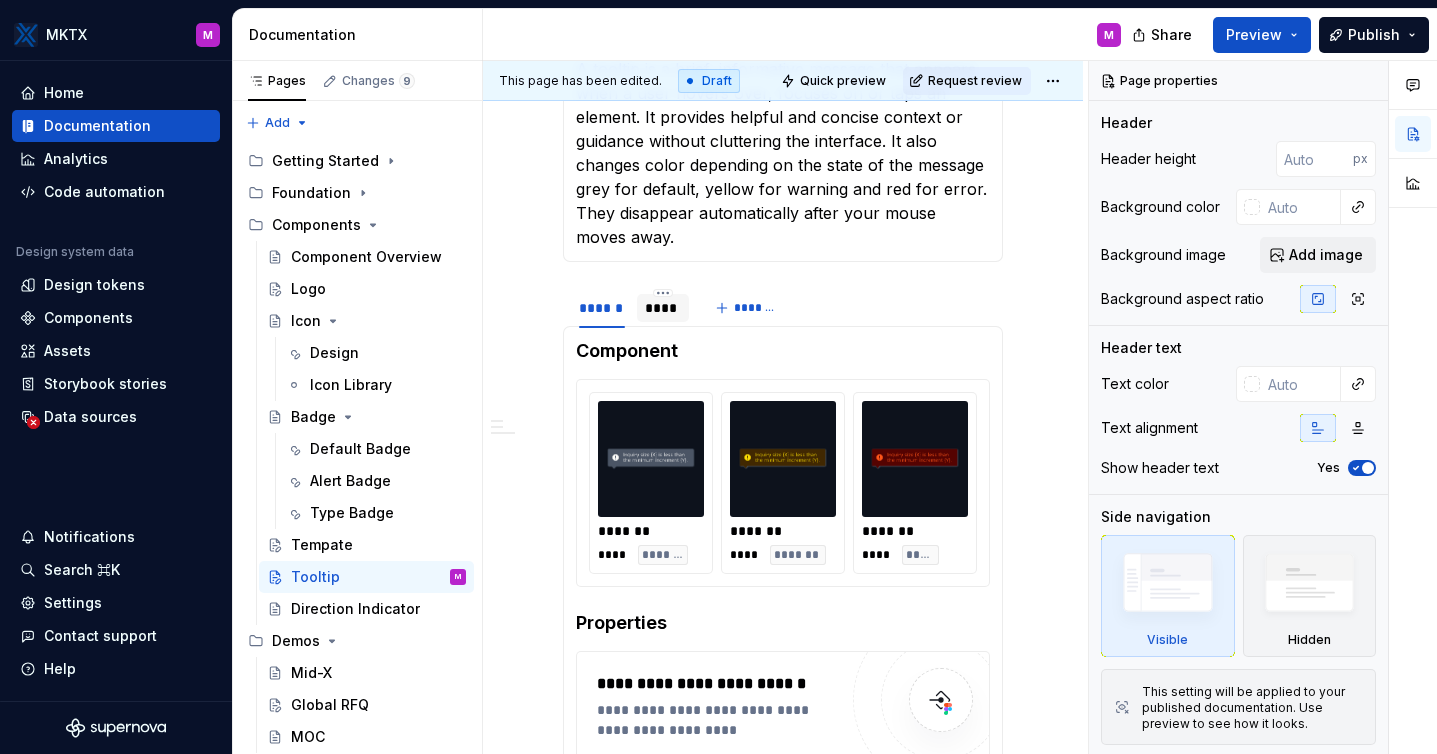 click on "****" at bounding box center (663, 308) 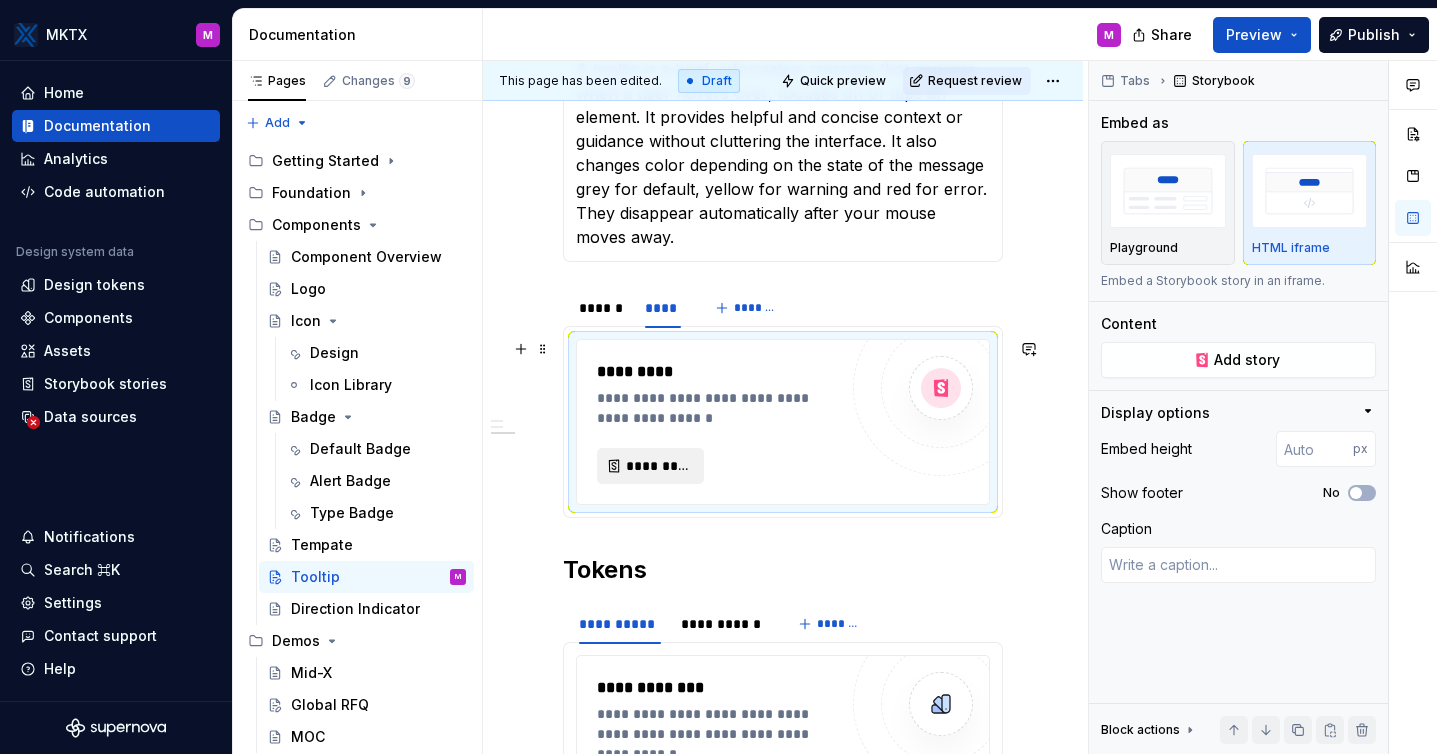 click on "*********" at bounding box center (658, 466) 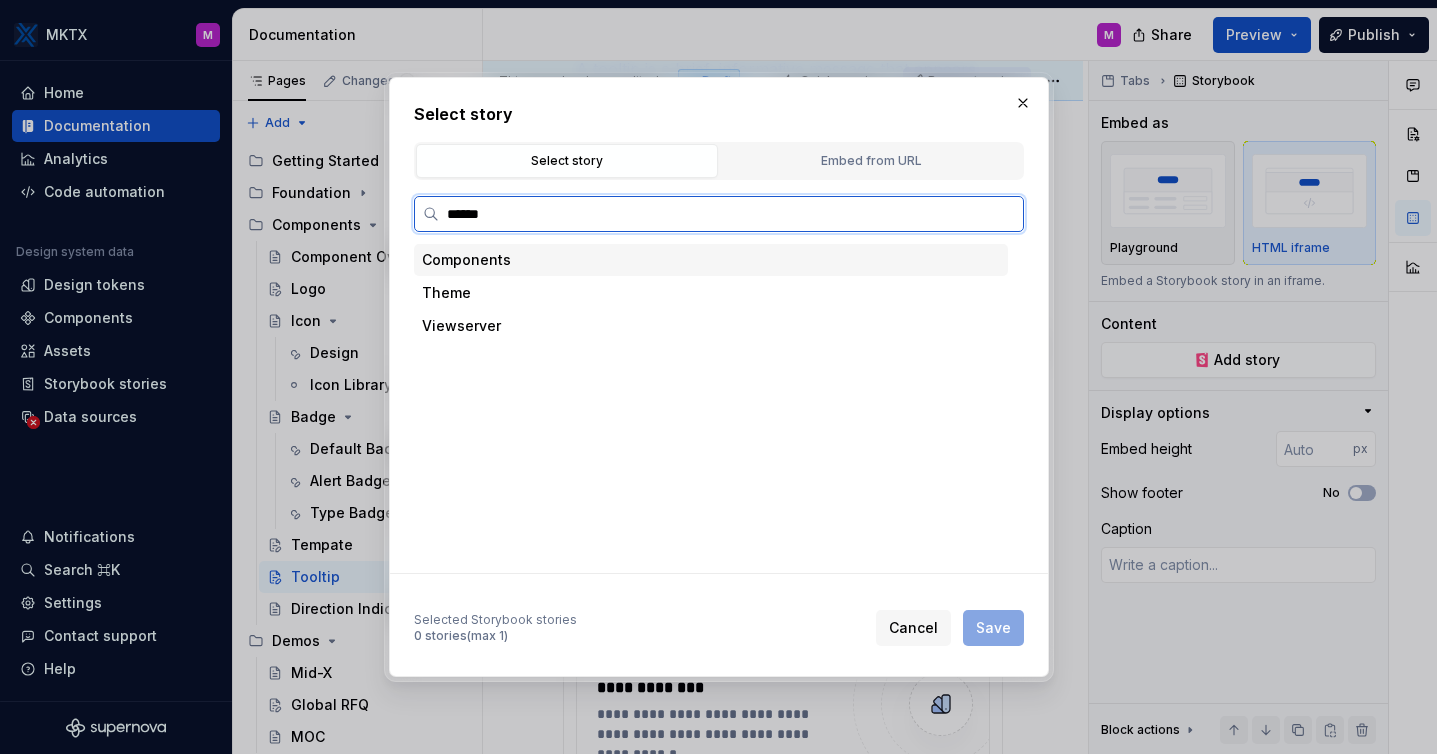 type on "*******" 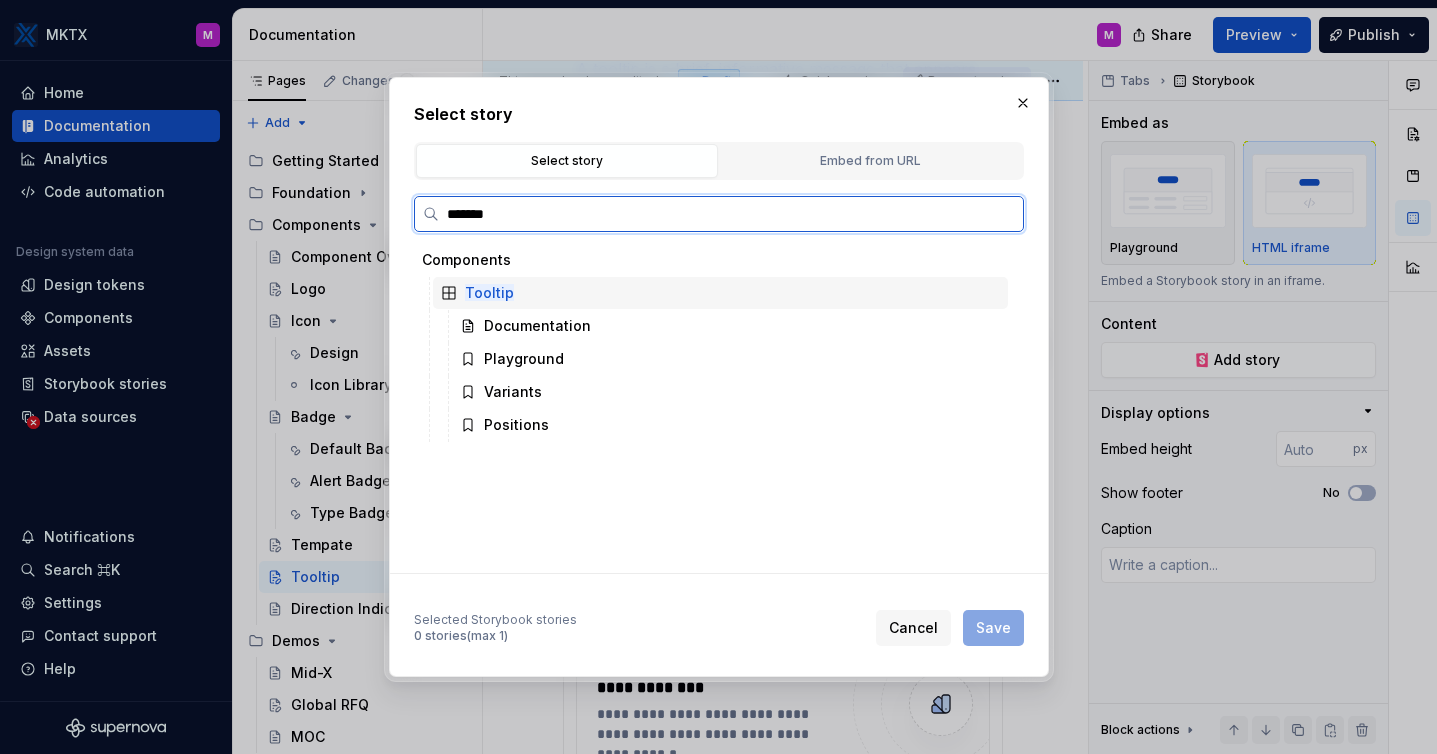 click on "Tooltip" at bounding box center (489, 292) 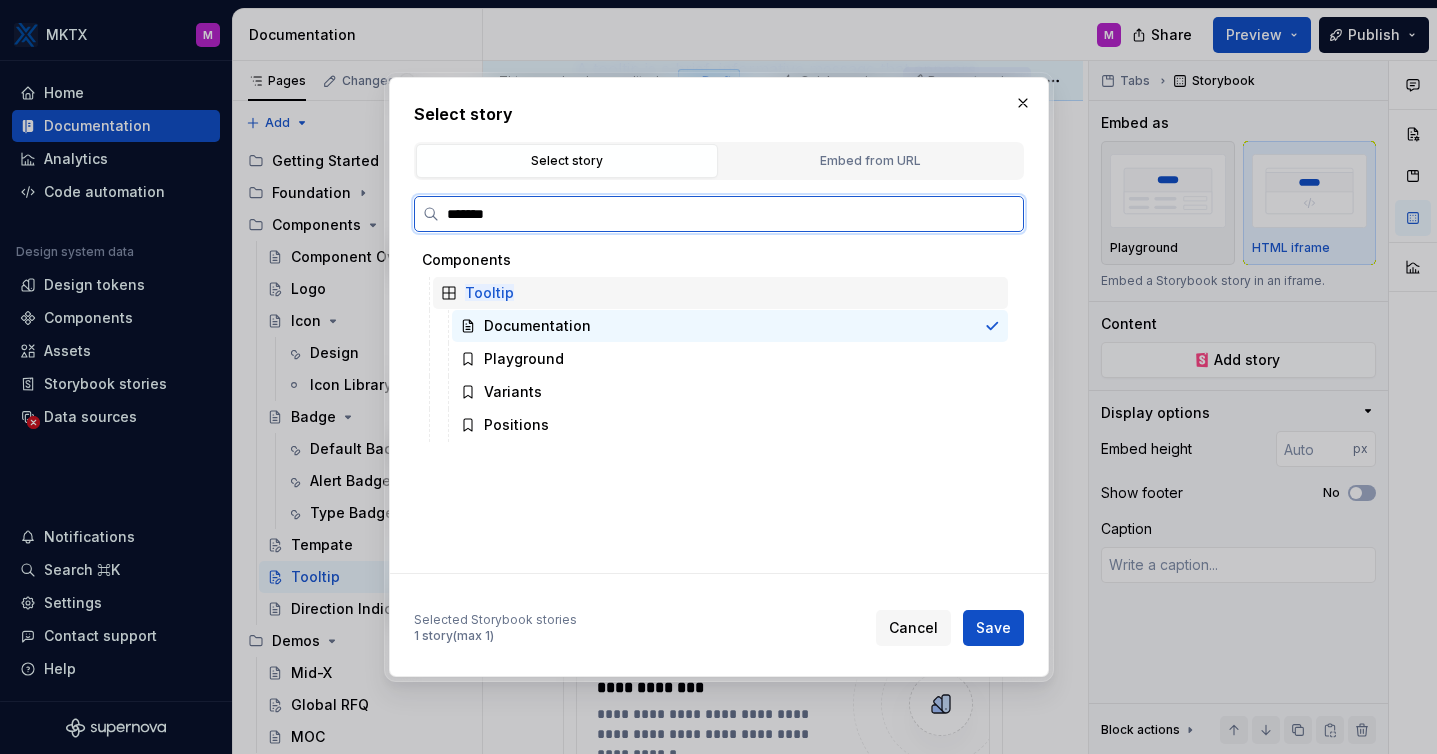 click on "Tooltip" at bounding box center (720, 293) 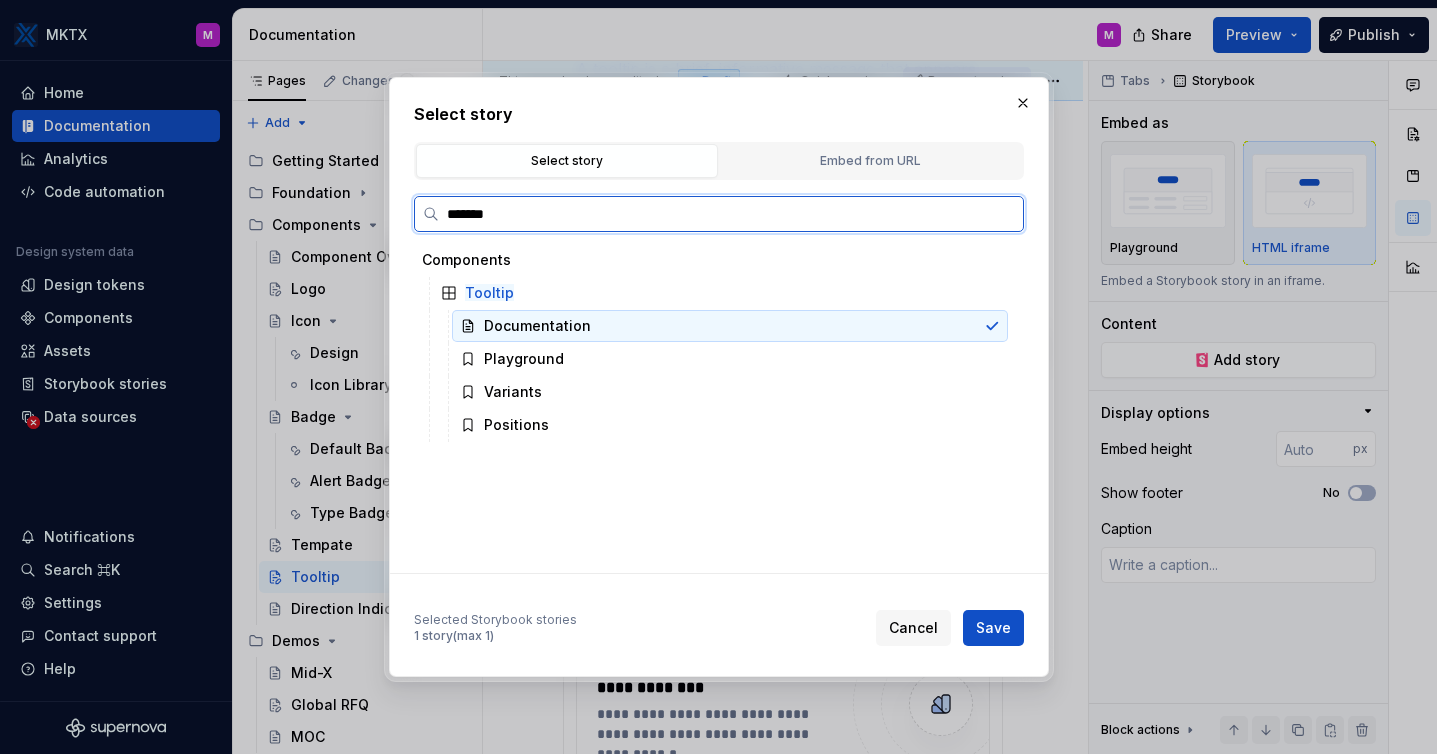 click on "Documentation" at bounding box center (537, 326) 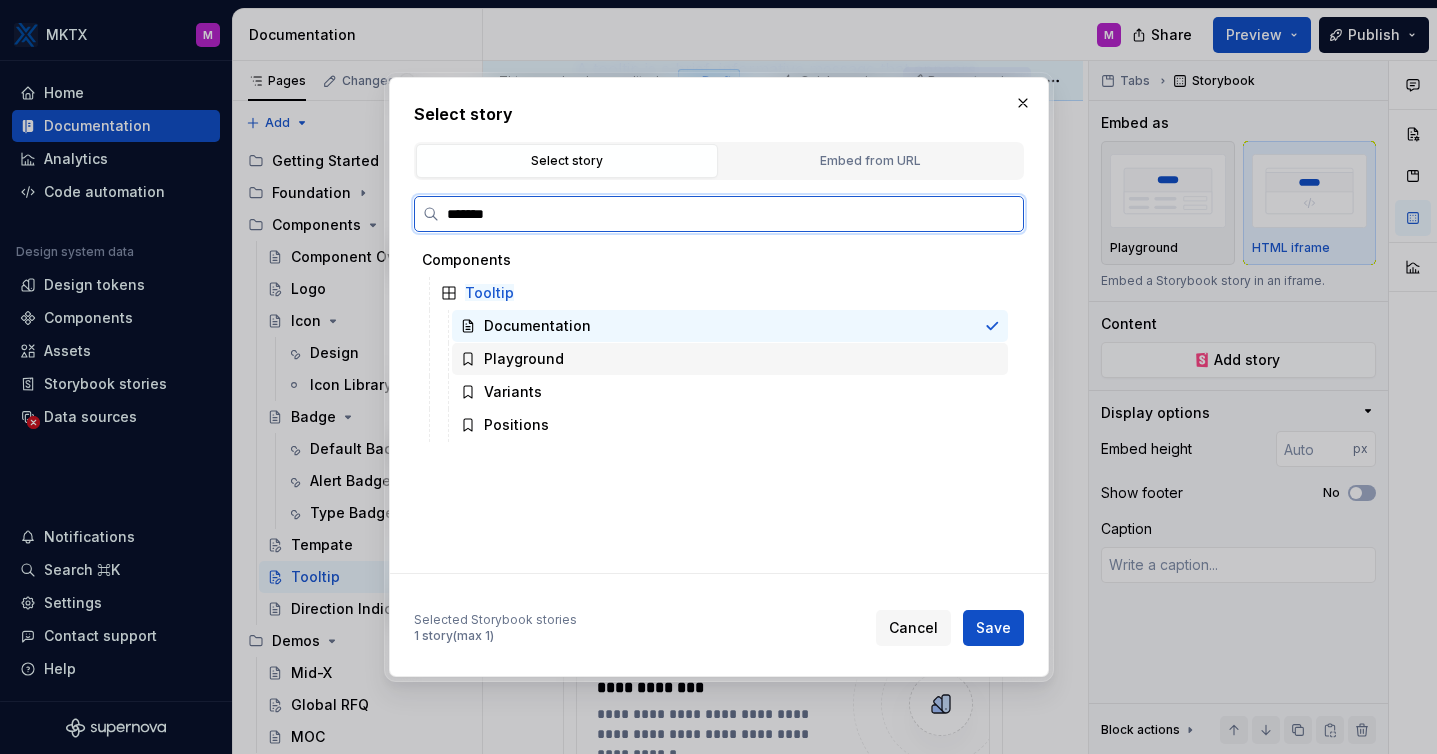 click on "Playground" at bounding box center [730, 359] 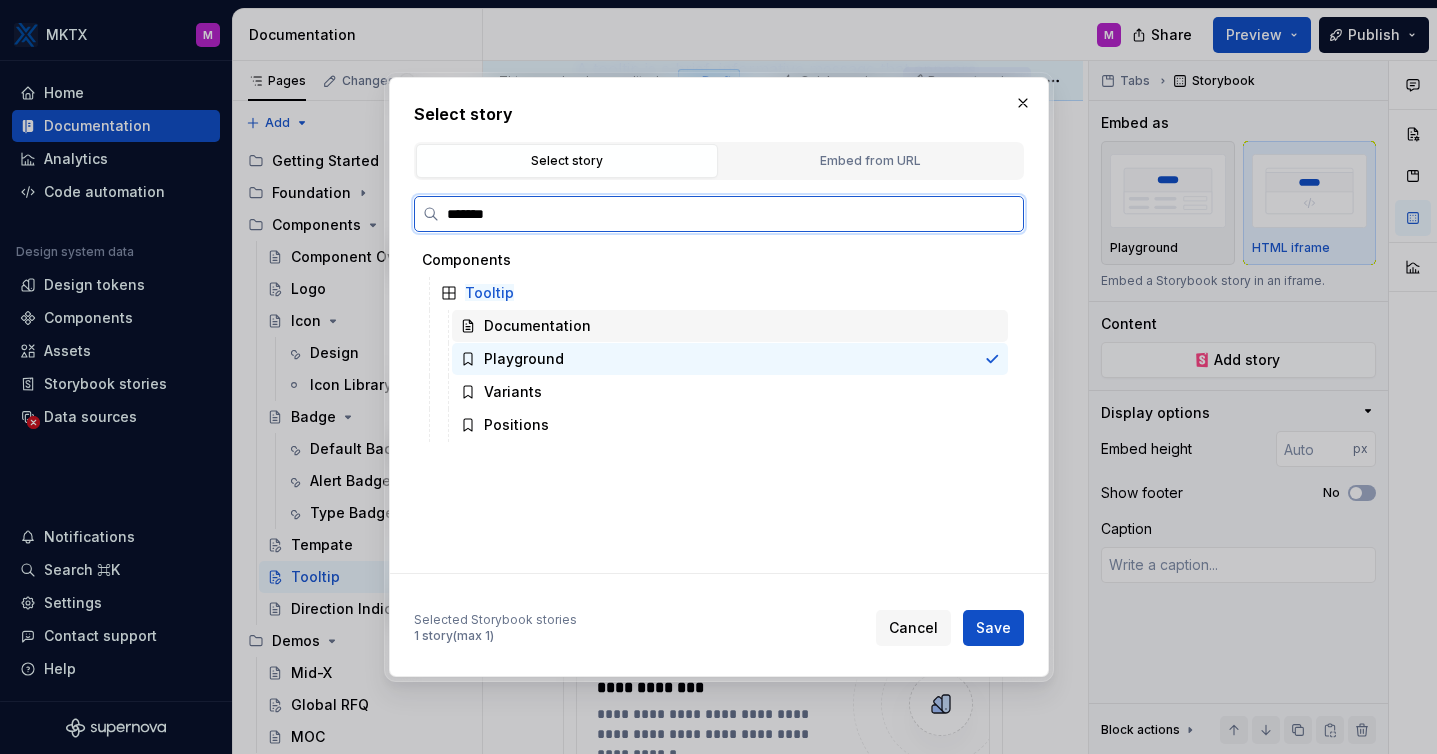 click on "Tooltip" at bounding box center (720, 293) 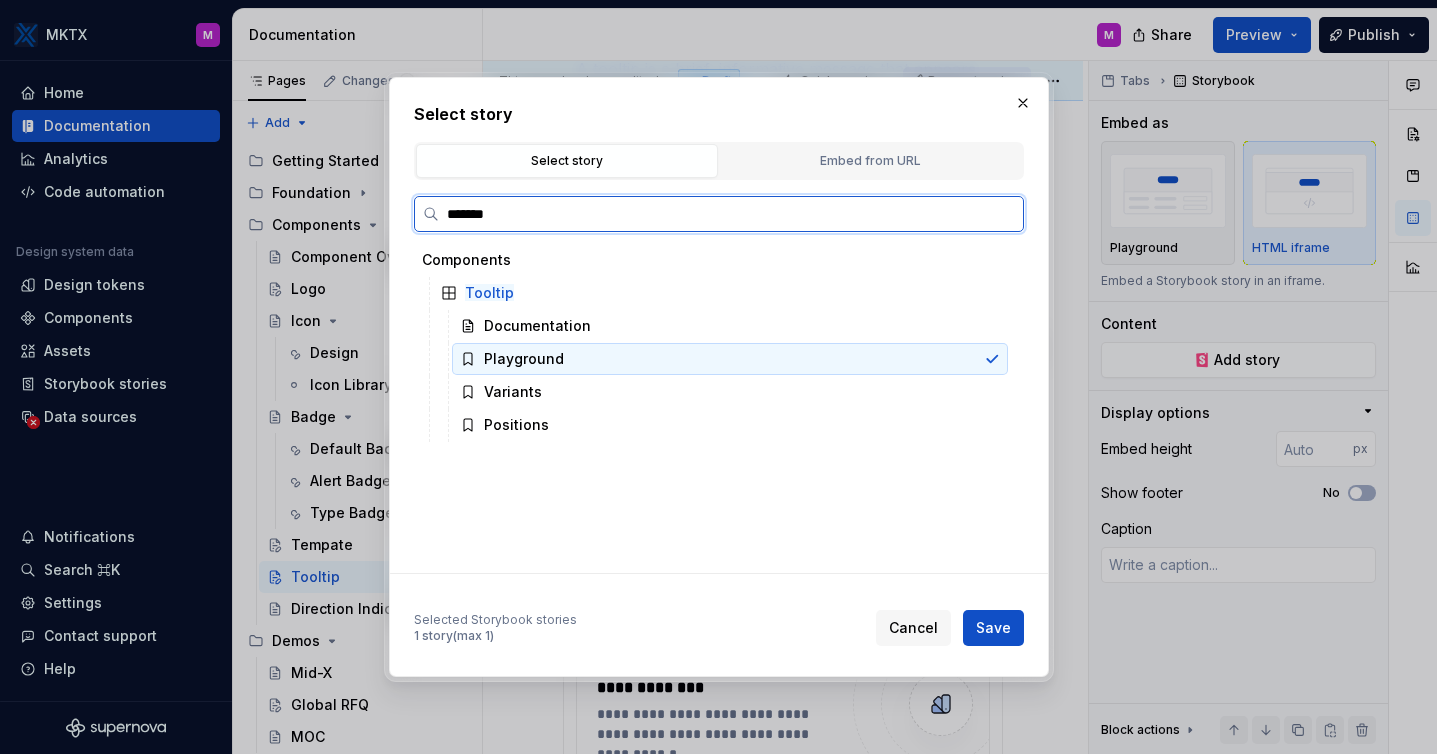 click on "Playground" at bounding box center (730, 359) 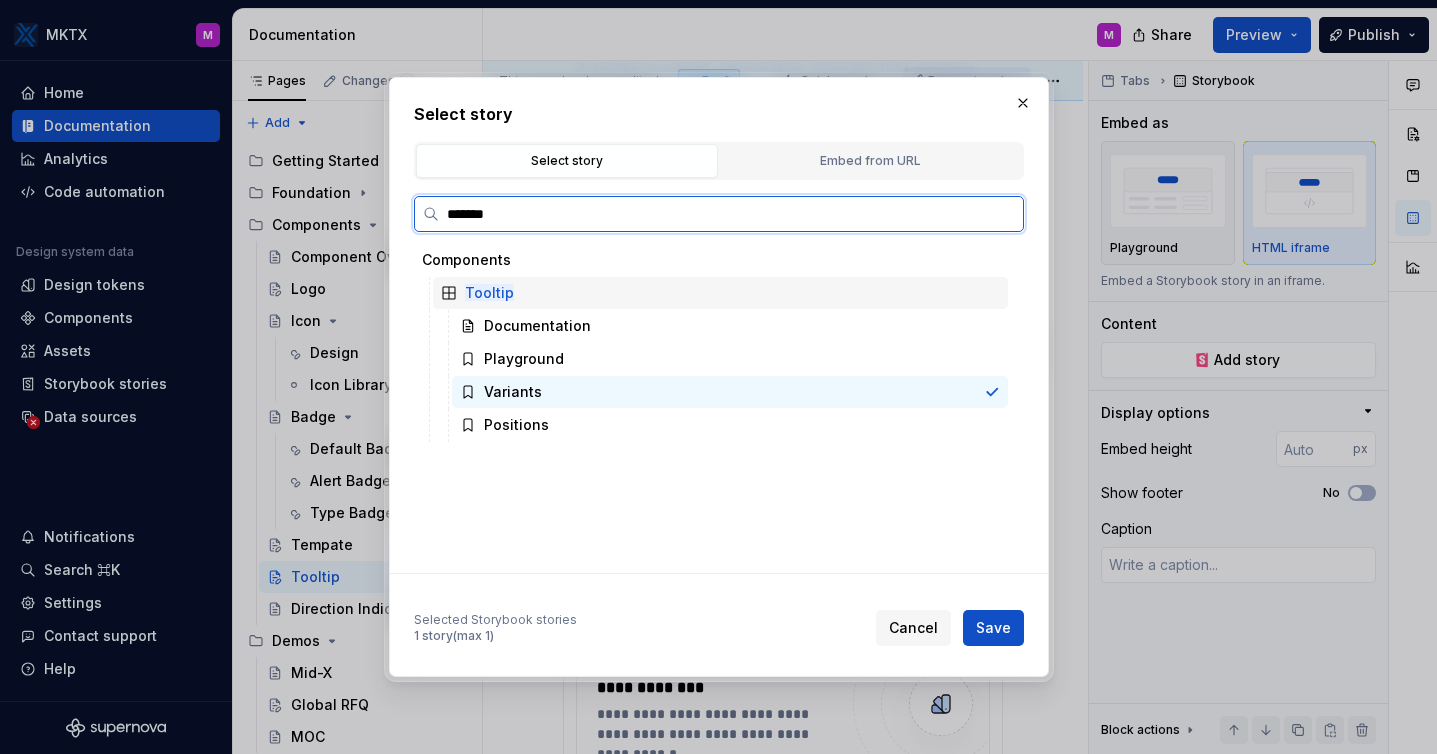 click on "Tooltip" at bounding box center [720, 293] 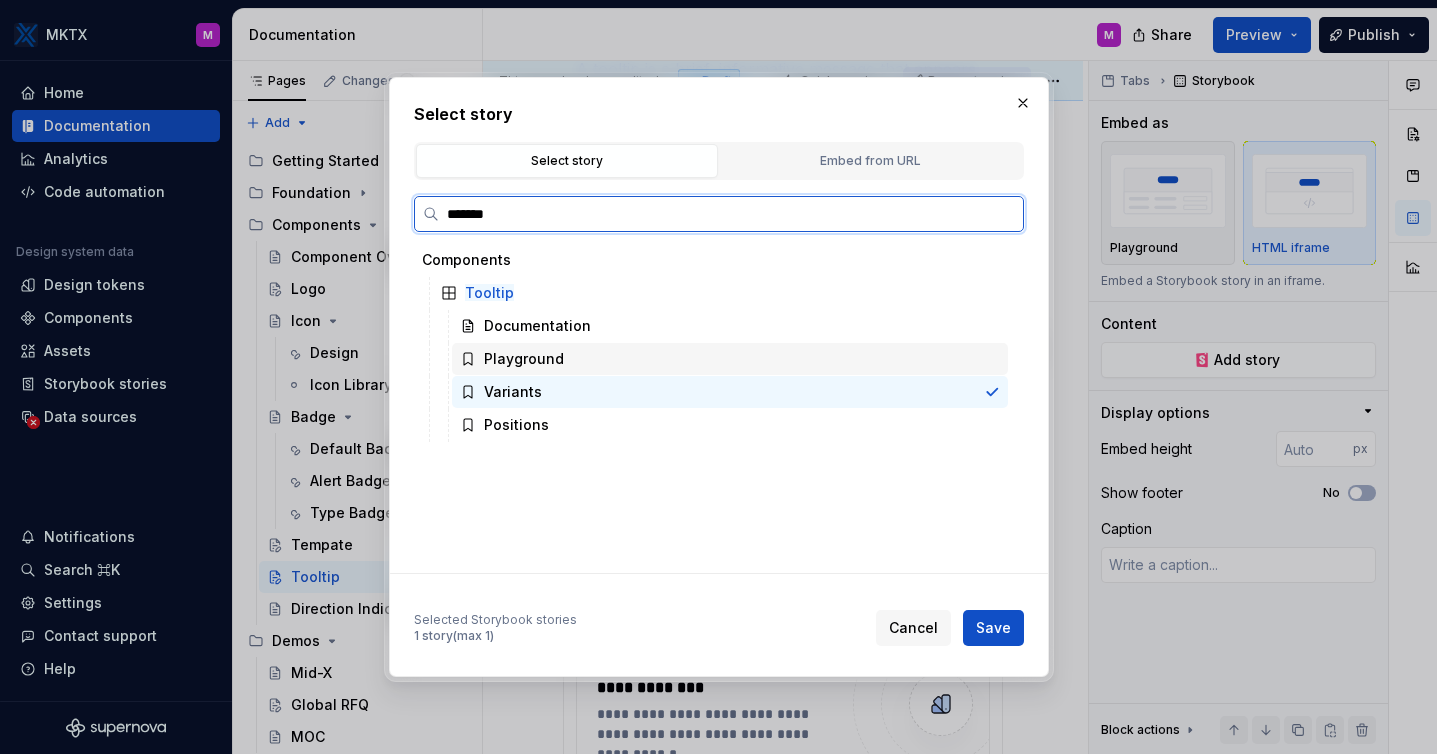 click on "Variants" at bounding box center (730, 392) 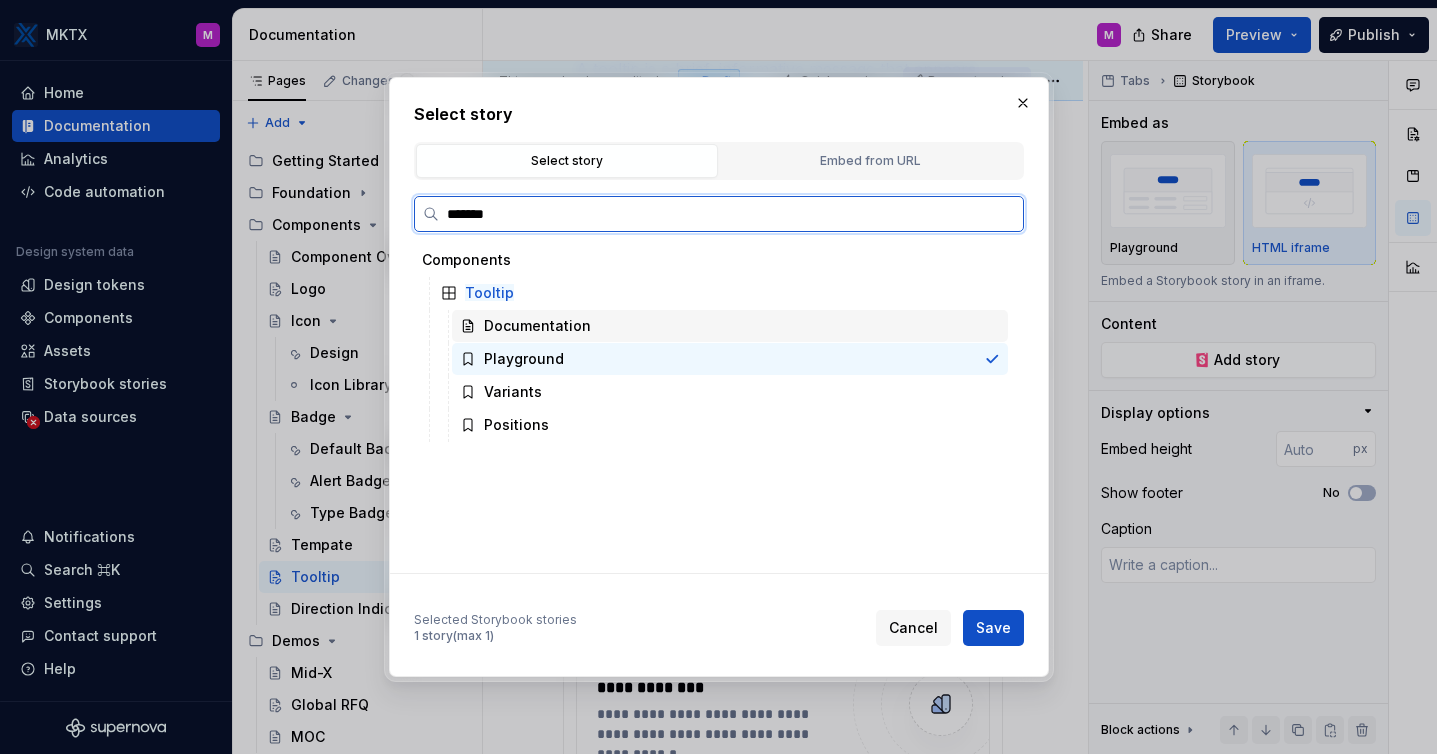 click on "Documentation" at bounding box center (730, 326) 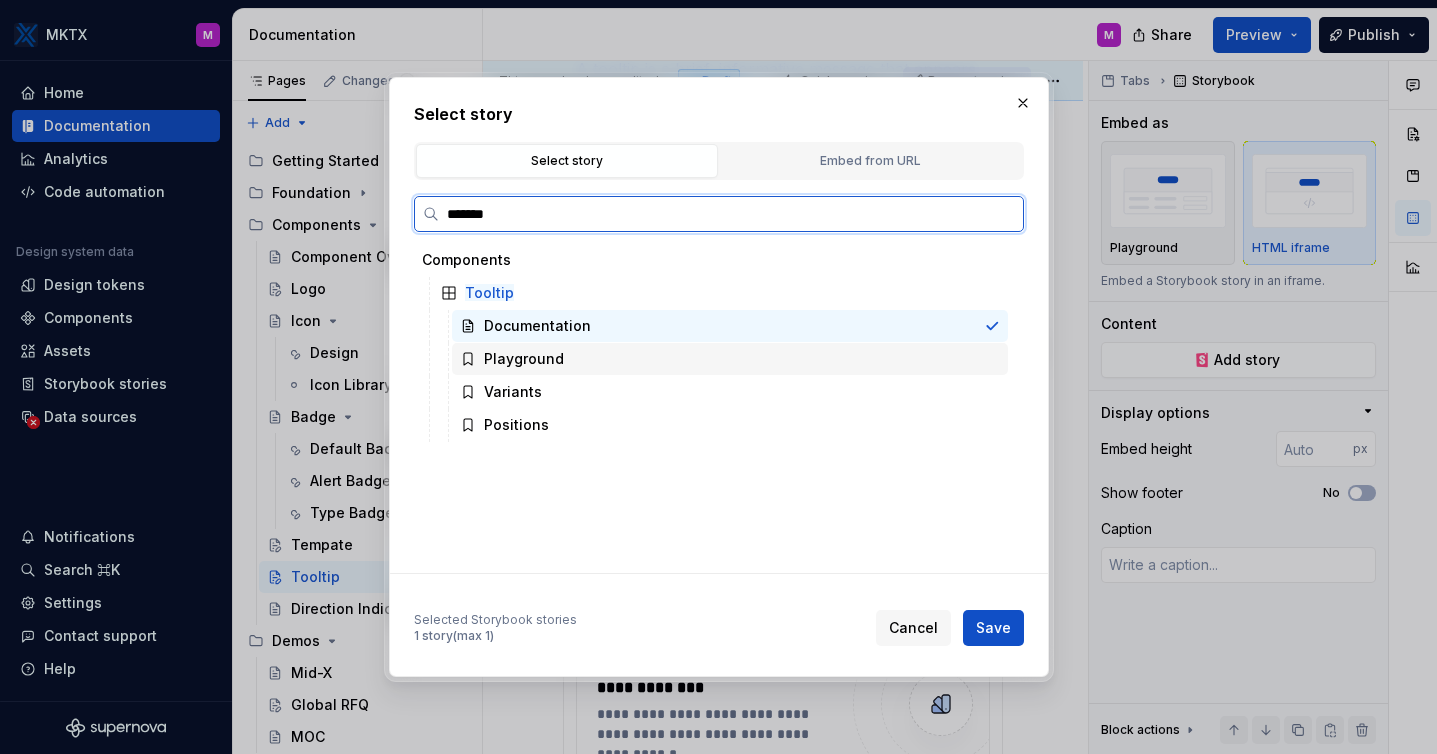 click on "Playground" at bounding box center [730, 359] 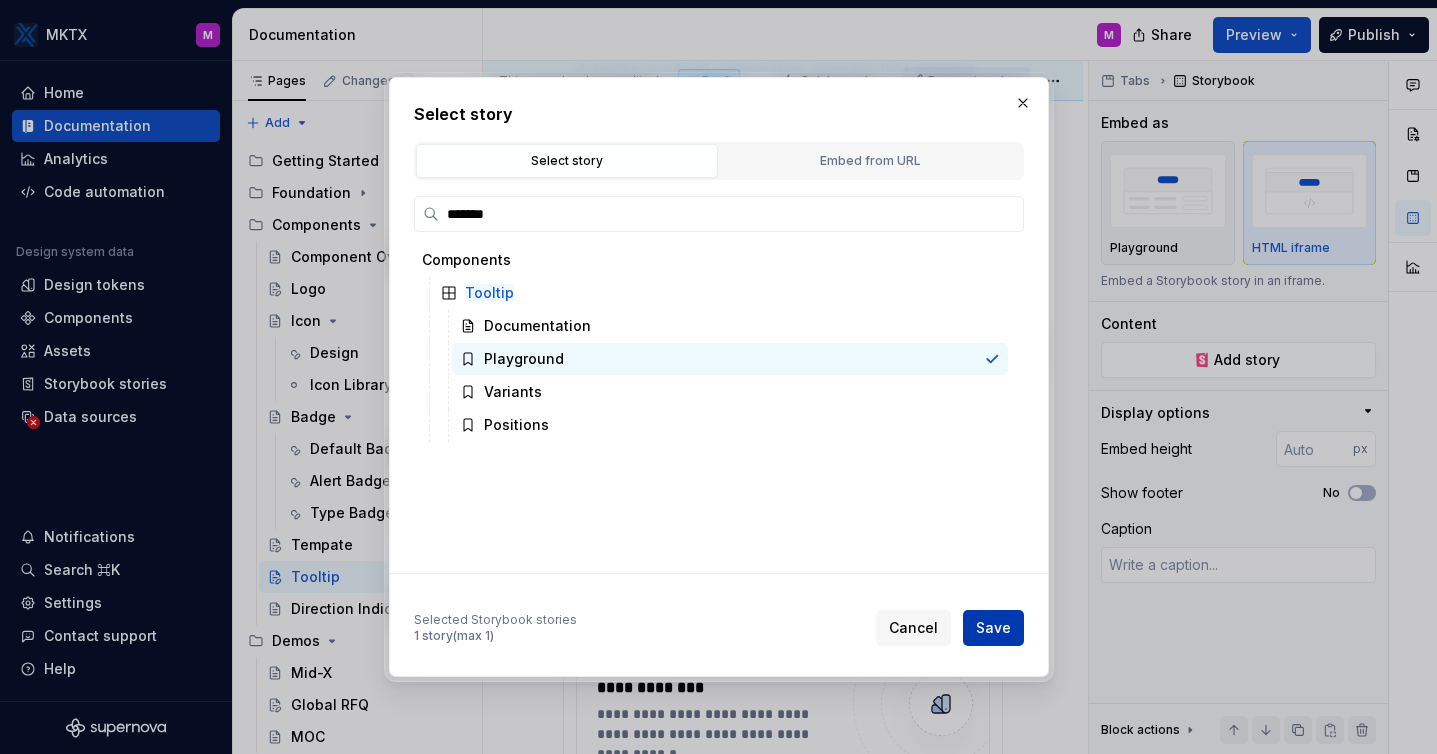 click on "Save" at bounding box center (993, 628) 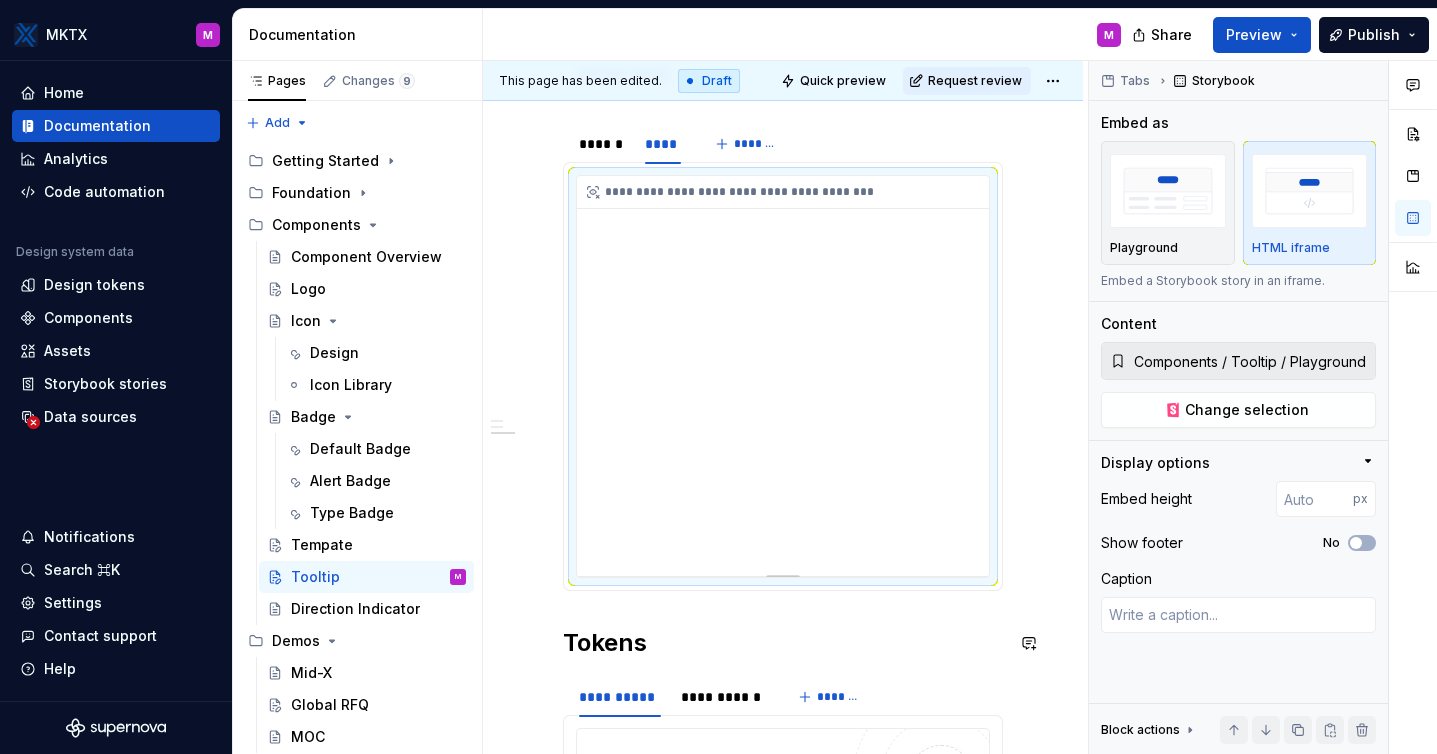 scroll, scrollTop: 701, scrollLeft: 0, axis: vertical 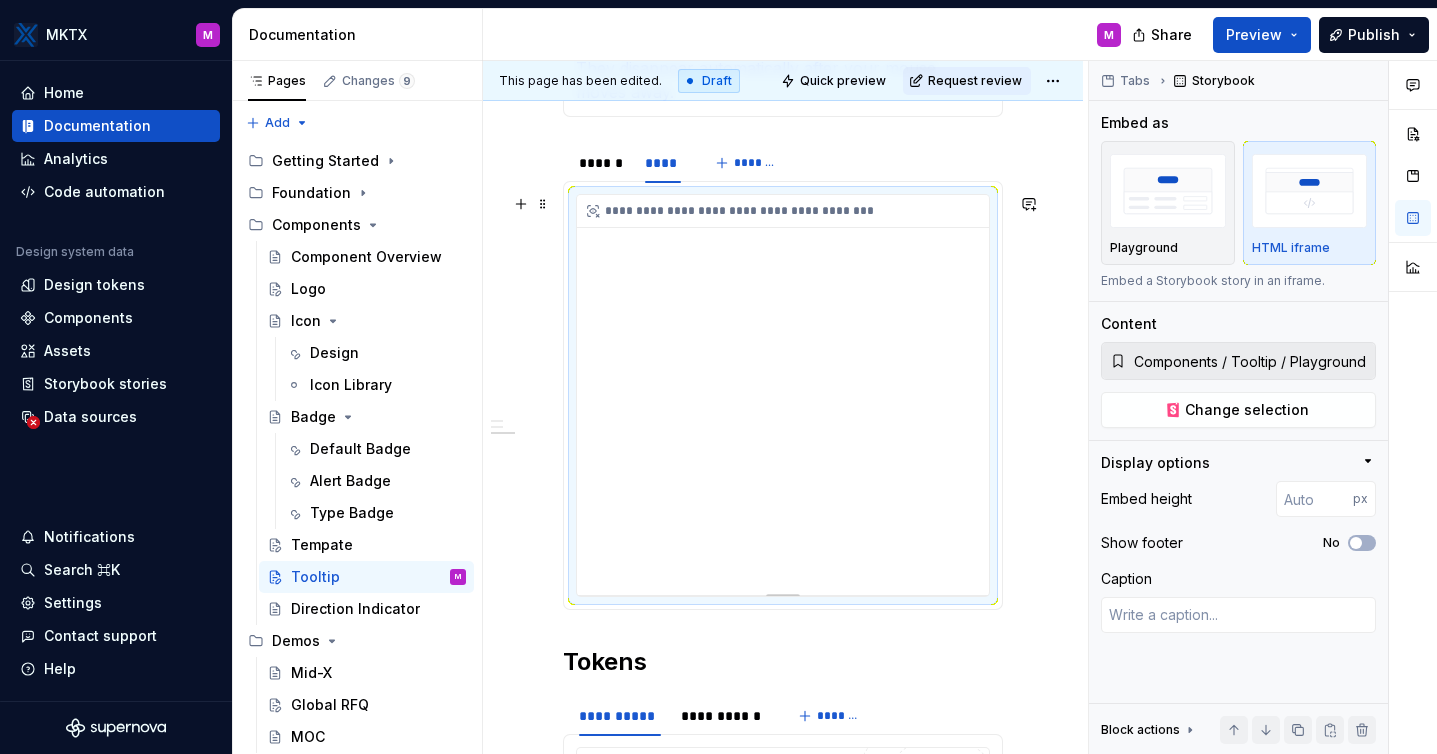 click on "**********" at bounding box center [783, 395] 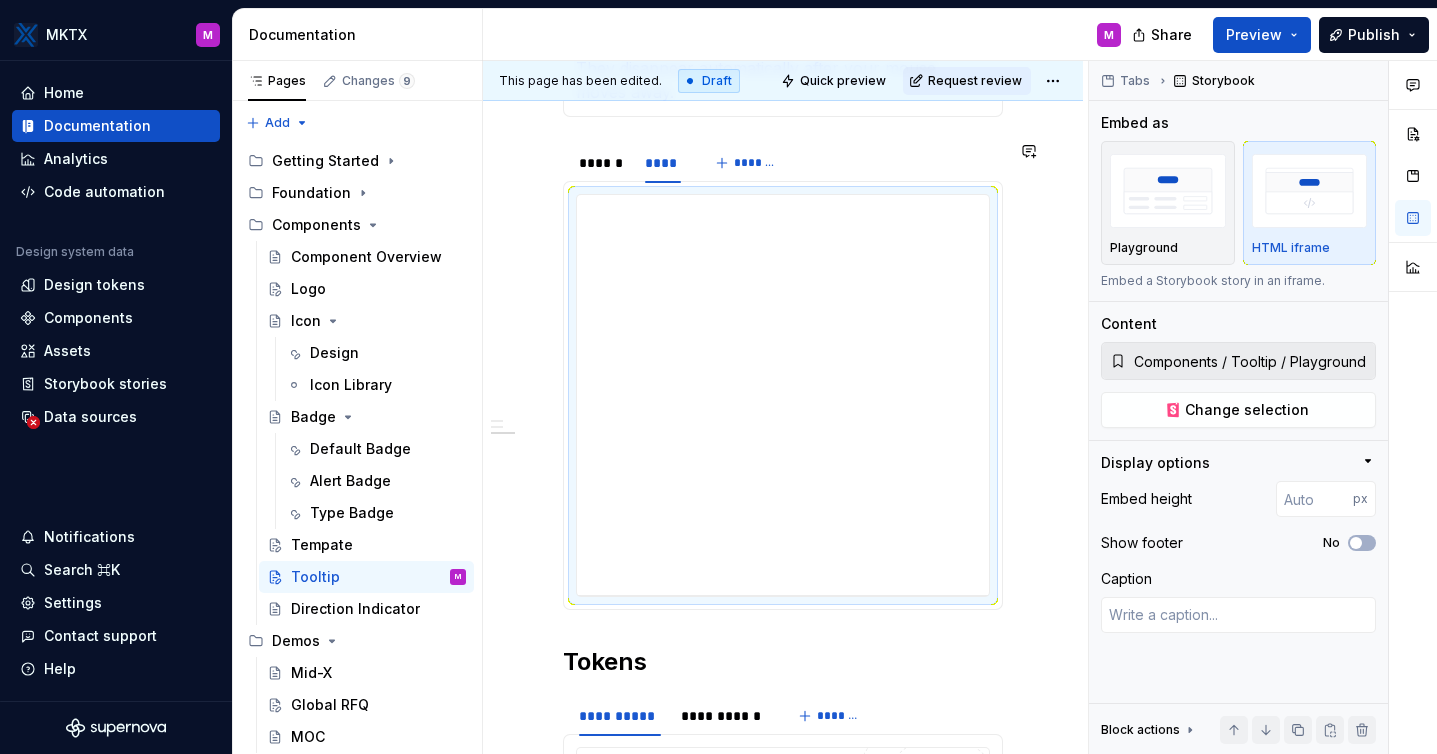 click on "Component Properties" at bounding box center [783, 375] 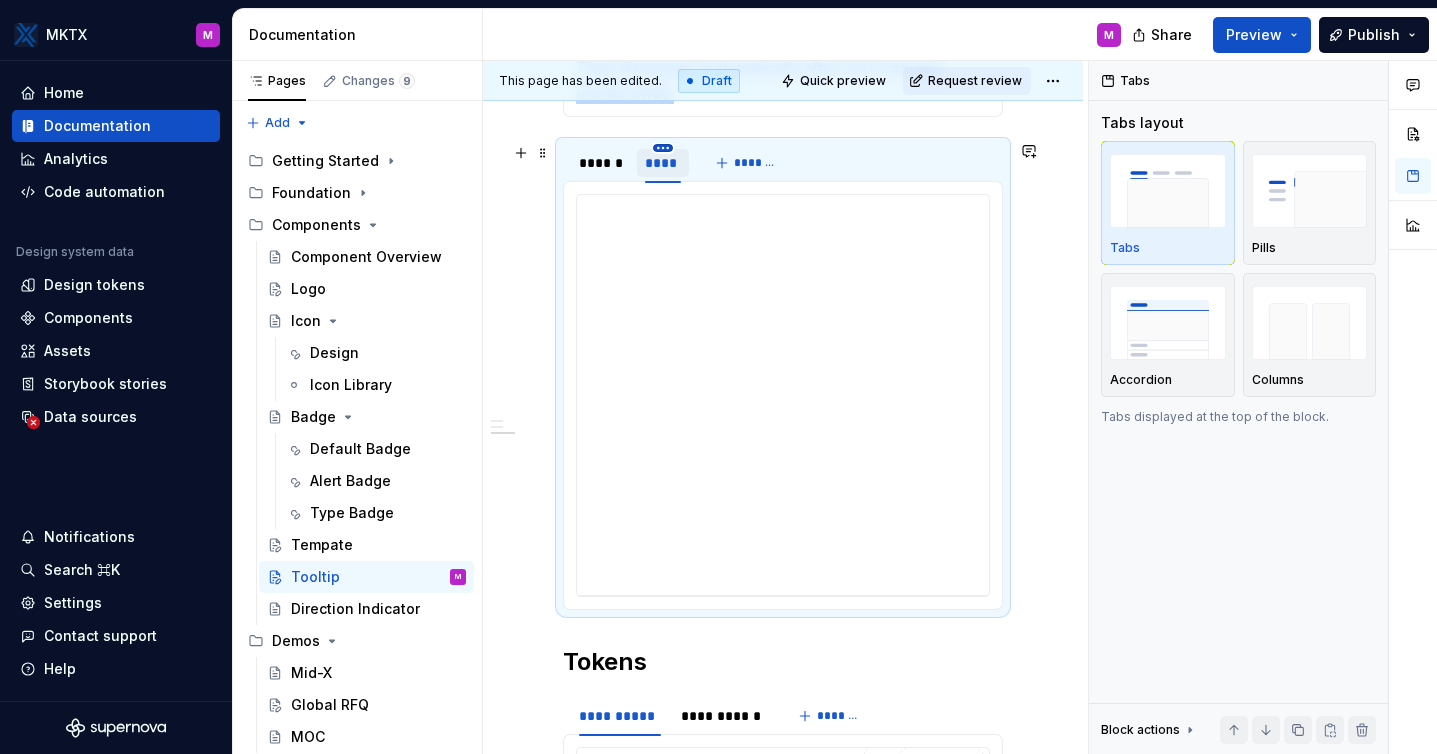 click on "MKTX M Home Documentation Analytics Code automation Design system data Design tokens Components Assets Storybook stories Data sources Notifications Search ⌘K Settings Contact support Help Documentation M Share Preview Publish Pages Changes 9 Add
Accessibility guide for tree Page tree.
Navigate the tree with the arrow keys. Common tree hotkeys apply. Further keybindings are available:
enter to execute primary action on focused item
f2 to start renaming the focused item
escape to abort renaming an item
control+d to start dragging selected items
Getting Started Foundation Components Component Overview Logo Icon Design Icon Library Badge Default Badge Alert Badge Type Badge Tempate Tooltip M Direction Indicator Demos Mid-X Global RFQ MOC Draft   ( 9 ) Getting Started / Design Team  /  Meet the team Components  /  Logo Components / Icon  /  Design Components / Badge  /  Default Badge Components / Badge  /  Alert Badge  /   /  x" at bounding box center (718, 377) 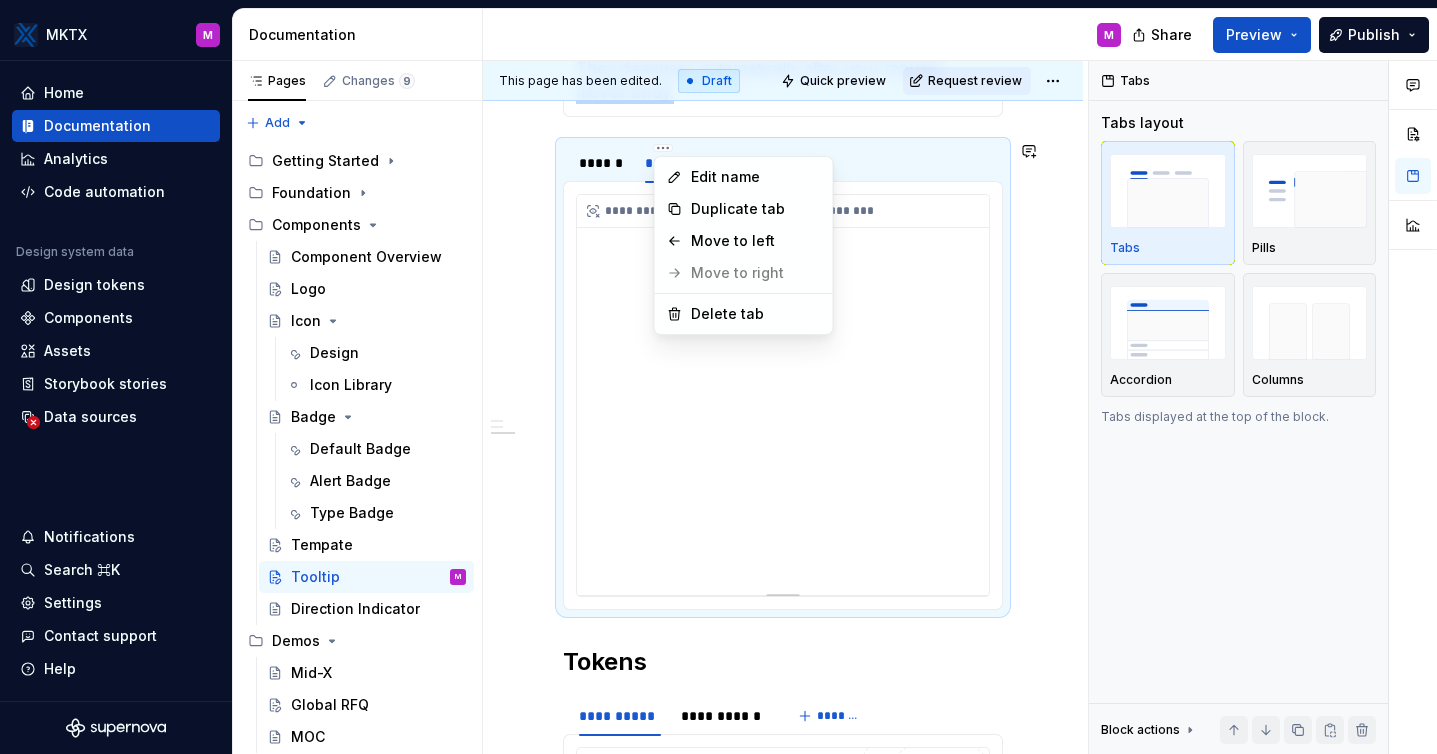 click on "MKTX M Home Documentation Analytics Code automation Design system data Design tokens Components Assets Storybook stories Data sources Notifications Search ⌘K Settings Contact support Help Documentation M Share Preview Publish Pages Changes 9 Add
Accessibility guide for tree Page tree.
Navigate the tree with the arrow keys. Common tree hotkeys apply. Further keybindings are available:
enter to execute primary action on focused item
f2 to start renaming the focused item
escape to abort renaming an item
control+d to start dragging selected items
Getting Started Foundation Components Component Overview Logo Icon Design Icon Library Badge Default Badge Alert Badge Type Badge Tempate Tooltip M Direction Indicator Demos Mid-X Global RFQ MOC Draft   ( 9 ) Getting Started / Design Team  /  Meet the team Components  /  Logo Components / Icon  /  Design Components / Badge  /  Default Badge Components / Badge  /  Alert Badge  /   /  x" at bounding box center (718, 377) 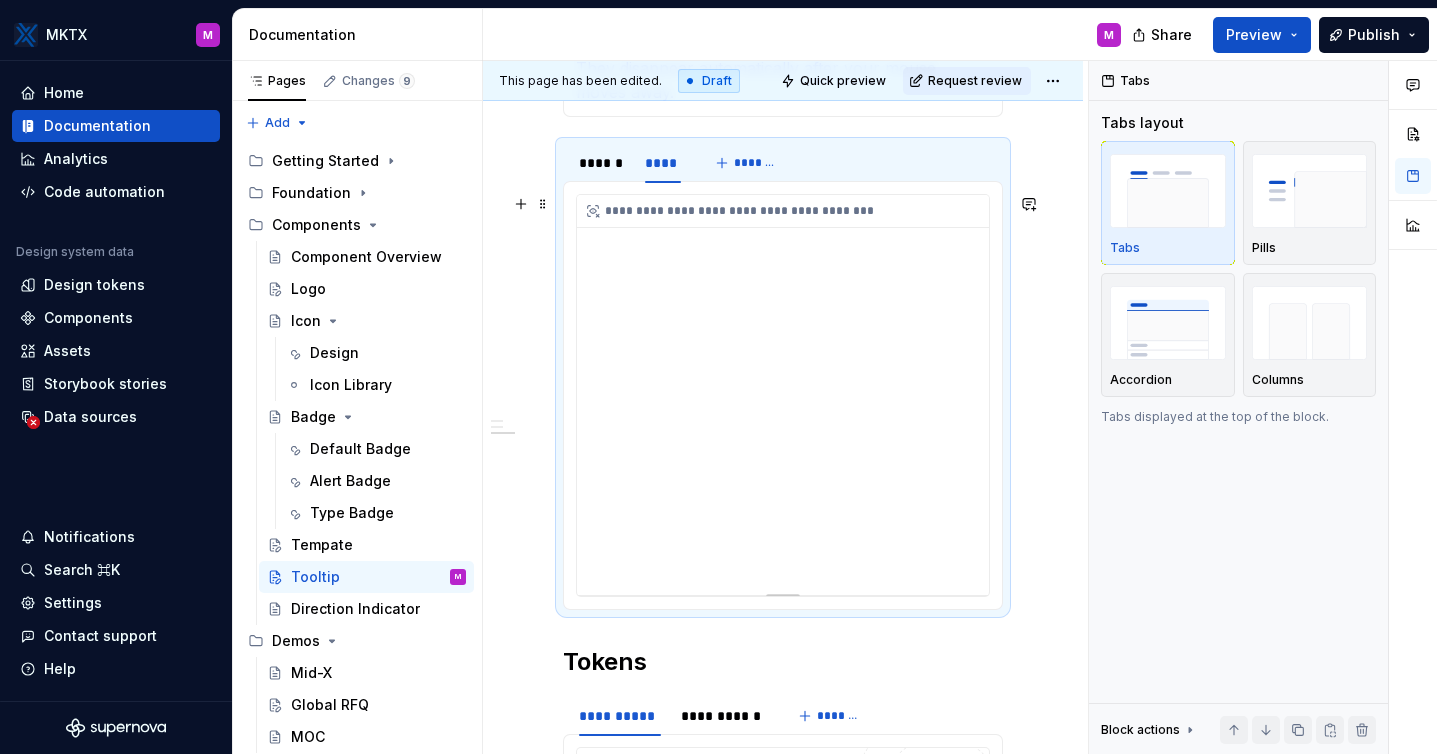click on "**********" at bounding box center (783, 395) 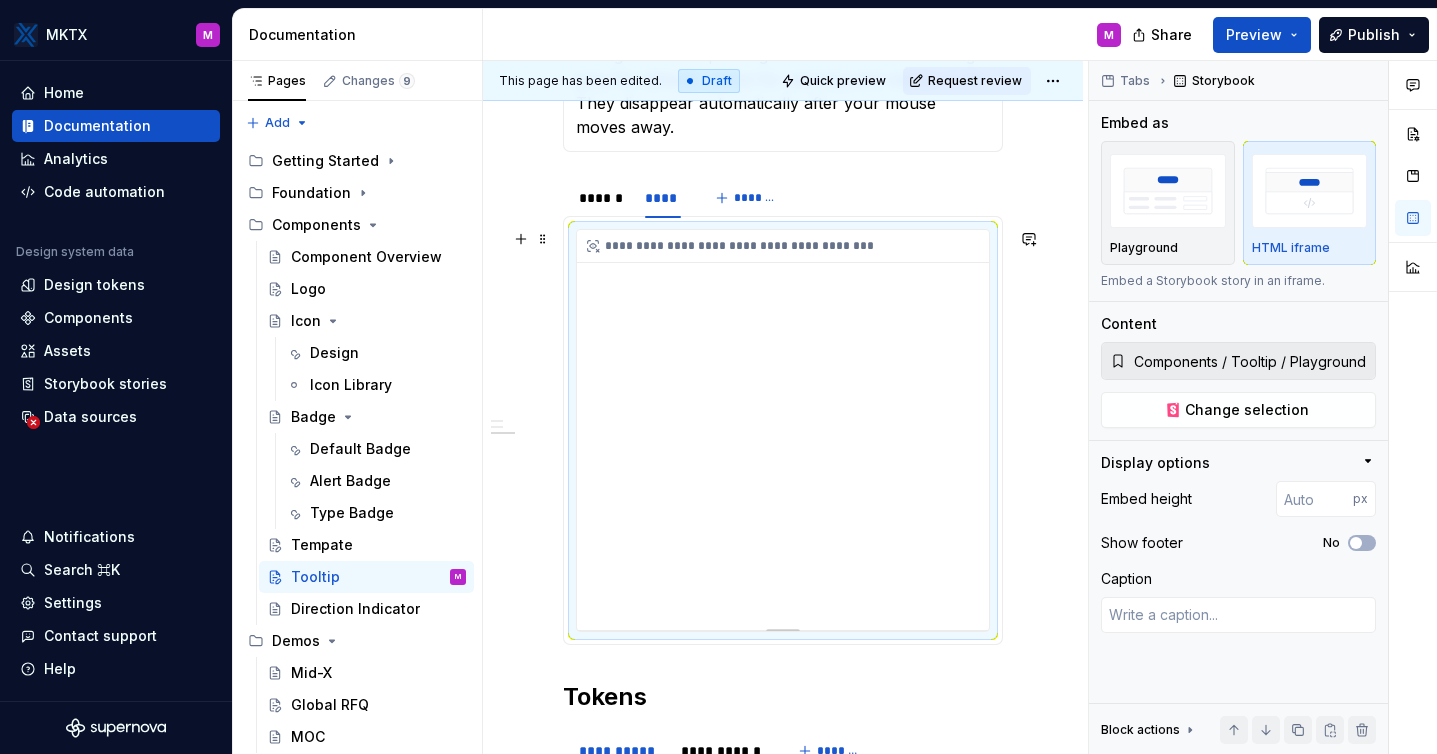 scroll, scrollTop: 608, scrollLeft: 0, axis: vertical 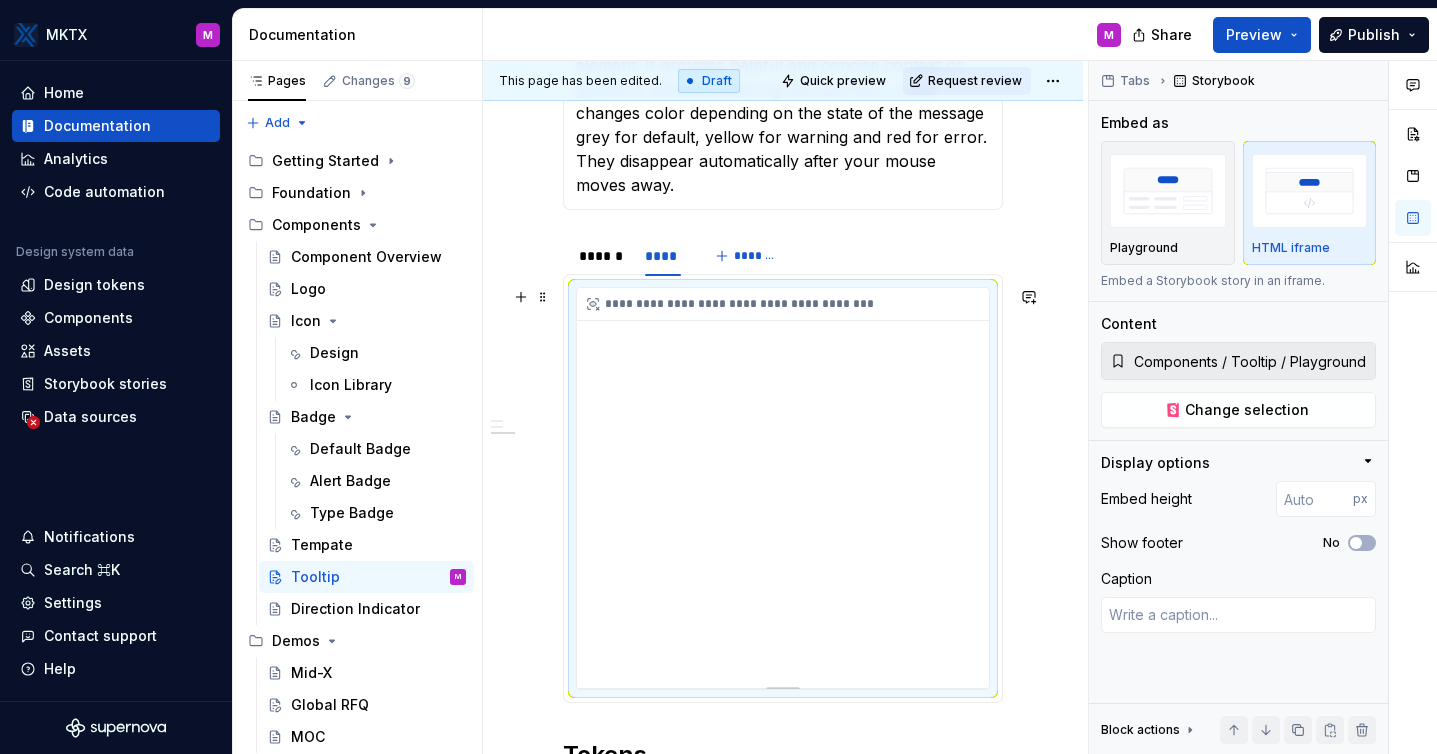 click on "**********" at bounding box center [783, 488] 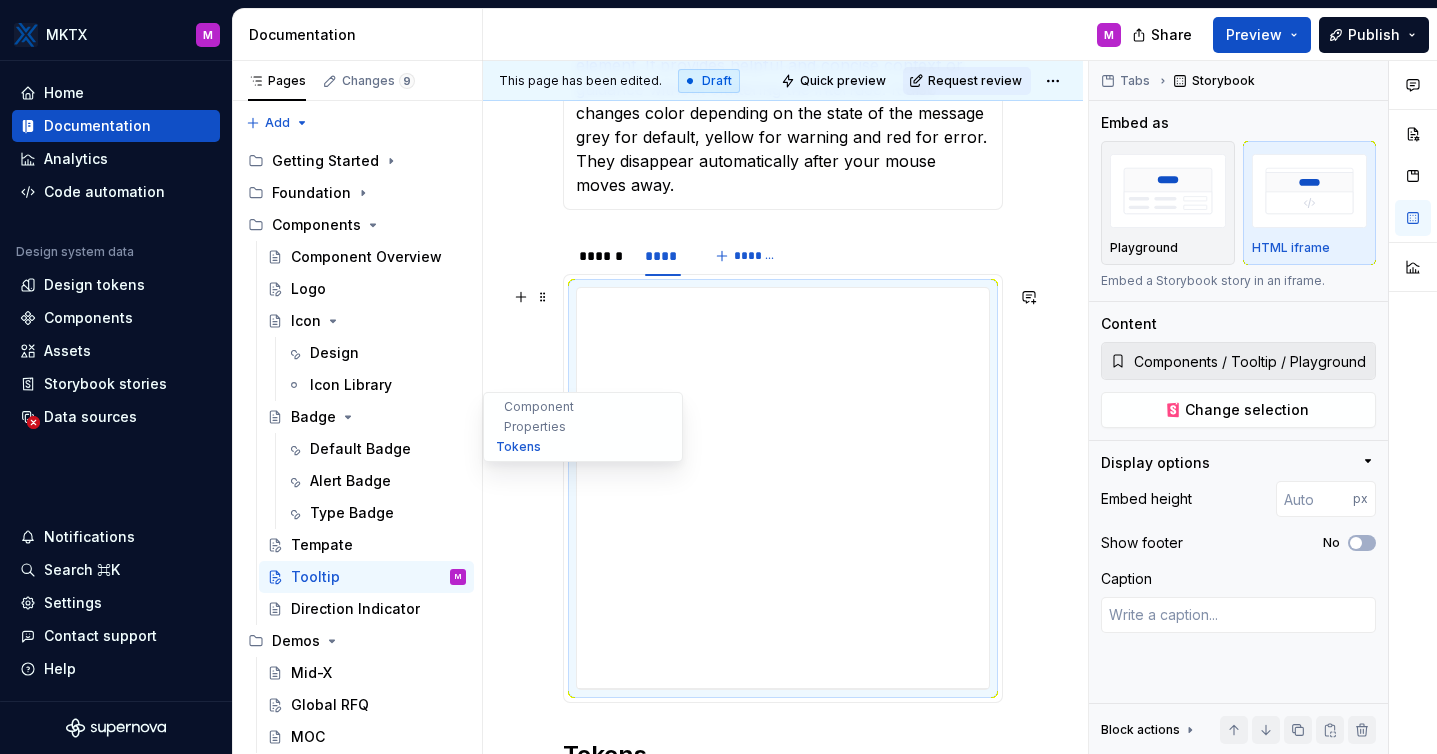 click on "Component Properties Tokens" at bounding box center [583, 427] 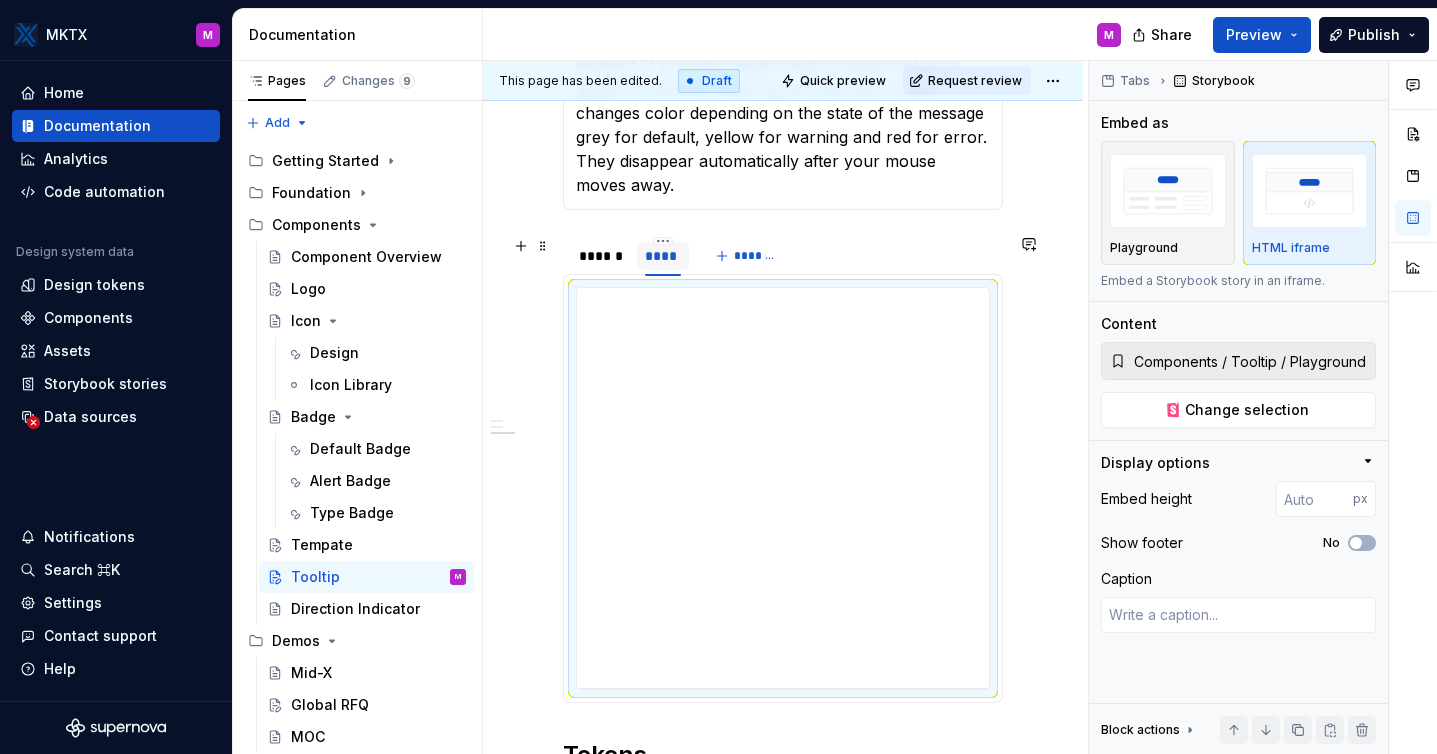 click on "****" at bounding box center [663, 256] 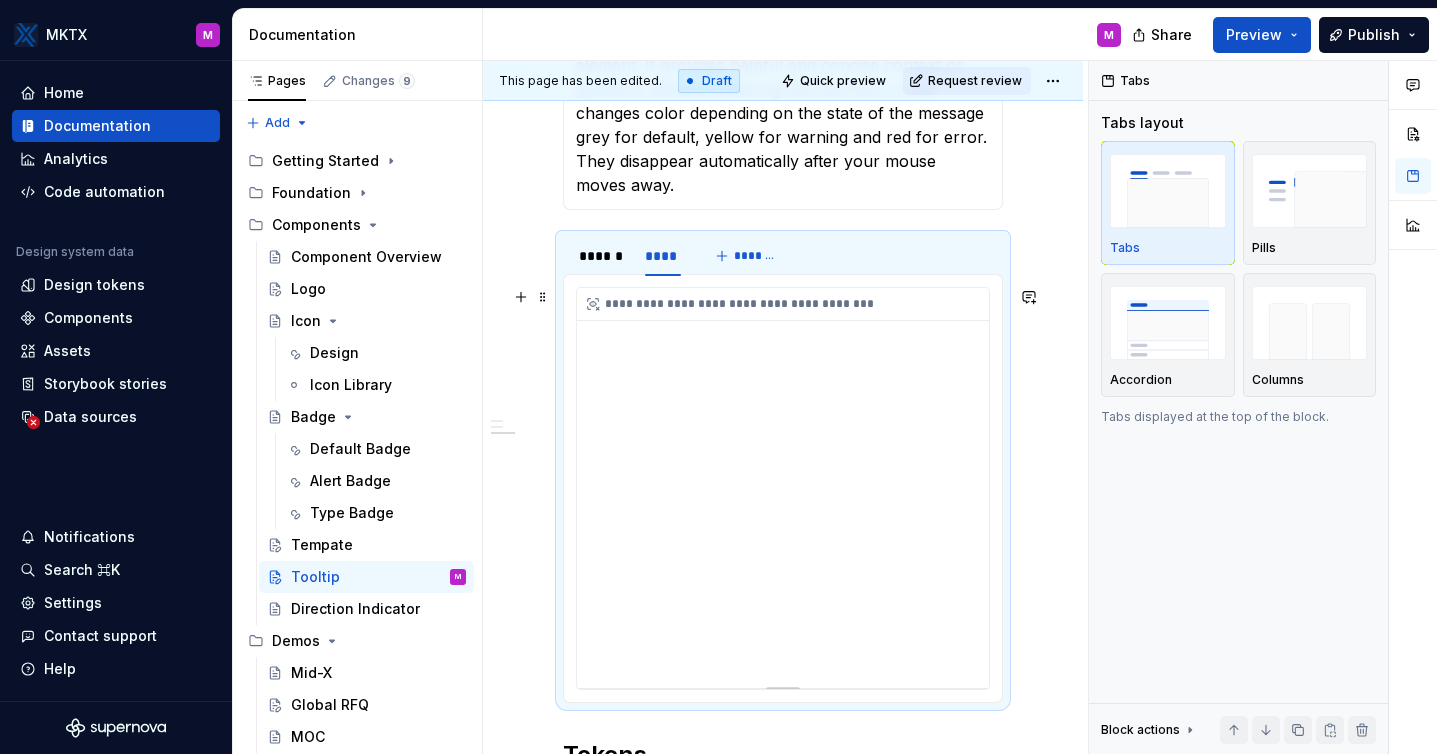 click on "**********" at bounding box center (783, 488) 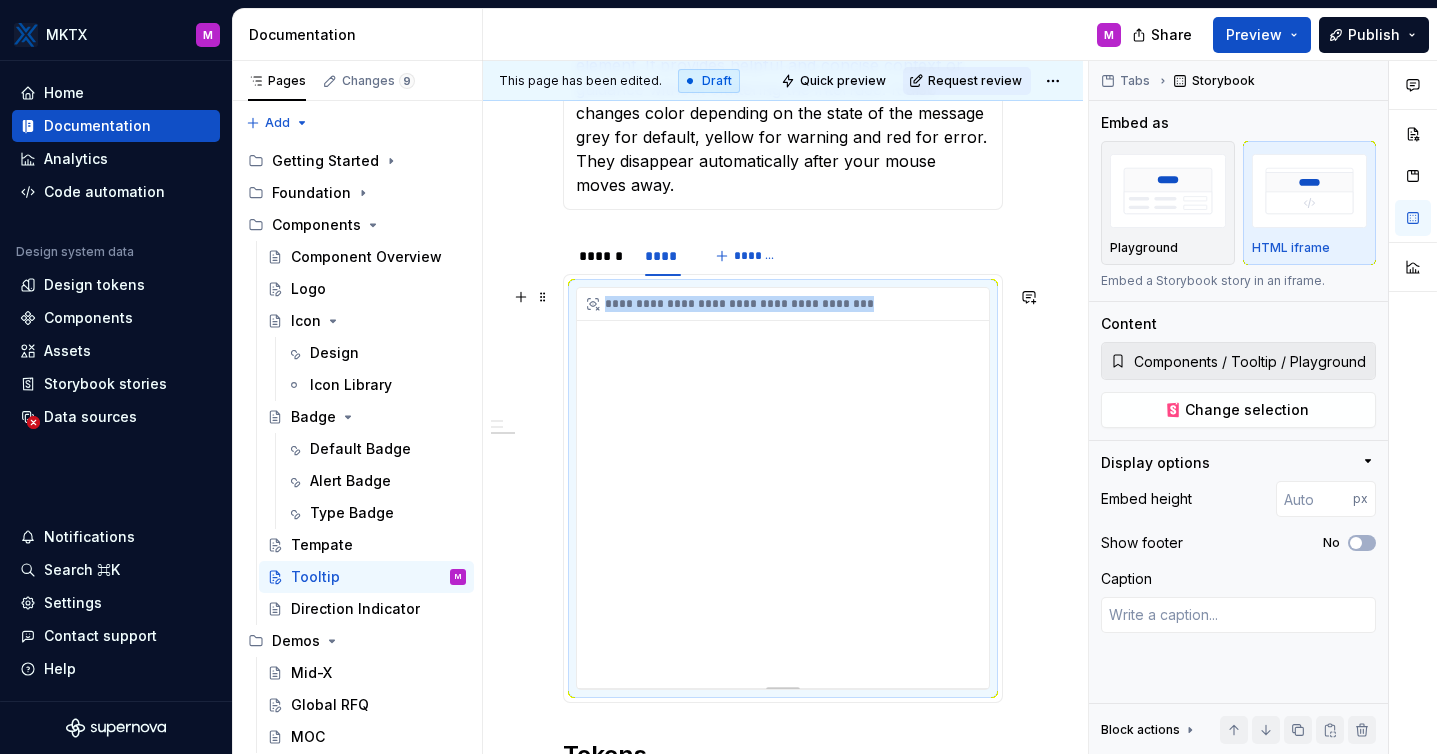 click on "**********" at bounding box center [783, 488] 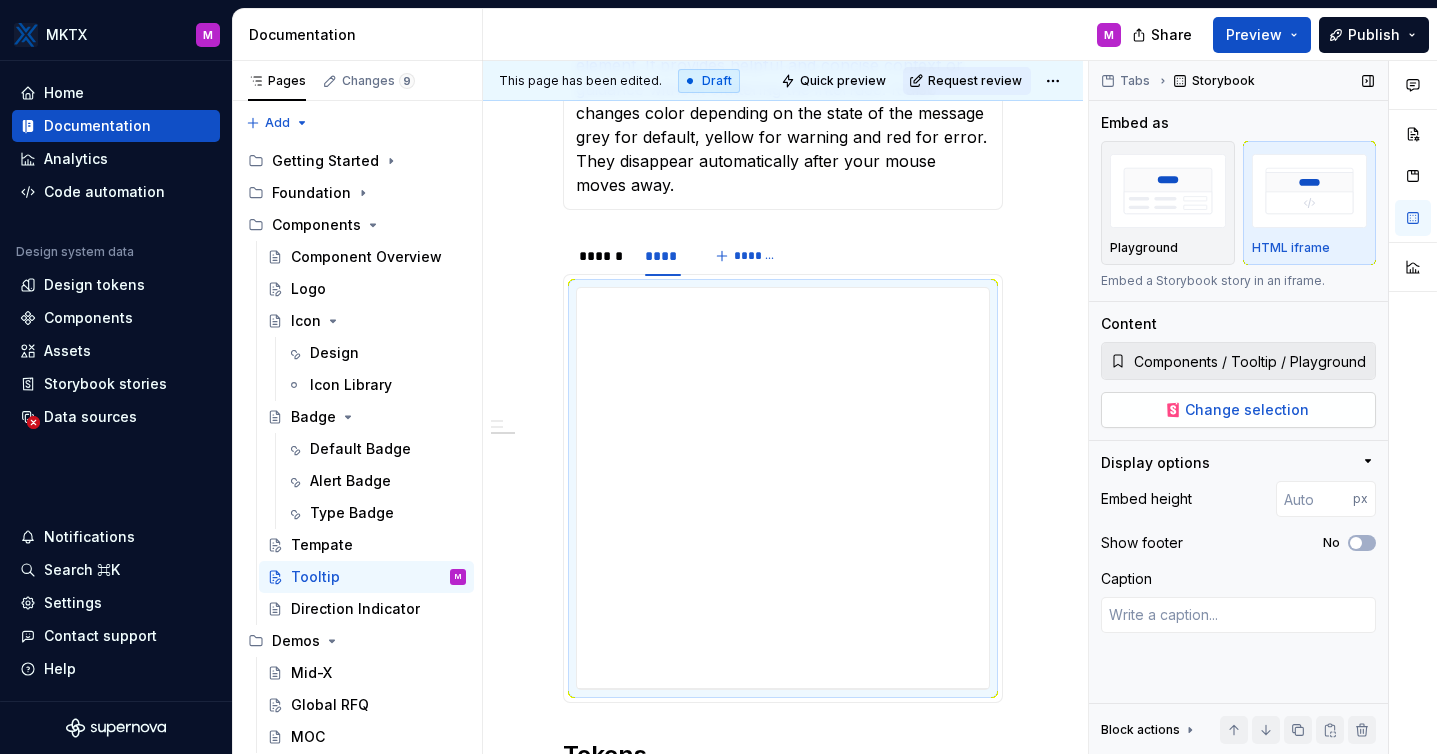 click on "Change selection" at bounding box center (1247, 410) 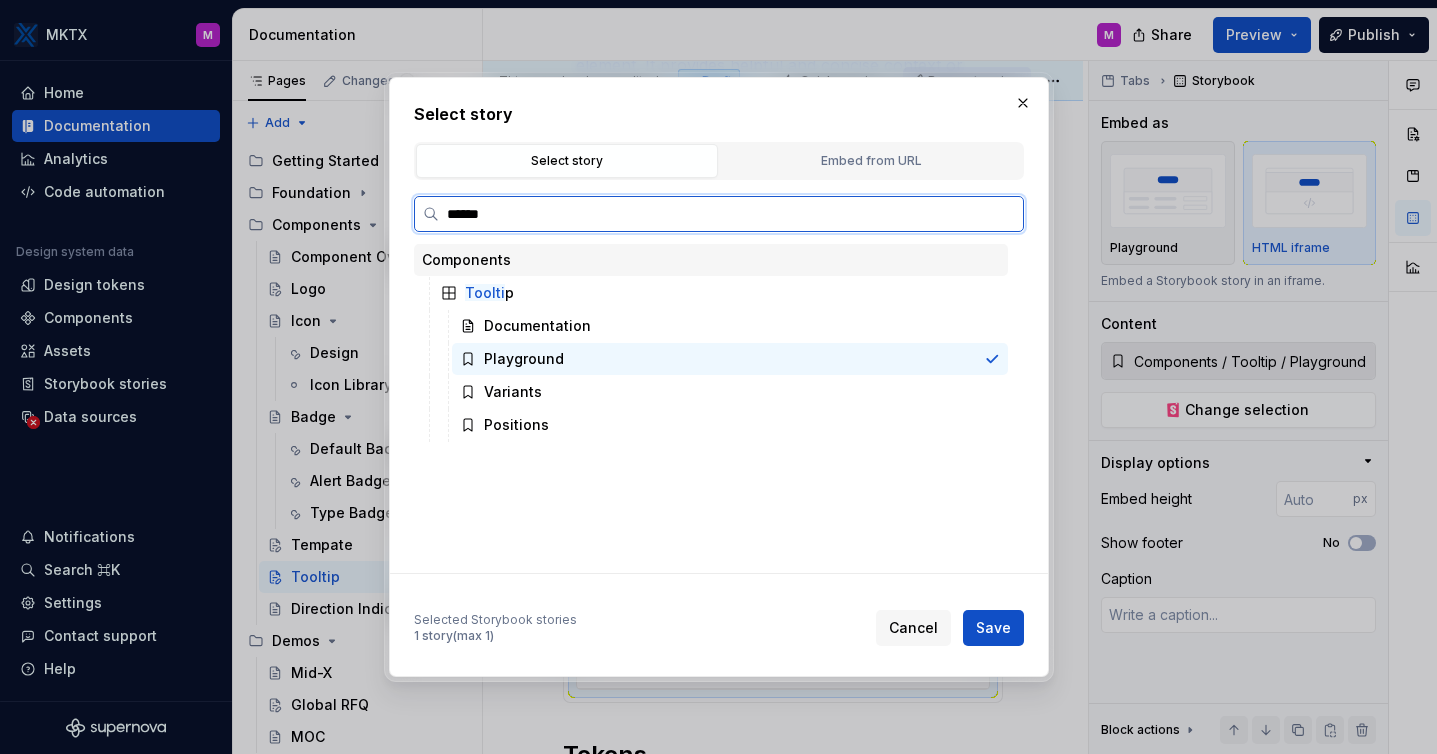 type on "*******" 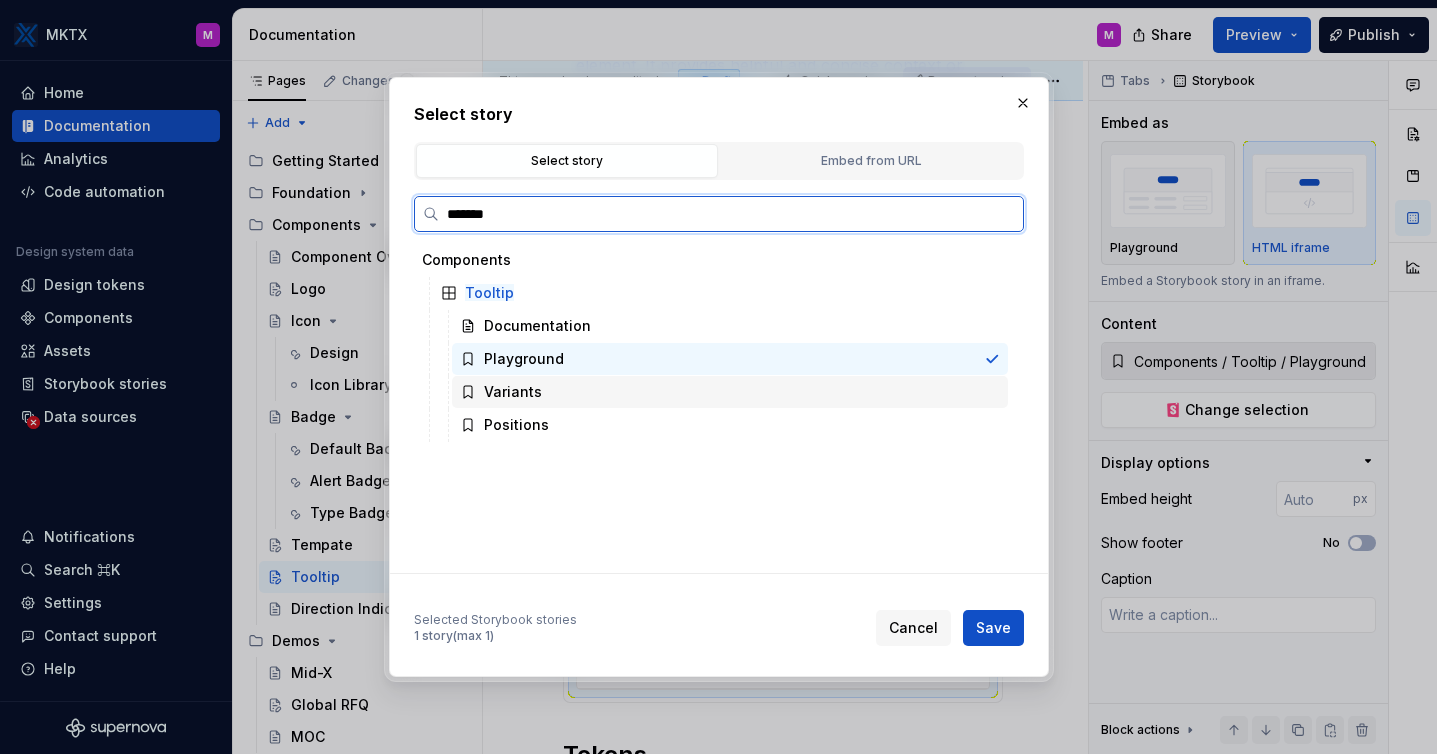 click on "Variants" at bounding box center [513, 392] 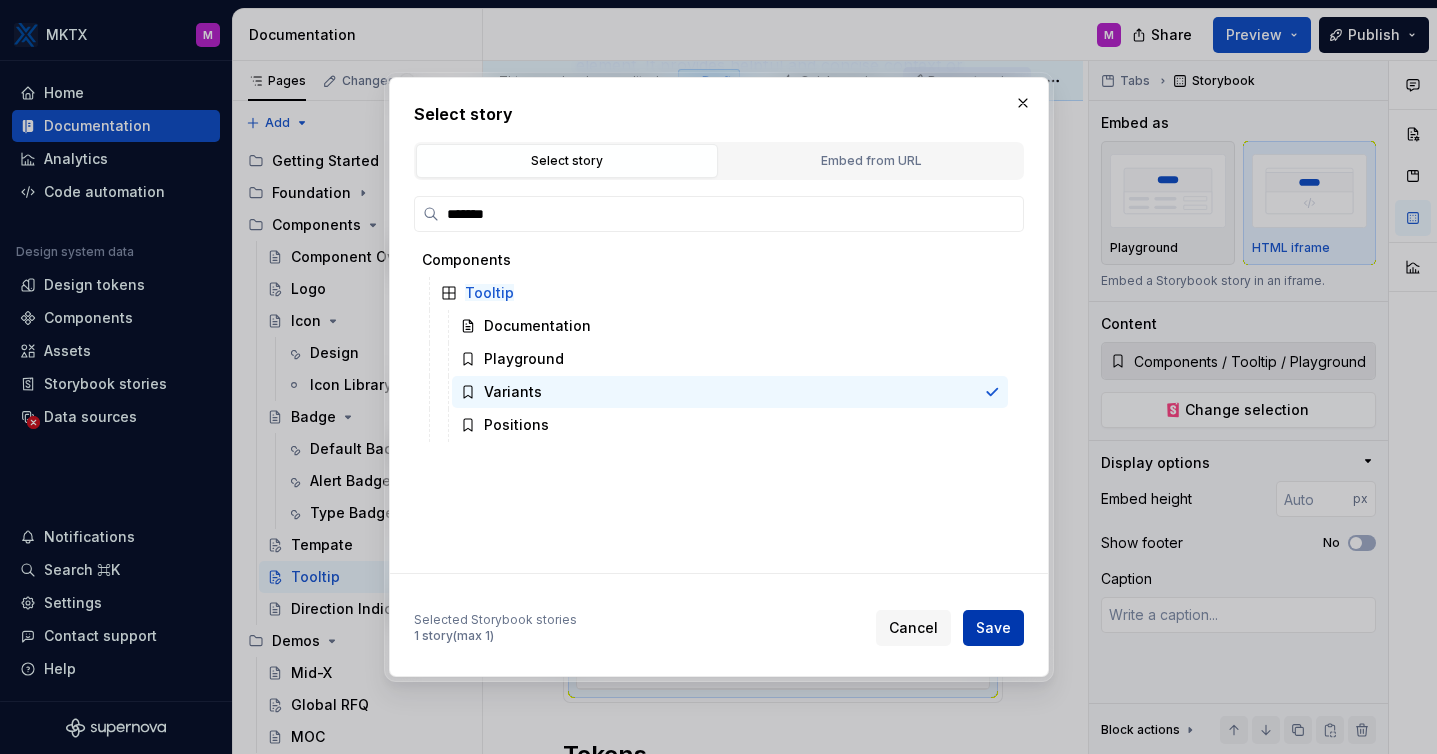 click on "Save" at bounding box center [993, 628] 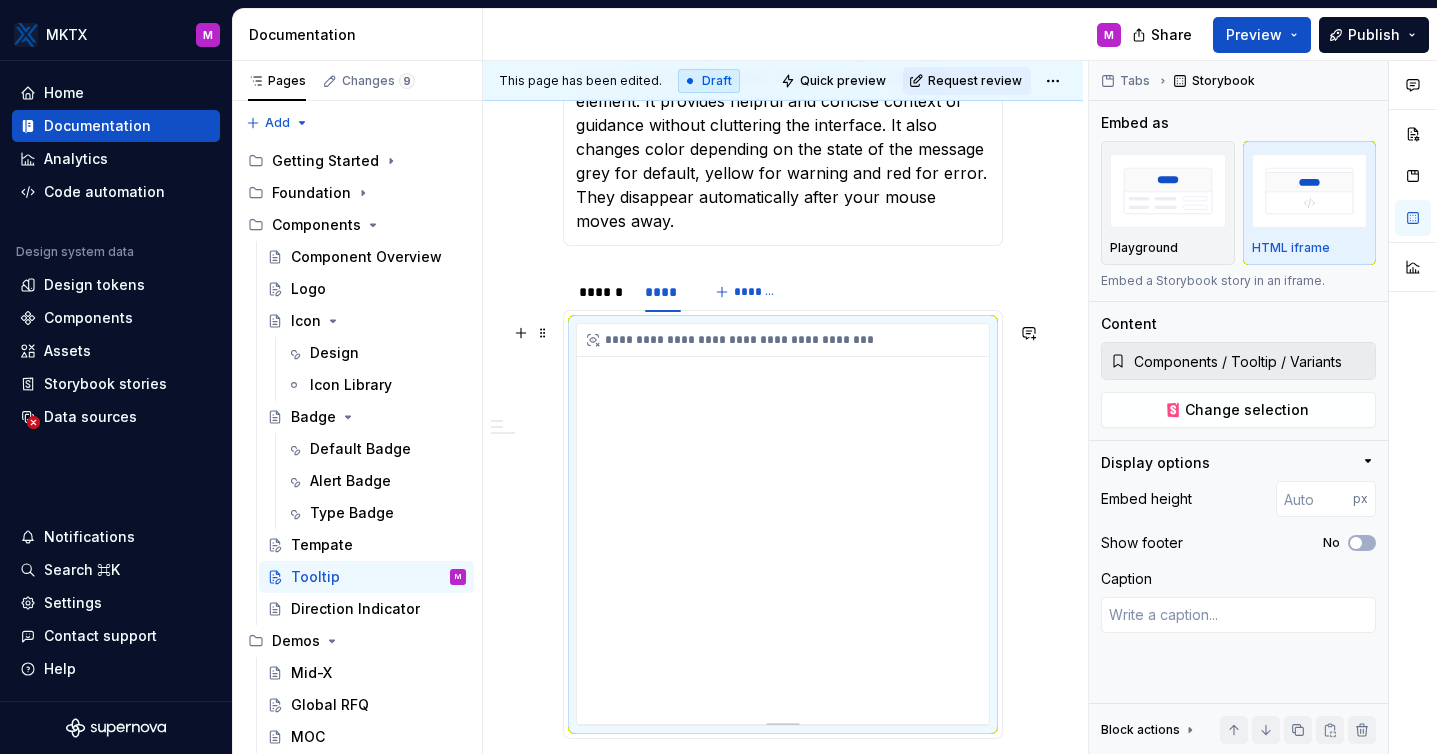 scroll, scrollTop: 600, scrollLeft: 0, axis: vertical 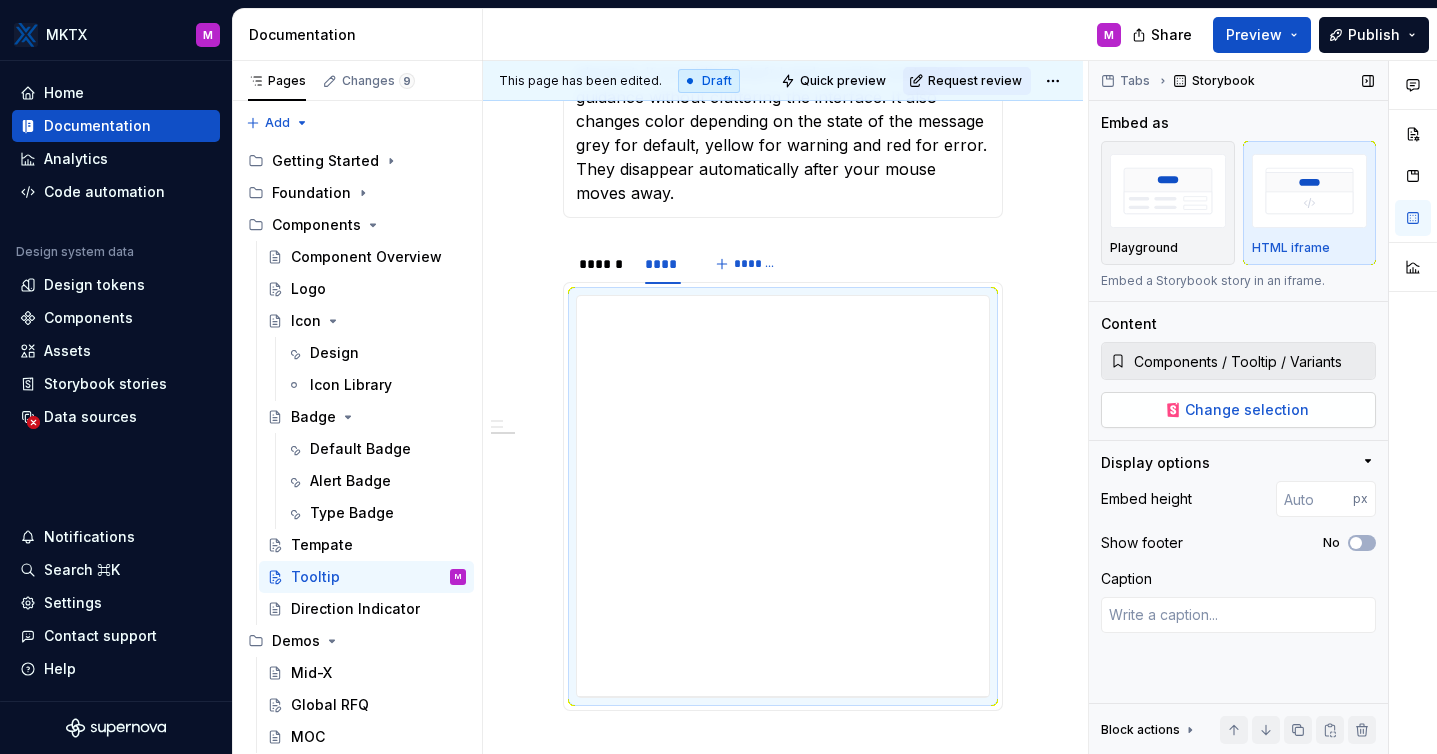 click on "Change selection" at bounding box center [1247, 410] 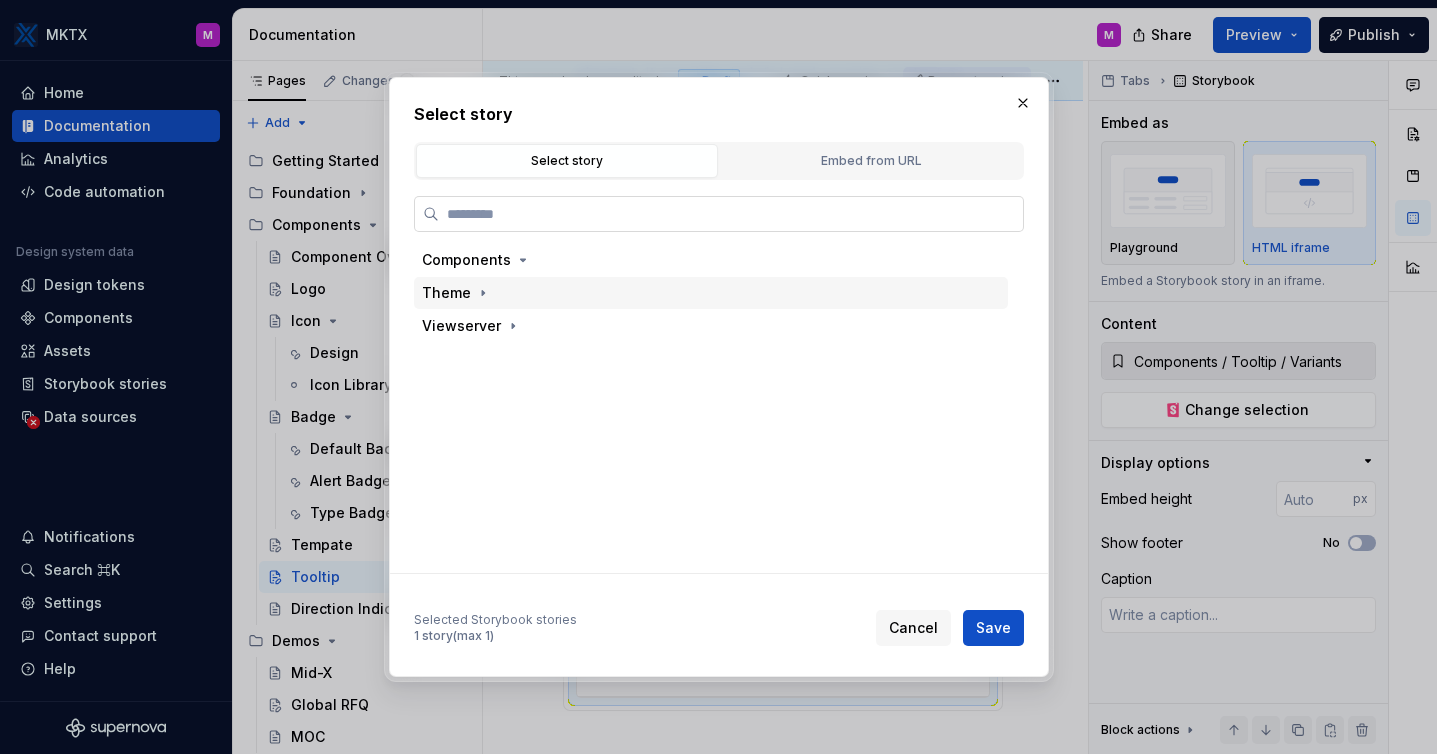 type on "*" 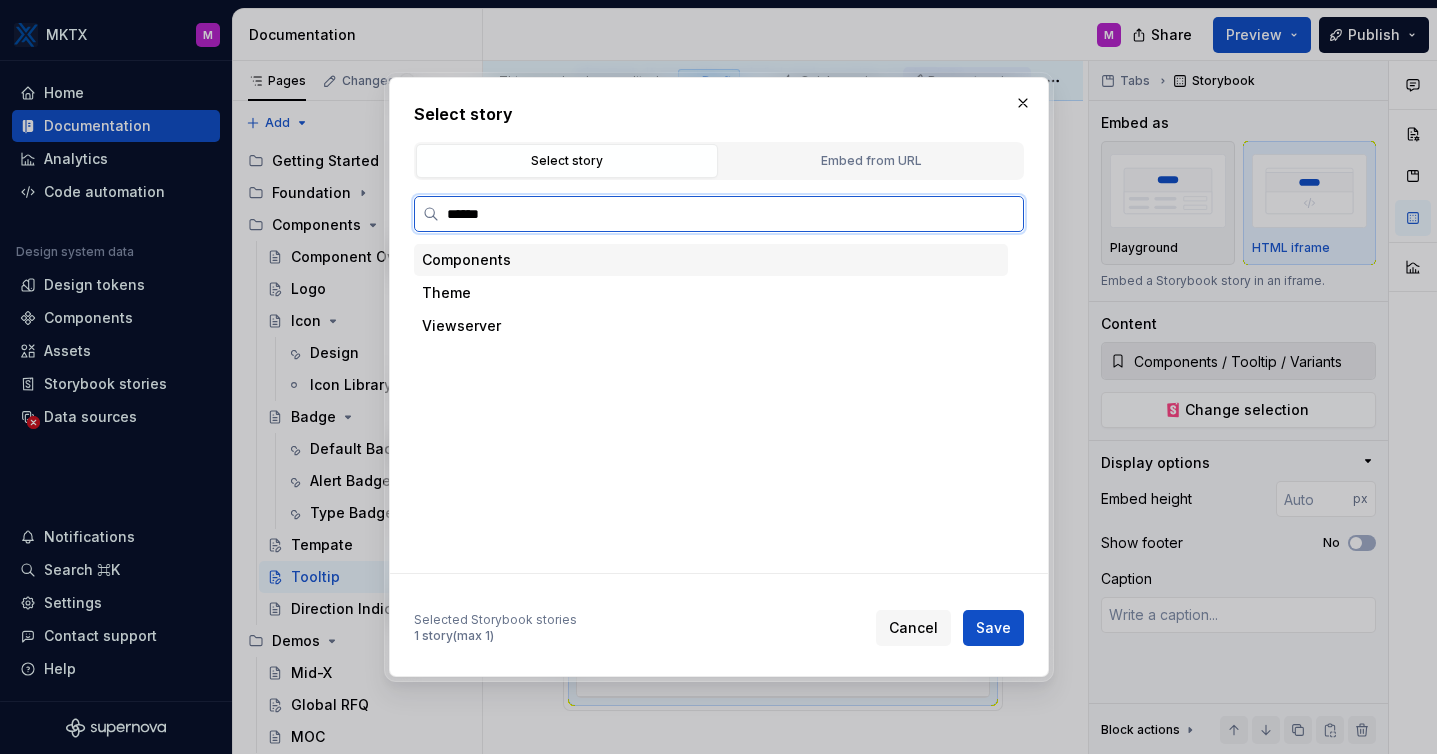 type on "*******" 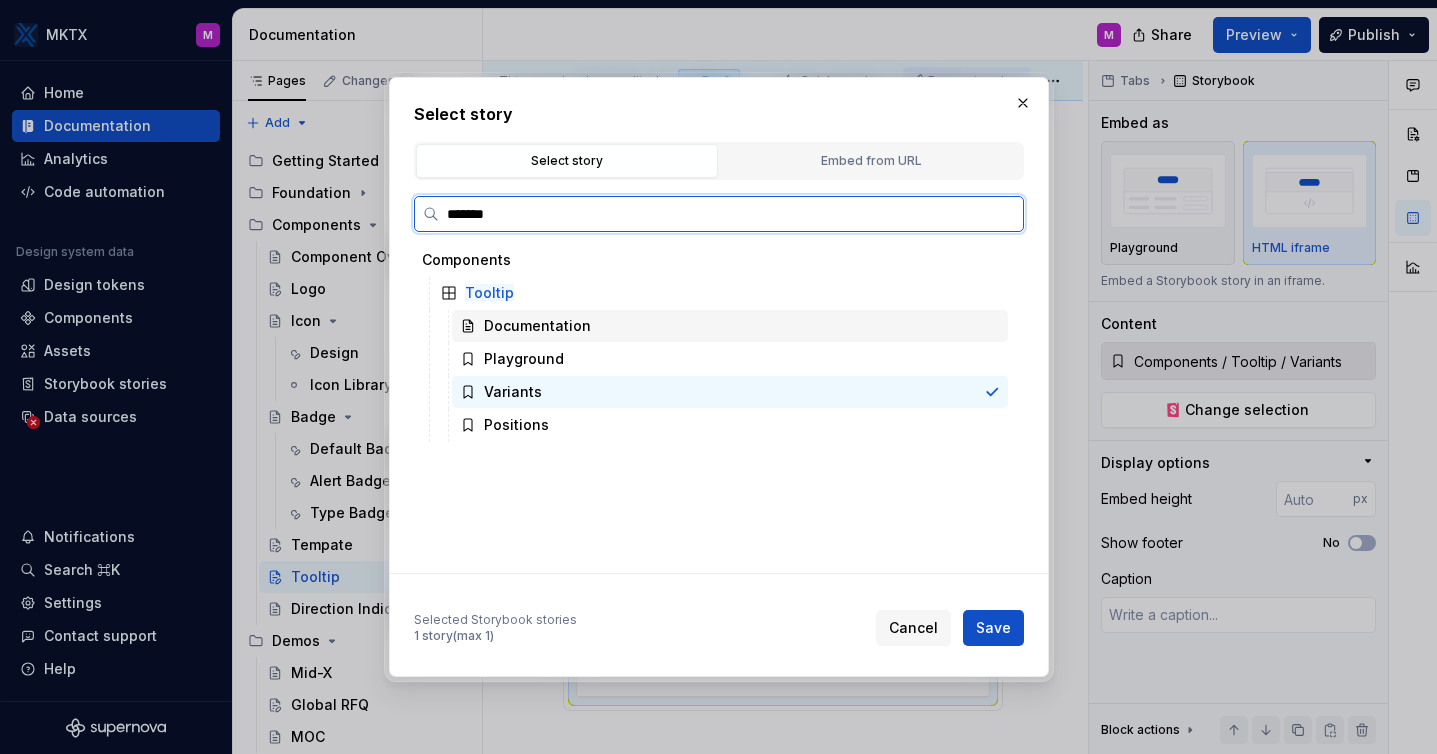 click on "Documentation" at bounding box center (537, 326) 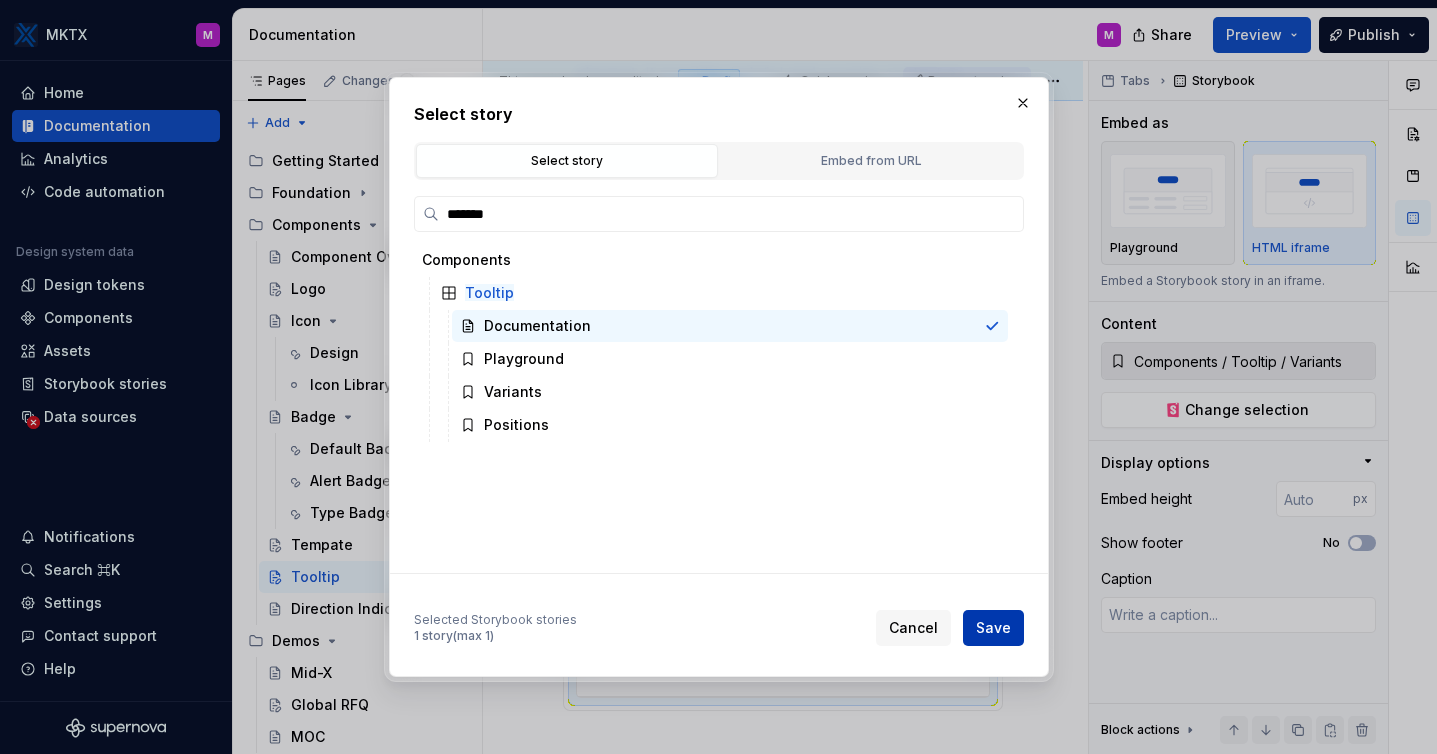 click on "Save" at bounding box center (993, 628) 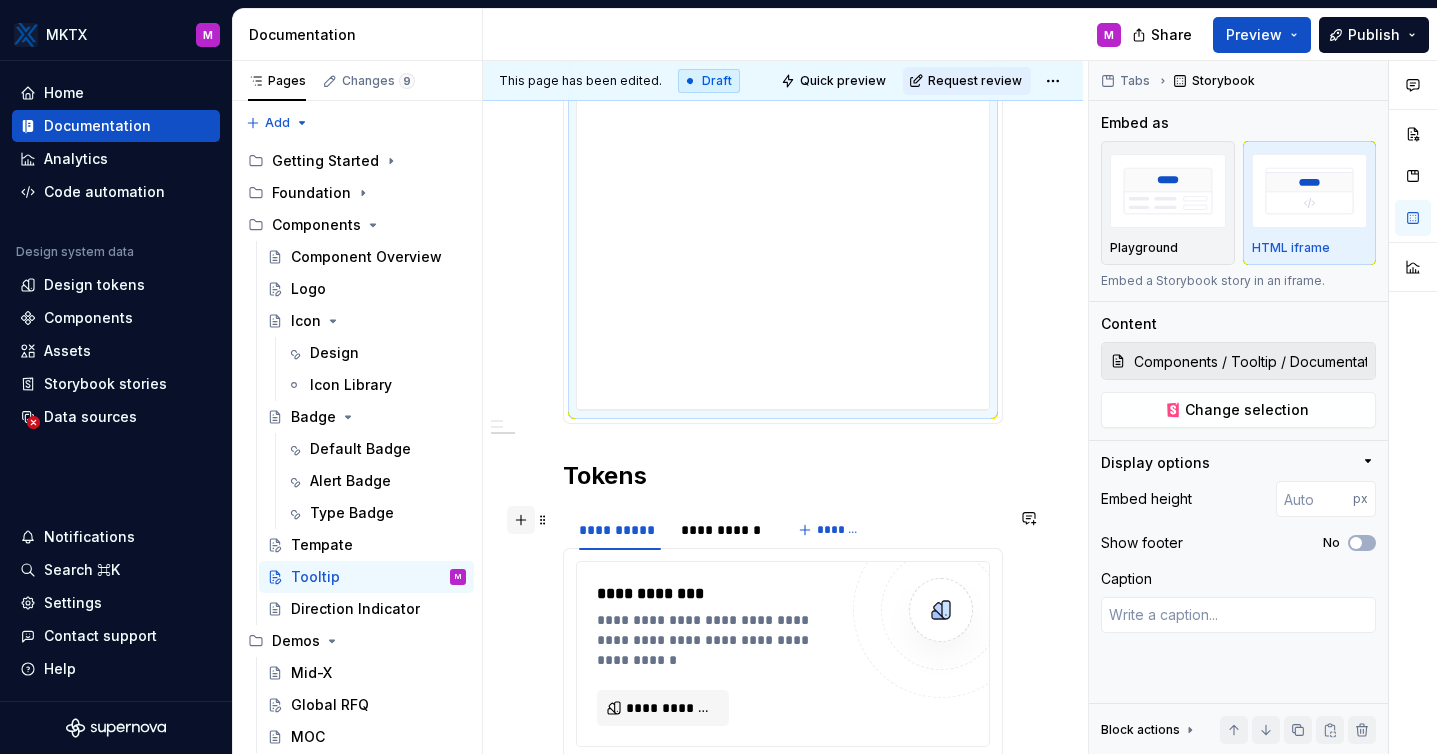 scroll, scrollTop: 1018, scrollLeft: 0, axis: vertical 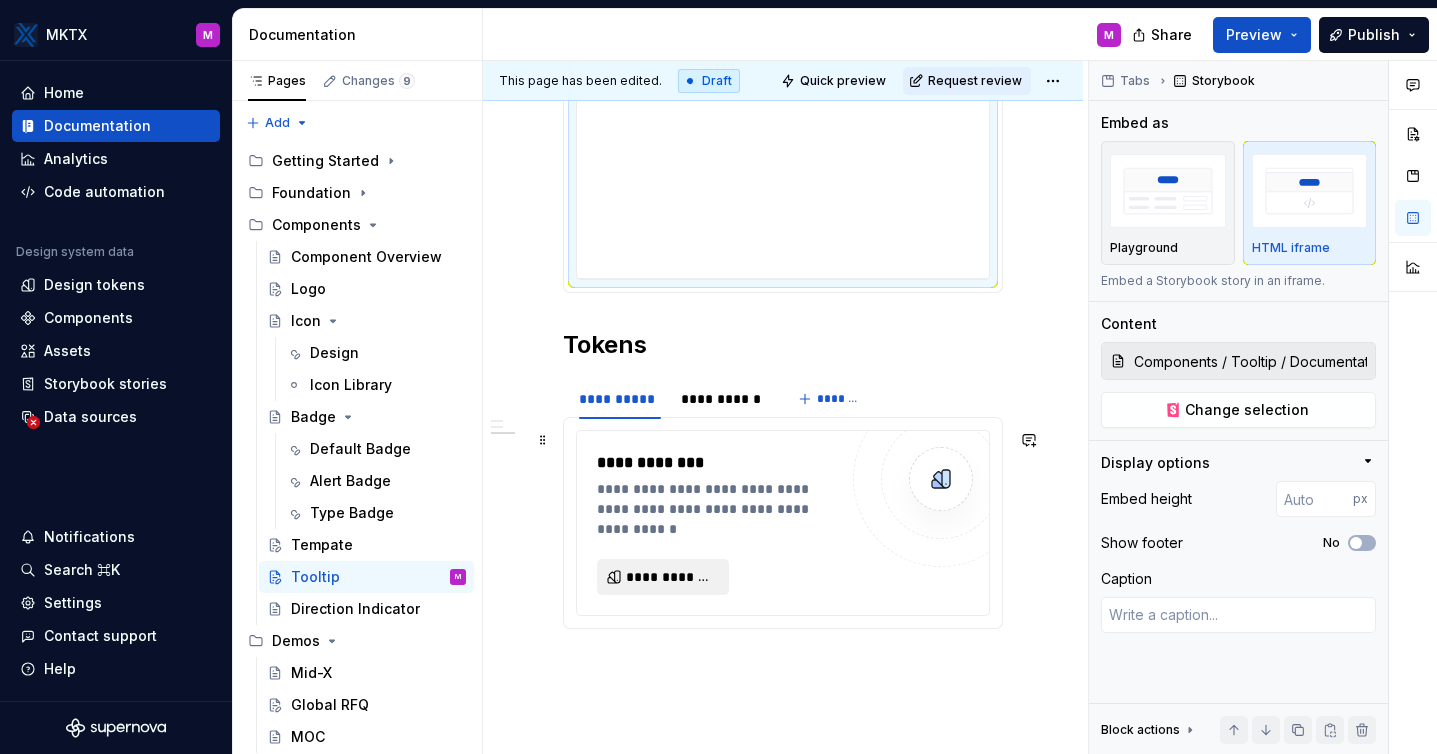 click on "**********" at bounding box center [671, 577] 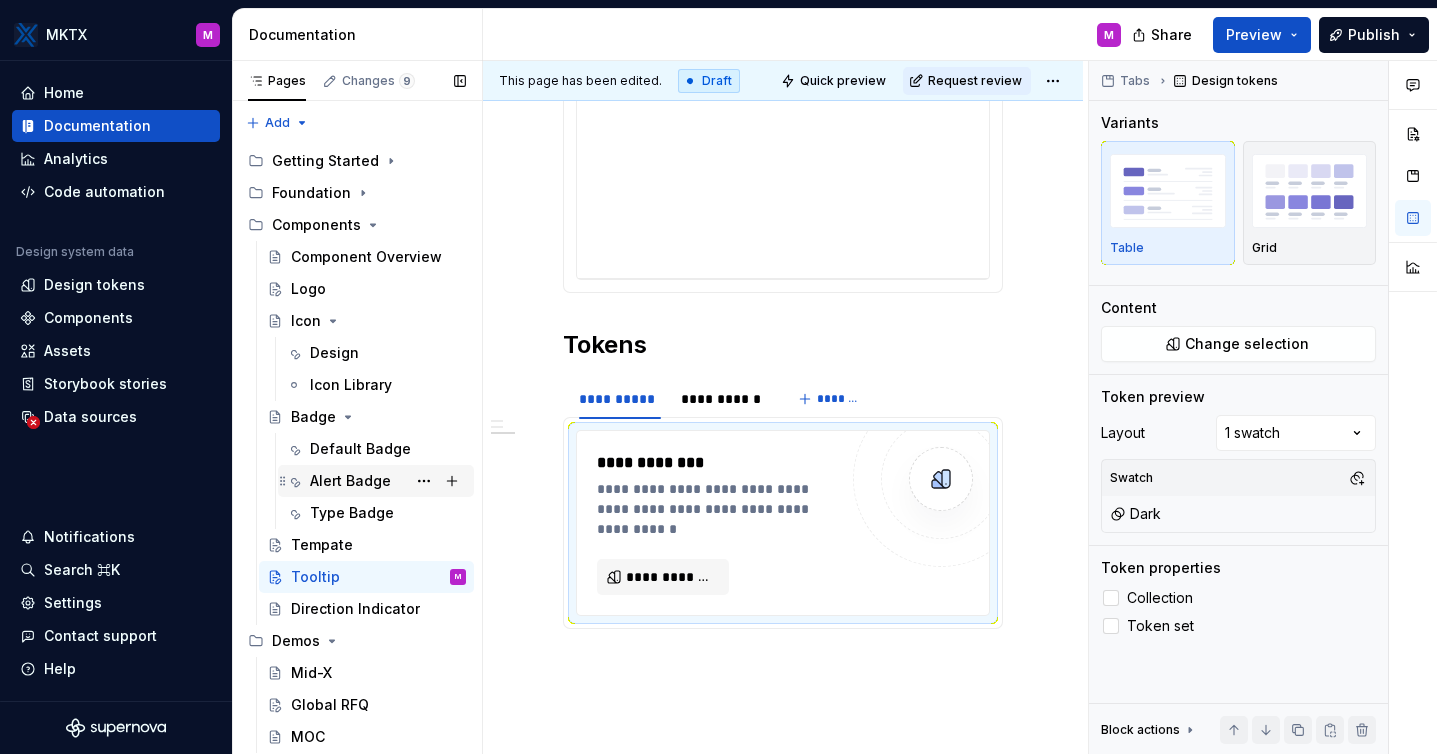 click on "Alert Badge" at bounding box center (376, 481) 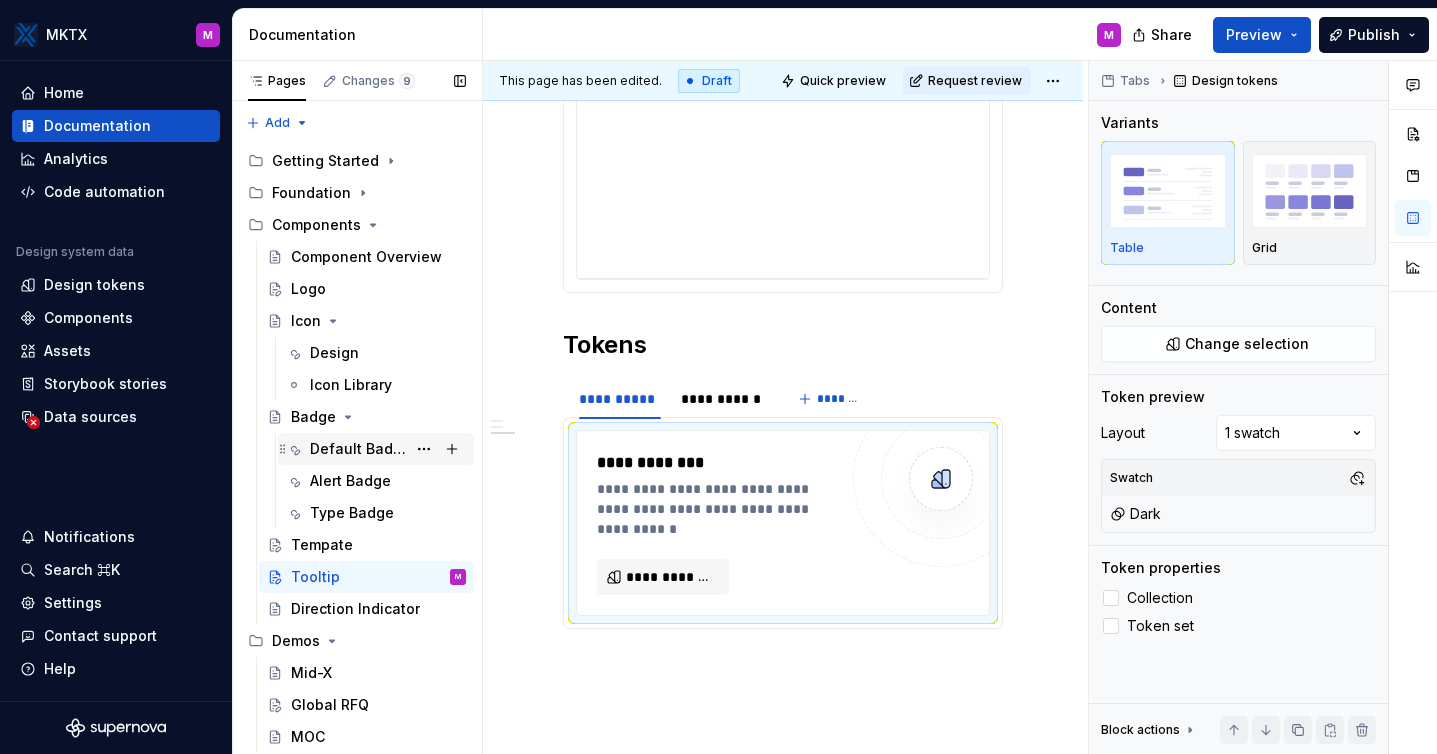 click on "Default Badge" at bounding box center [358, 449] 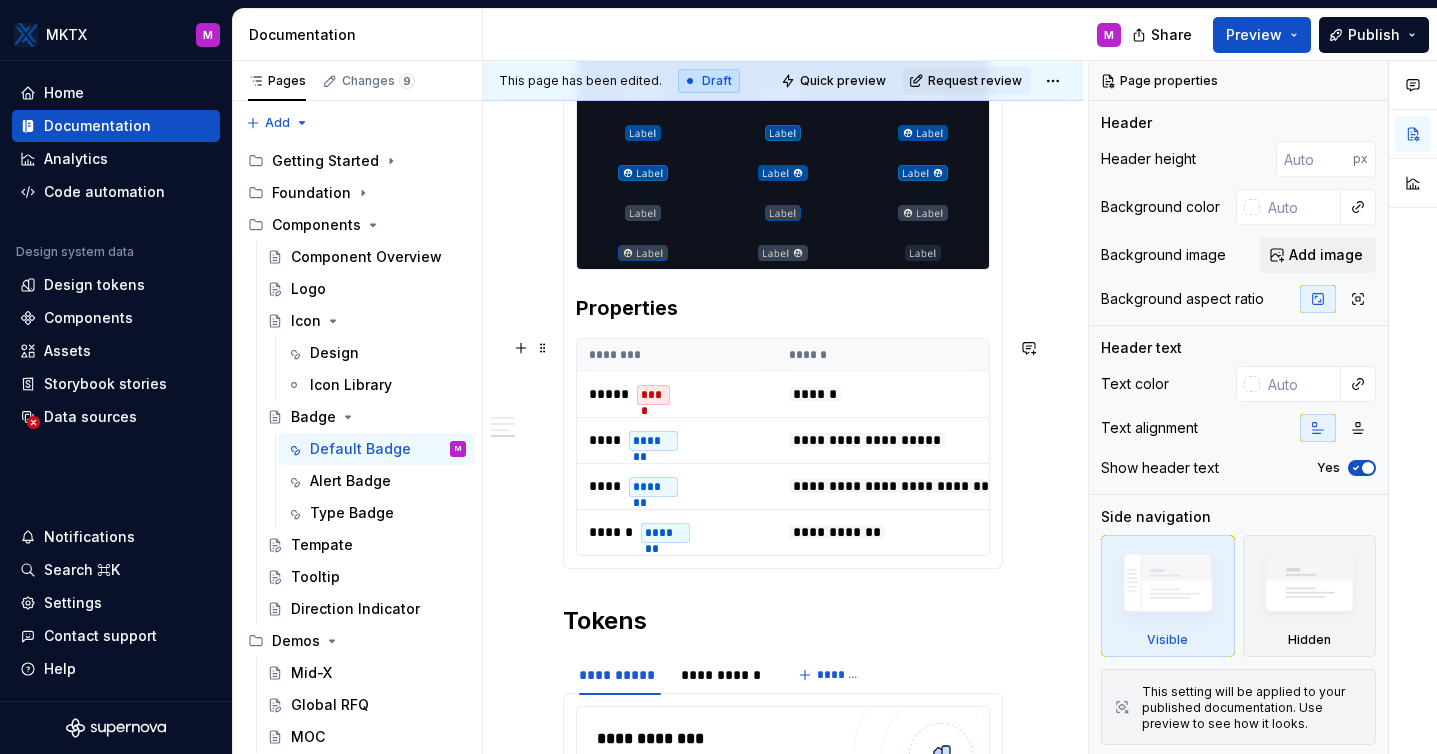 scroll, scrollTop: 997, scrollLeft: 0, axis: vertical 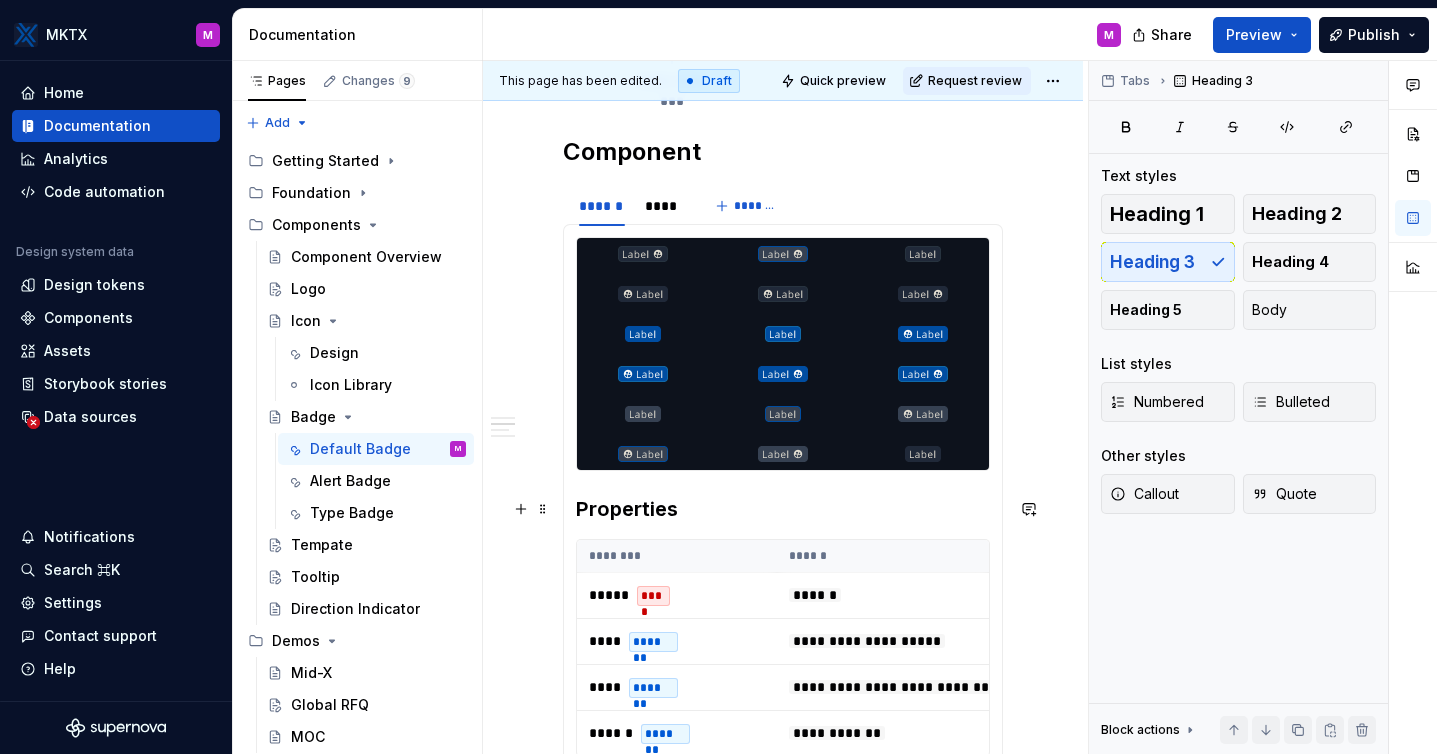 click on "Properties" at bounding box center [783, 509] 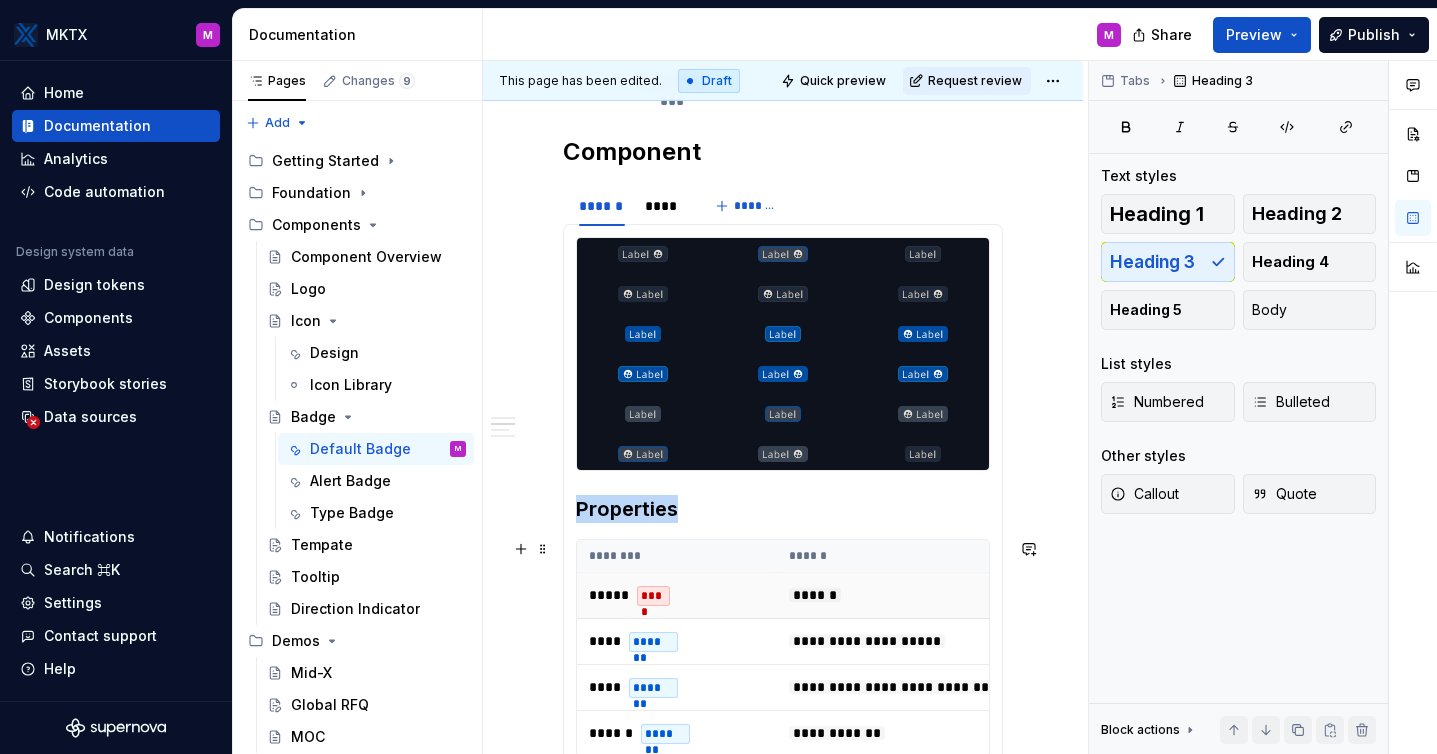 click on "****" at bounding box center (653, 596) 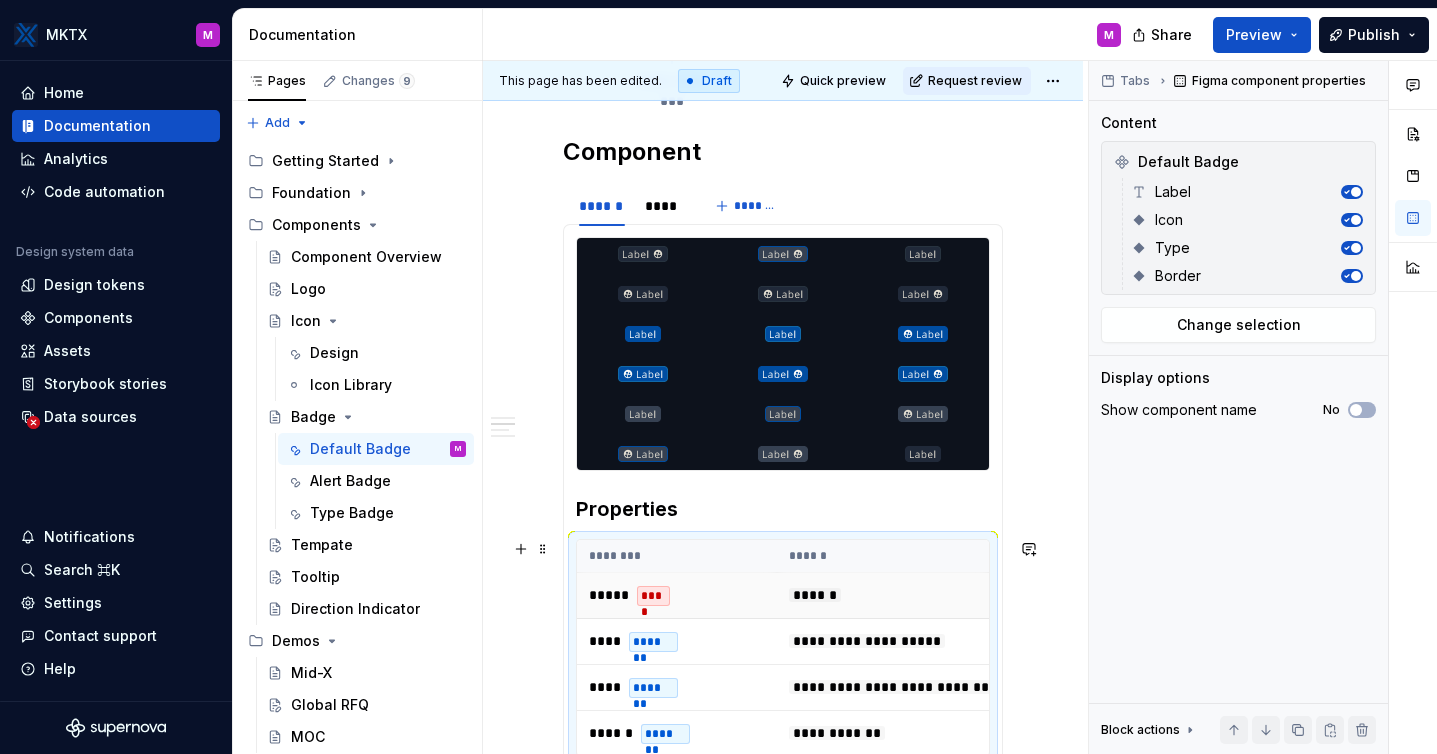 click on "****" at bounding box center (653, 596) 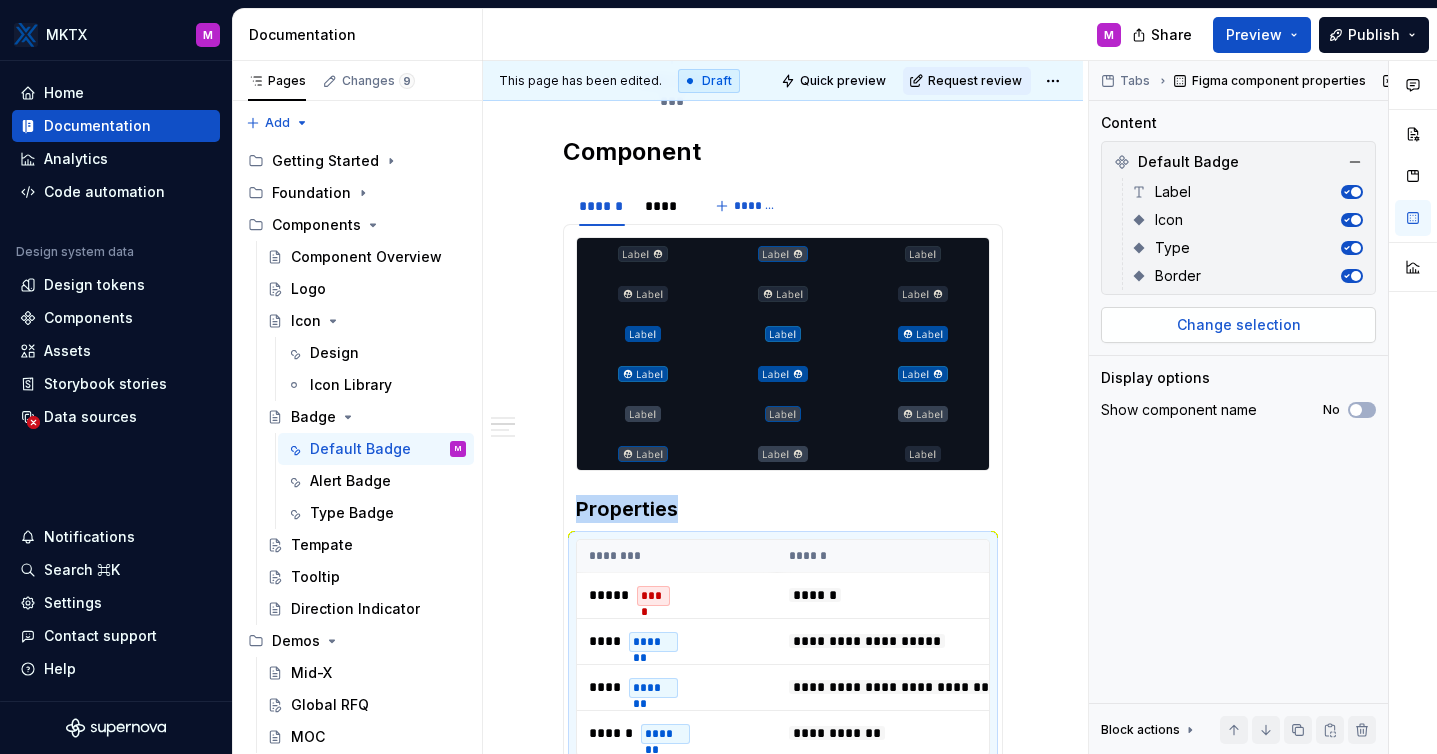 click on "Change selection" at bounding box center (1239, 325) 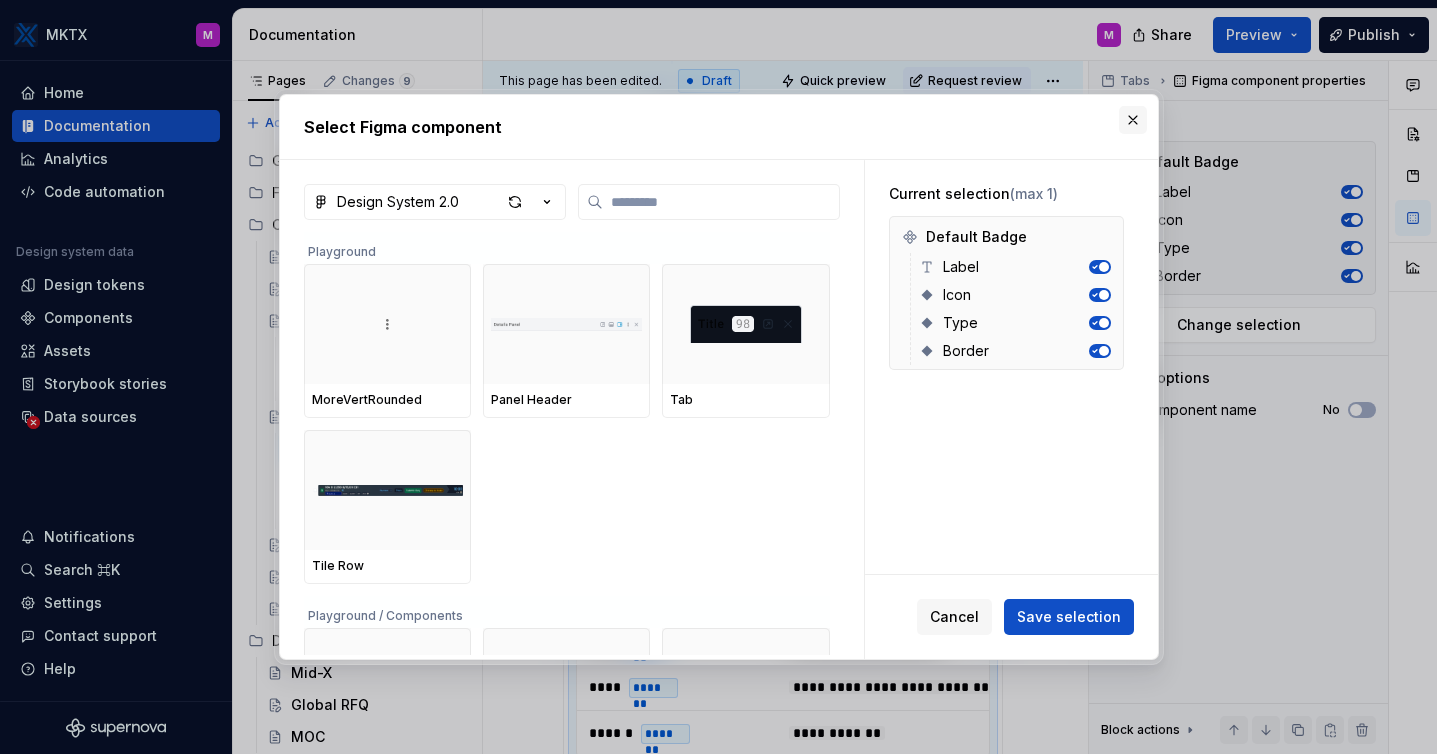 click at bounding box center (1133, 120) 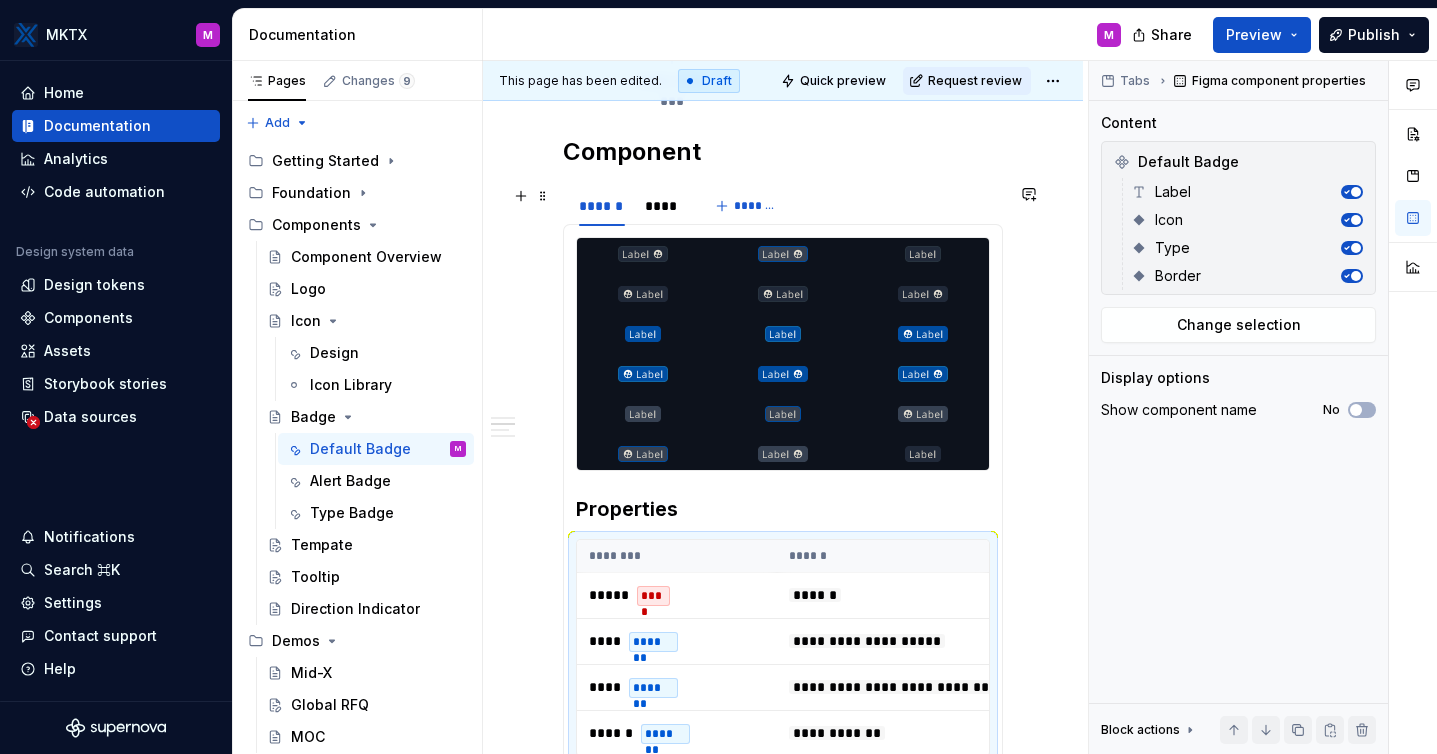 click on "****** **** *******" at bounding box center [783, 206] 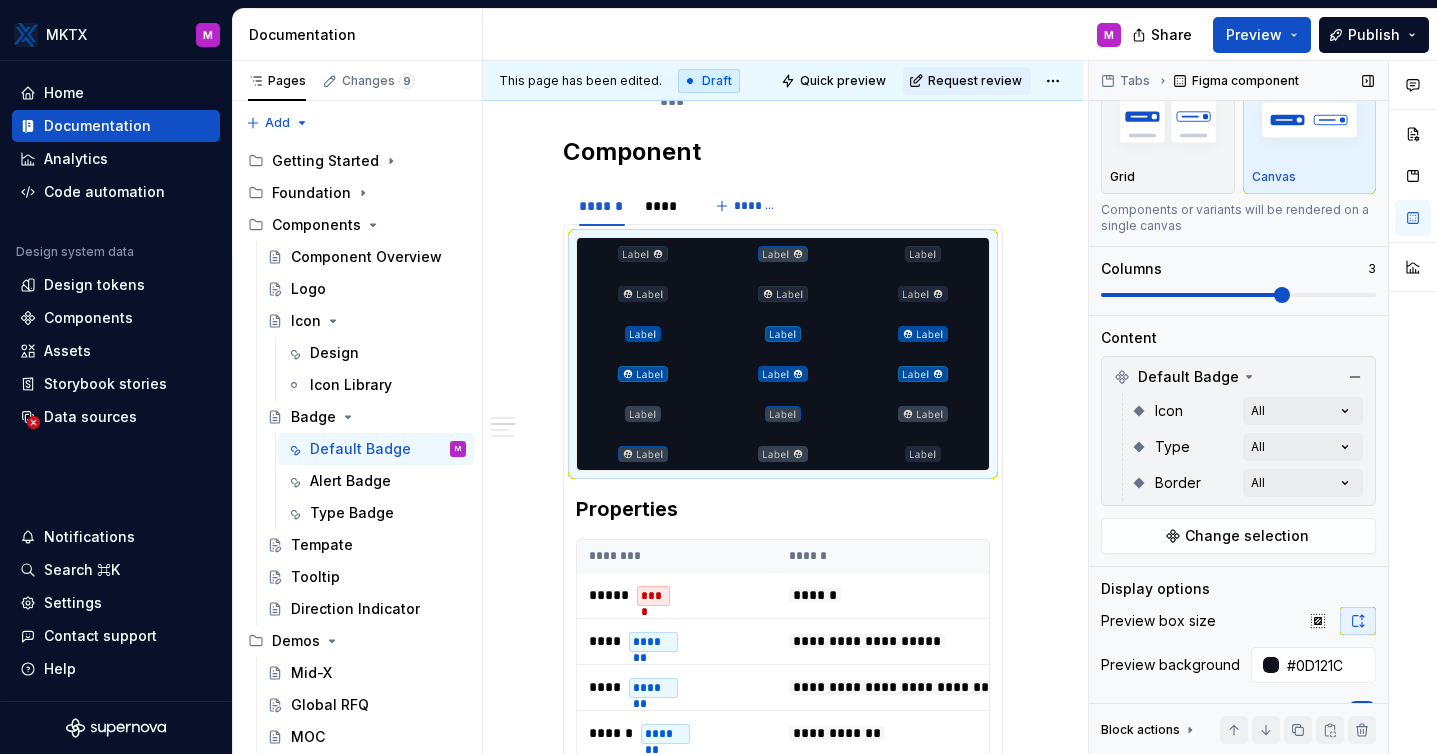 scroll, scrollTop: 166, scrollLeft: 0, axis: vertical 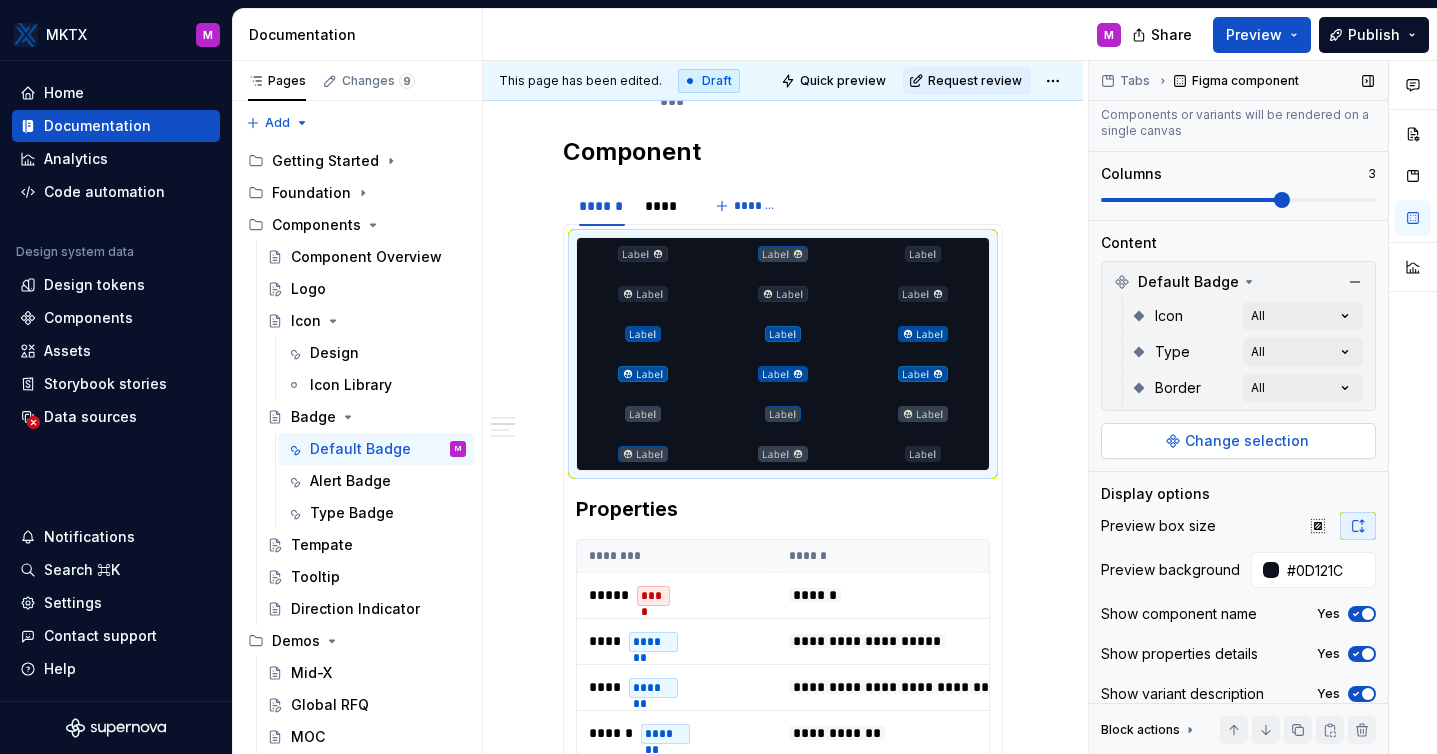 click on "Change selection" at bounding box center [1247, 441] 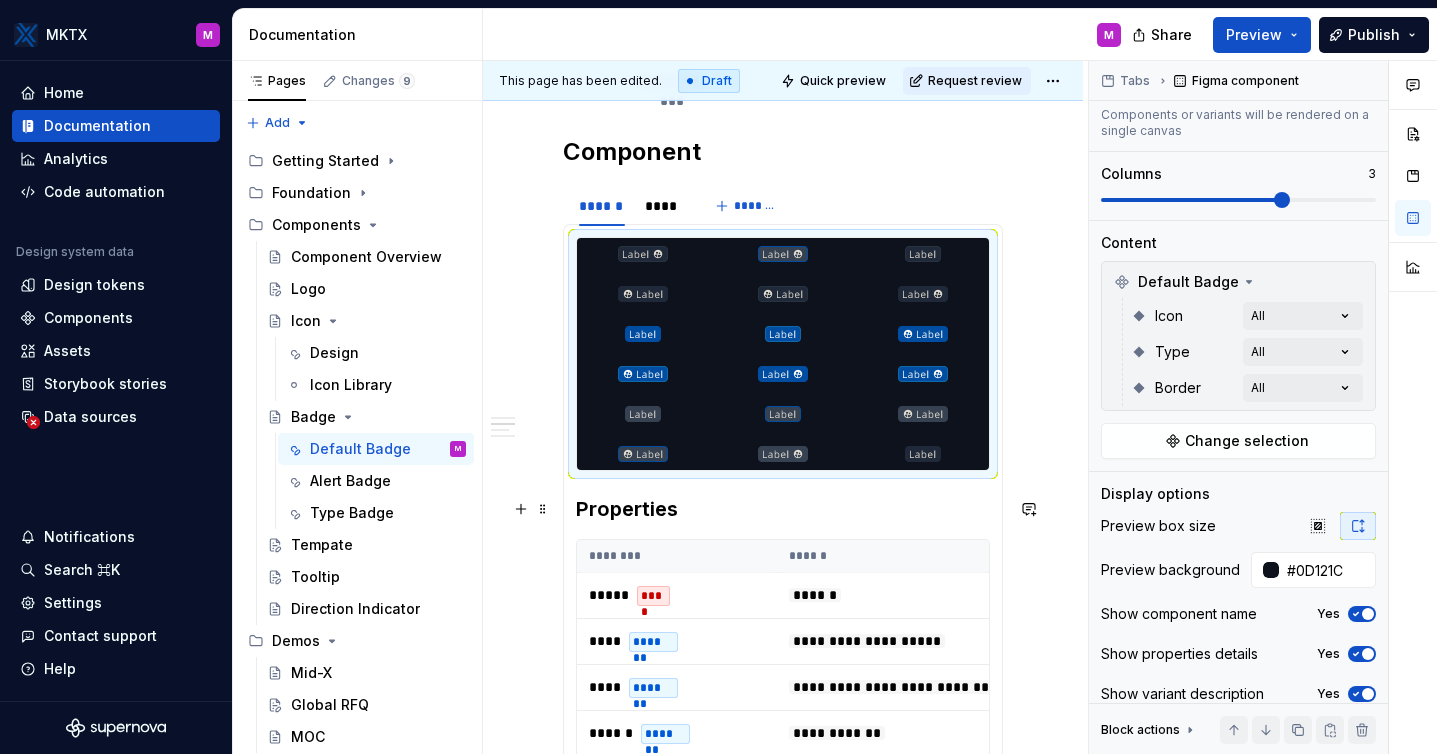 scroll, scrollTop: 1036, scrollLeft: 0, axis: vertical 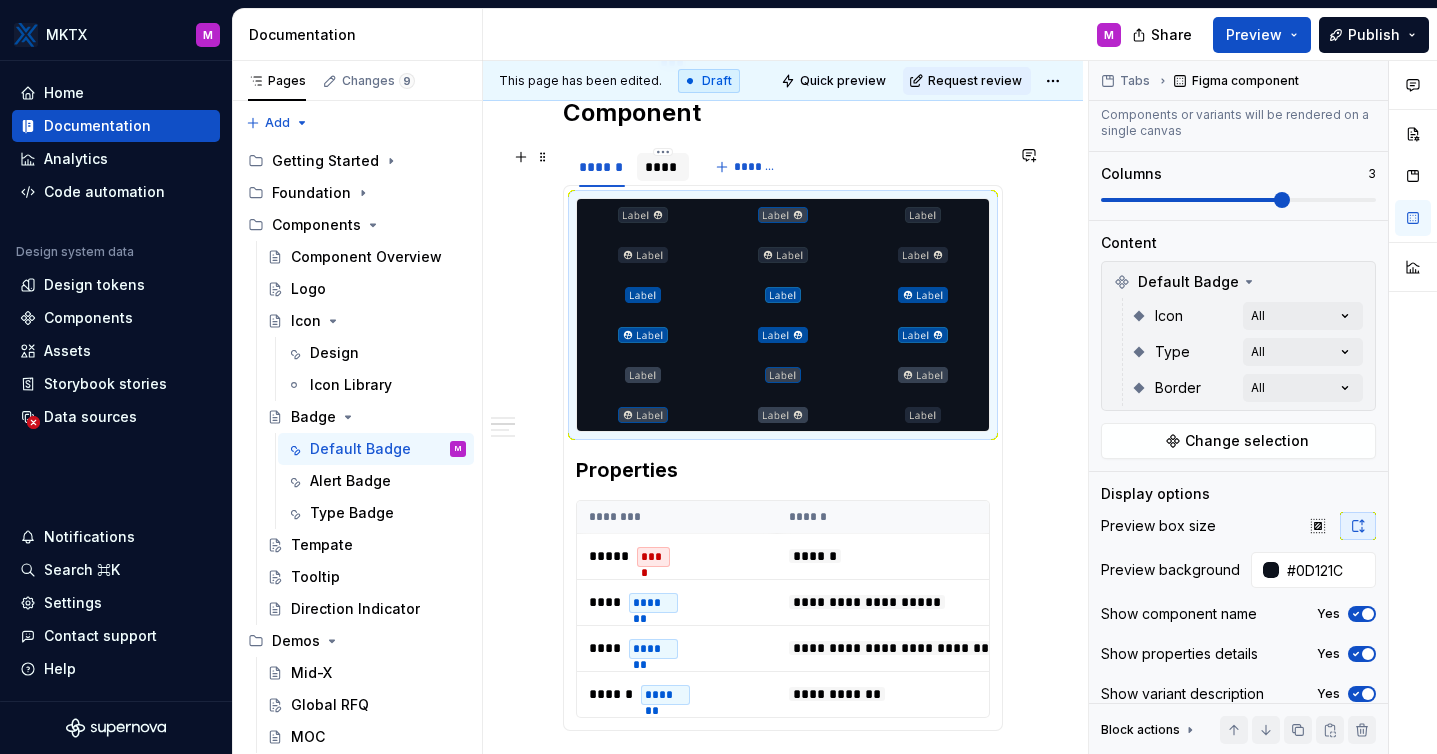 click on "****" at bounding box center [663, 167] 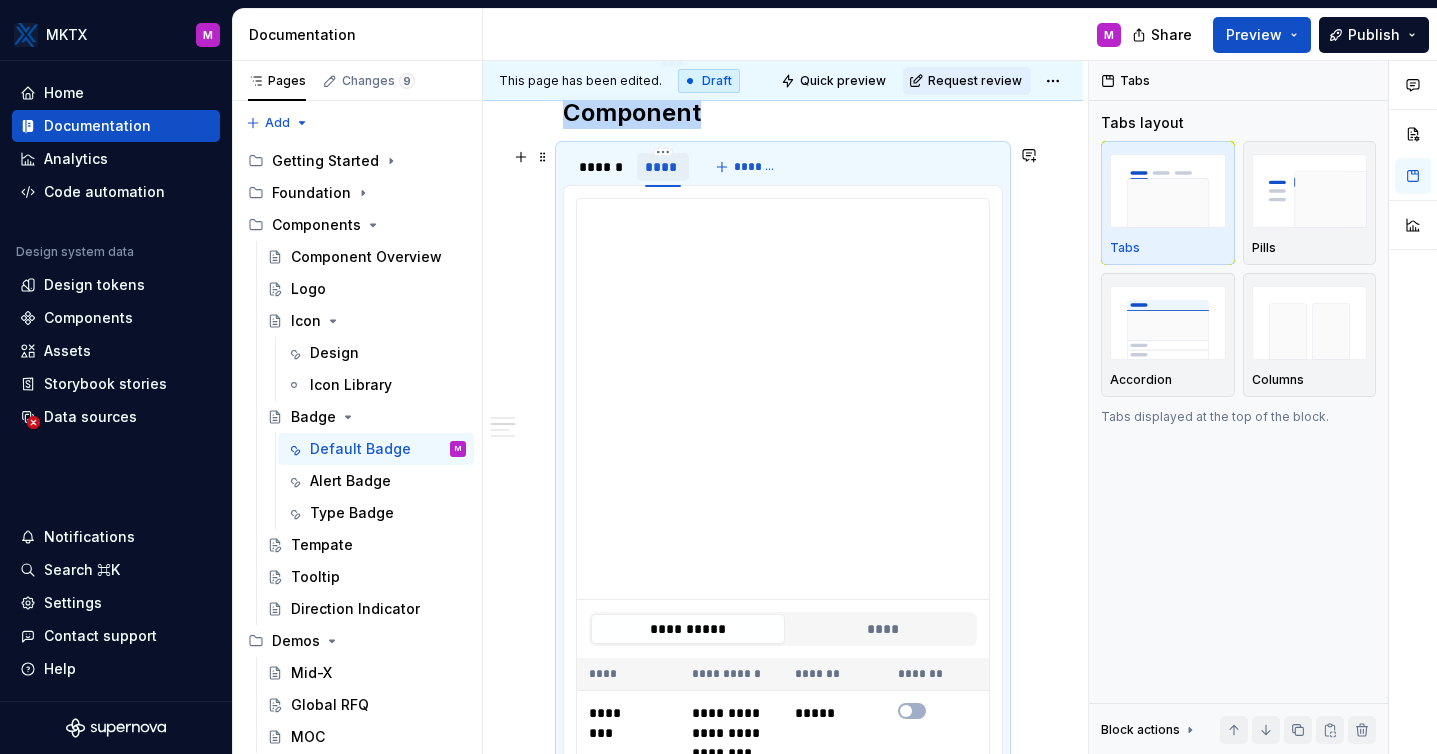 scroll, scrollTop: 0, scrollLeft: 0, axis: both 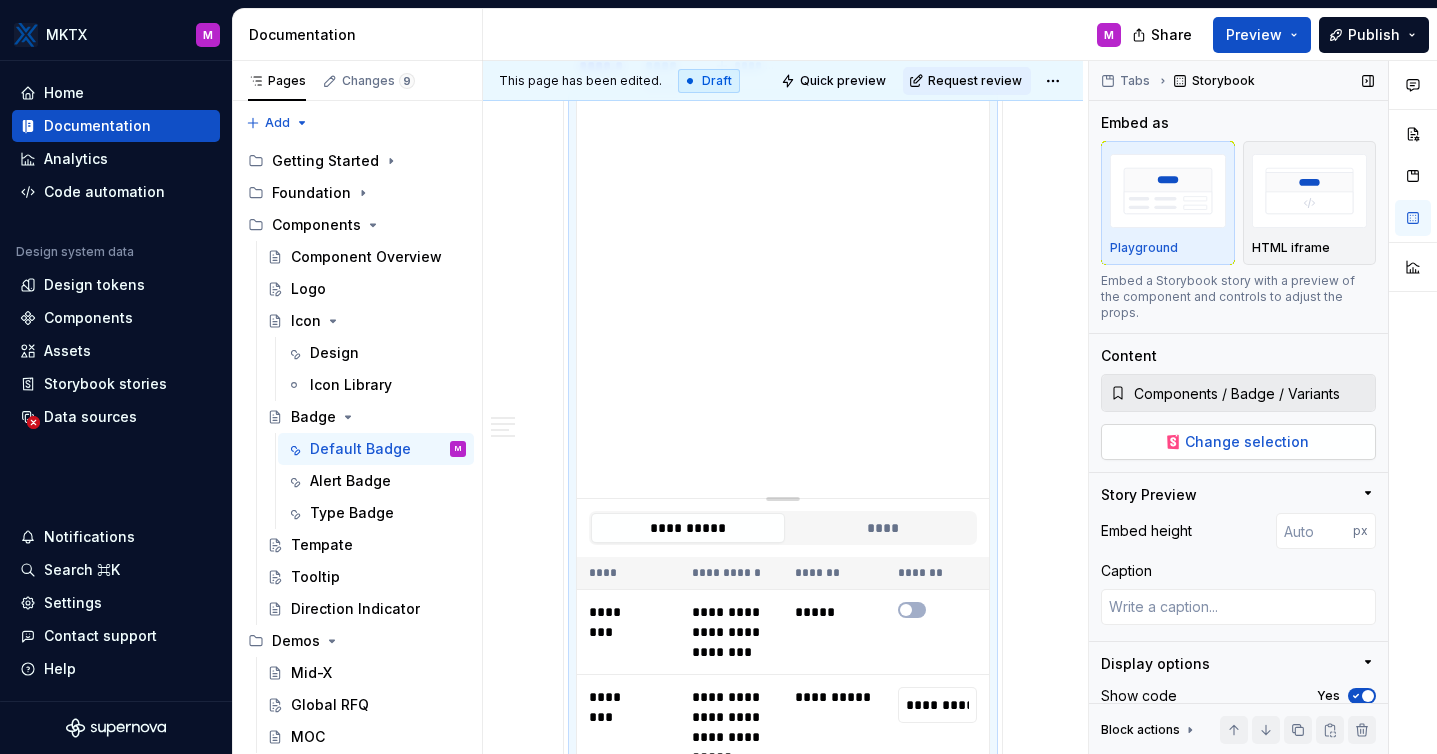 click on "Change selection" at bounding box center (1238, 442) 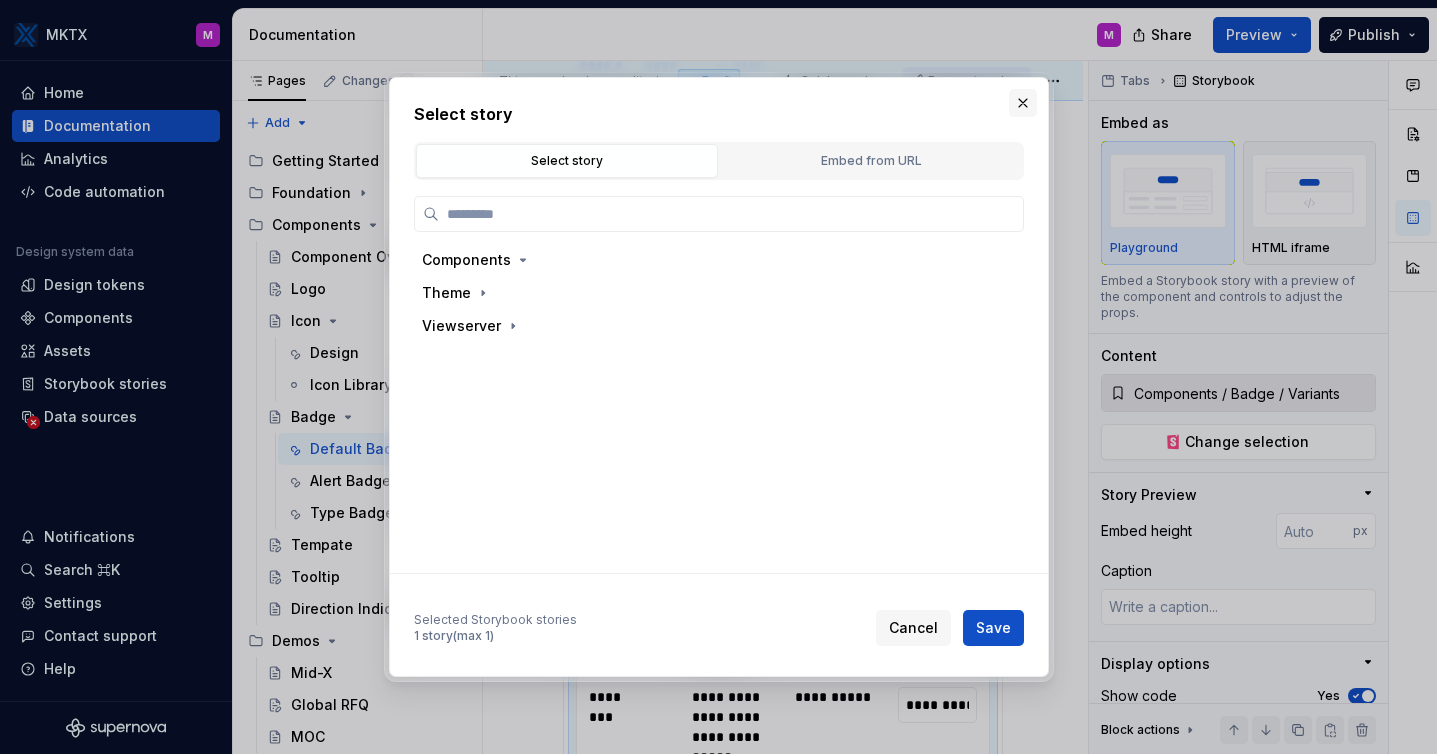 click at bounding box center [1023, 103] 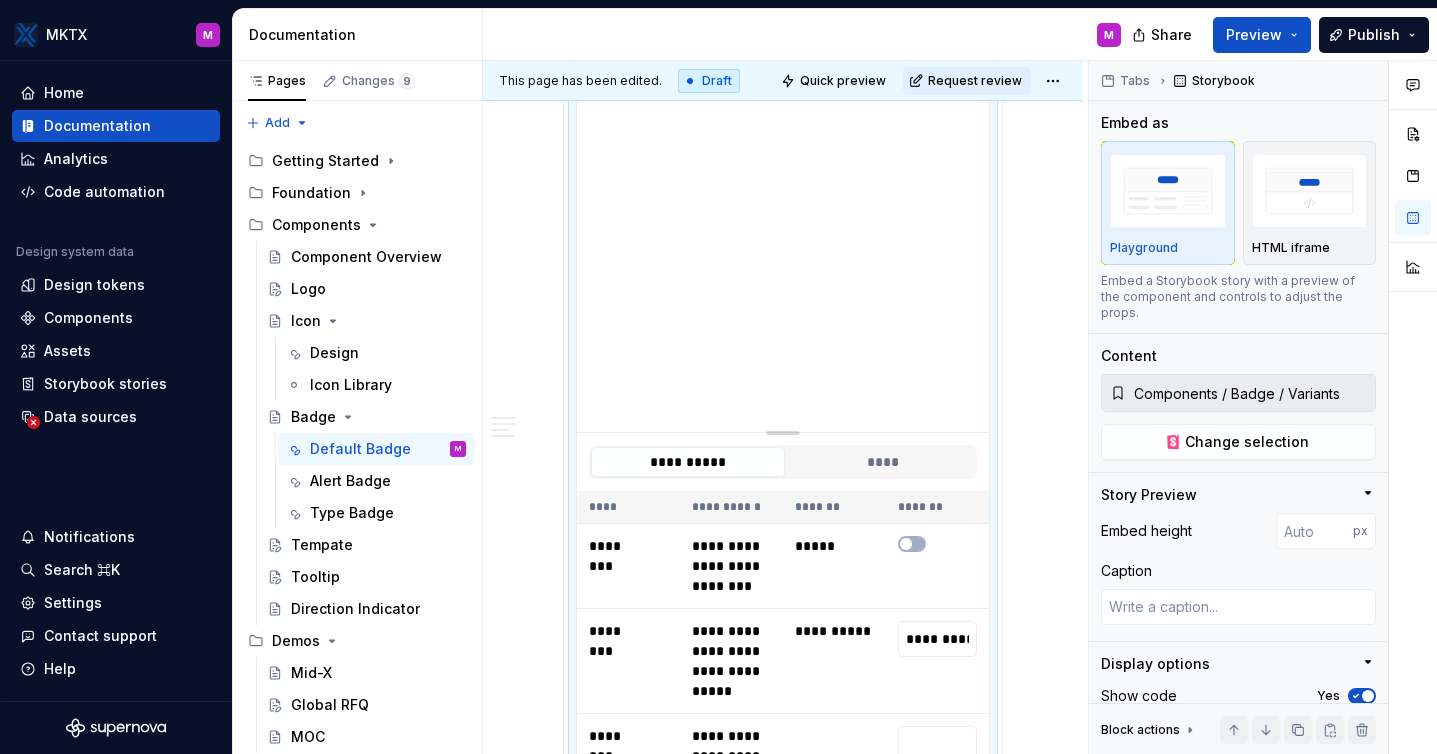 scroll, scrollTop: 1256, scrollLeft: 0, axis: vertical 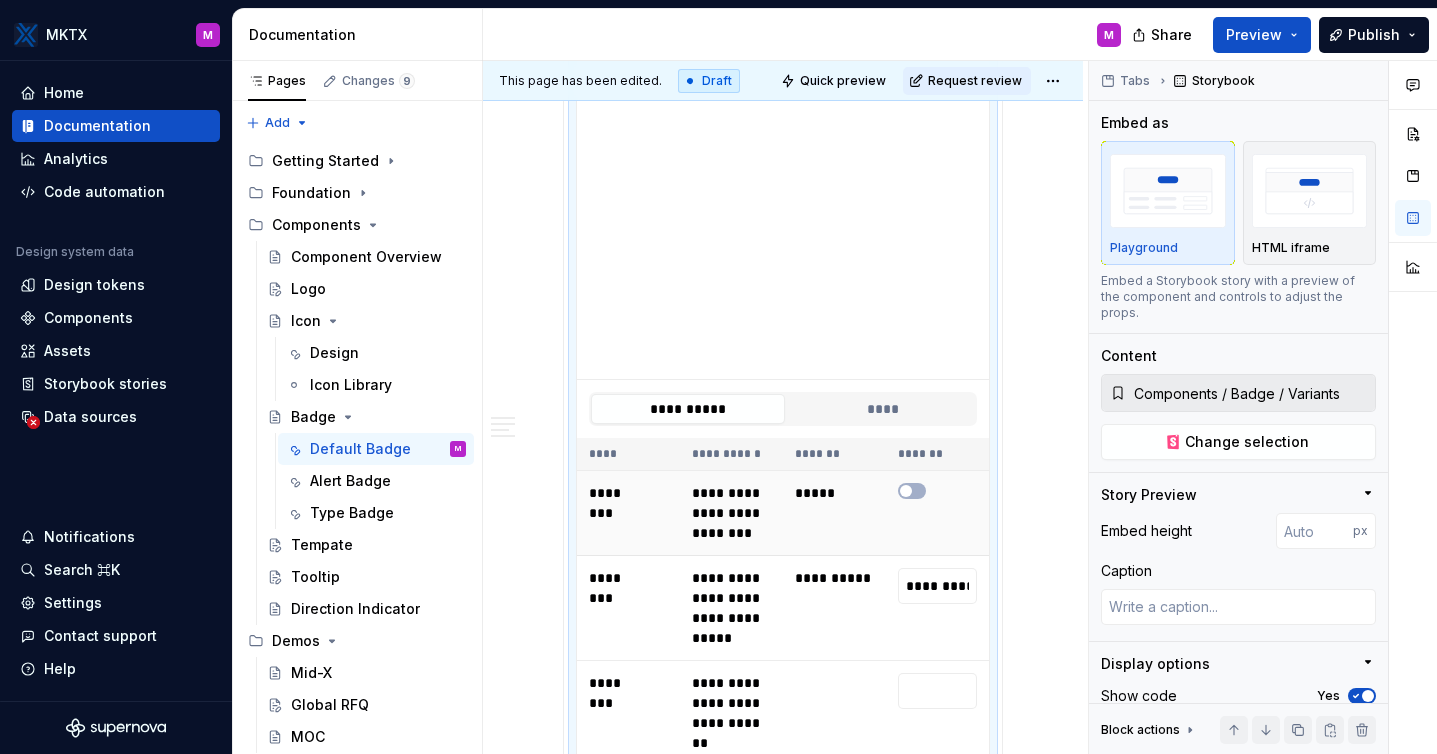 click on "*****" at bounding box center [834, 513] 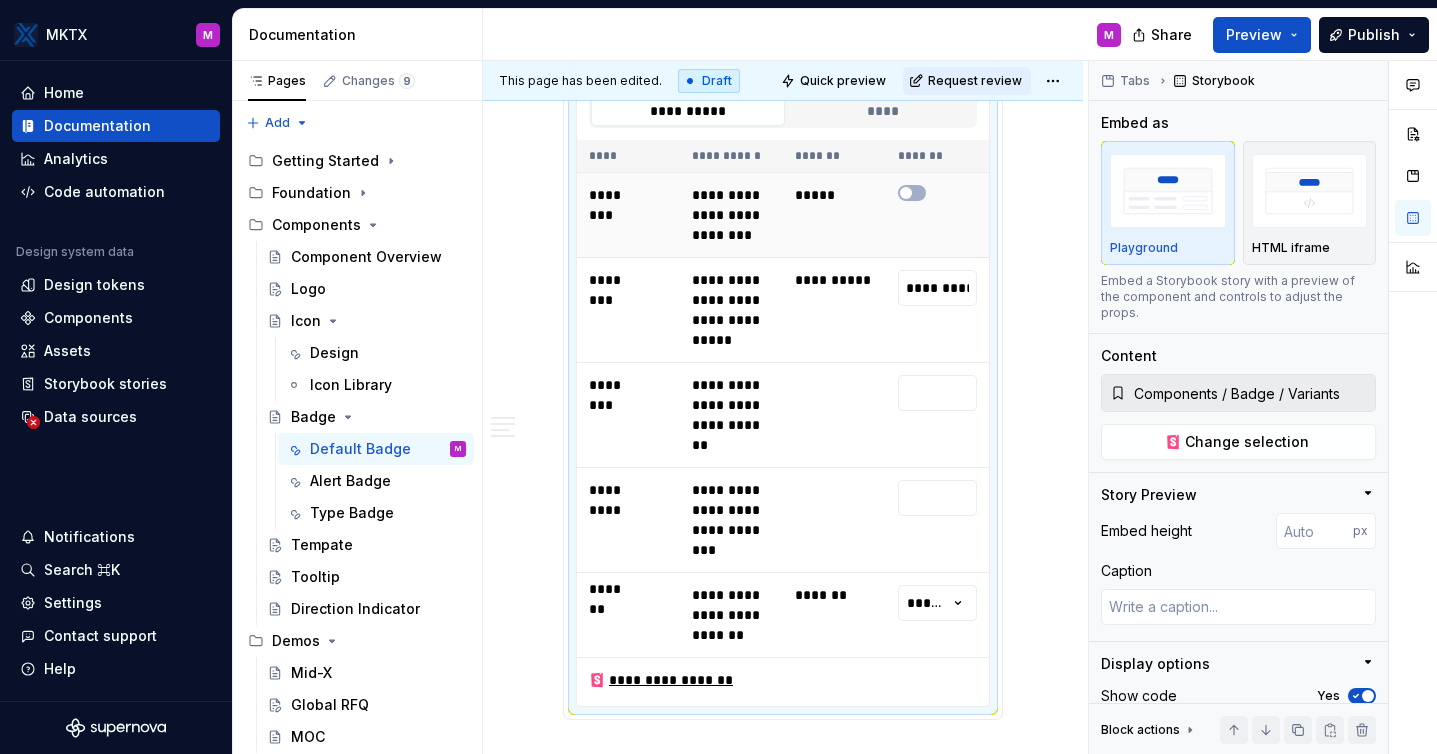scroll, scrollTop: 1618, scrollLeft: 0, axis: vertical 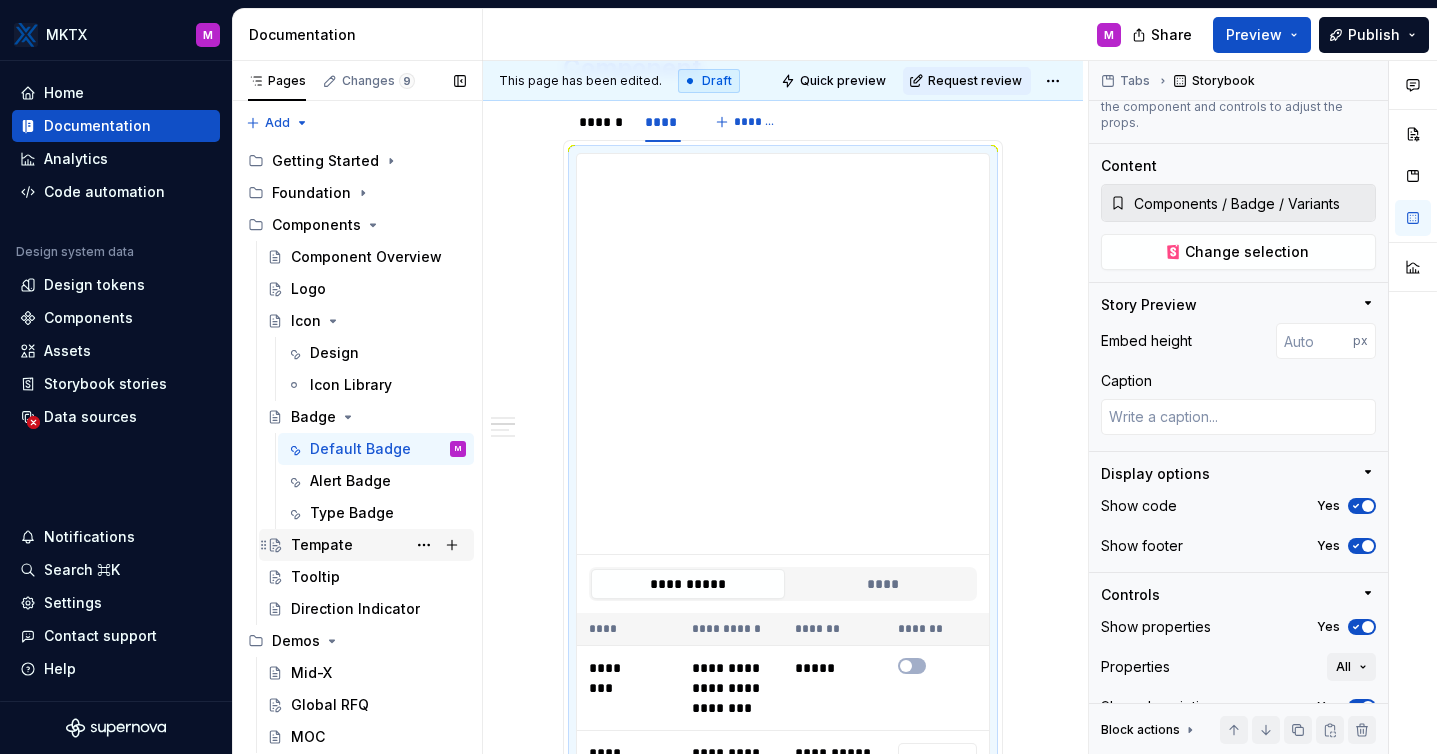 click on "Tempate" at bounding box center (378, 545) 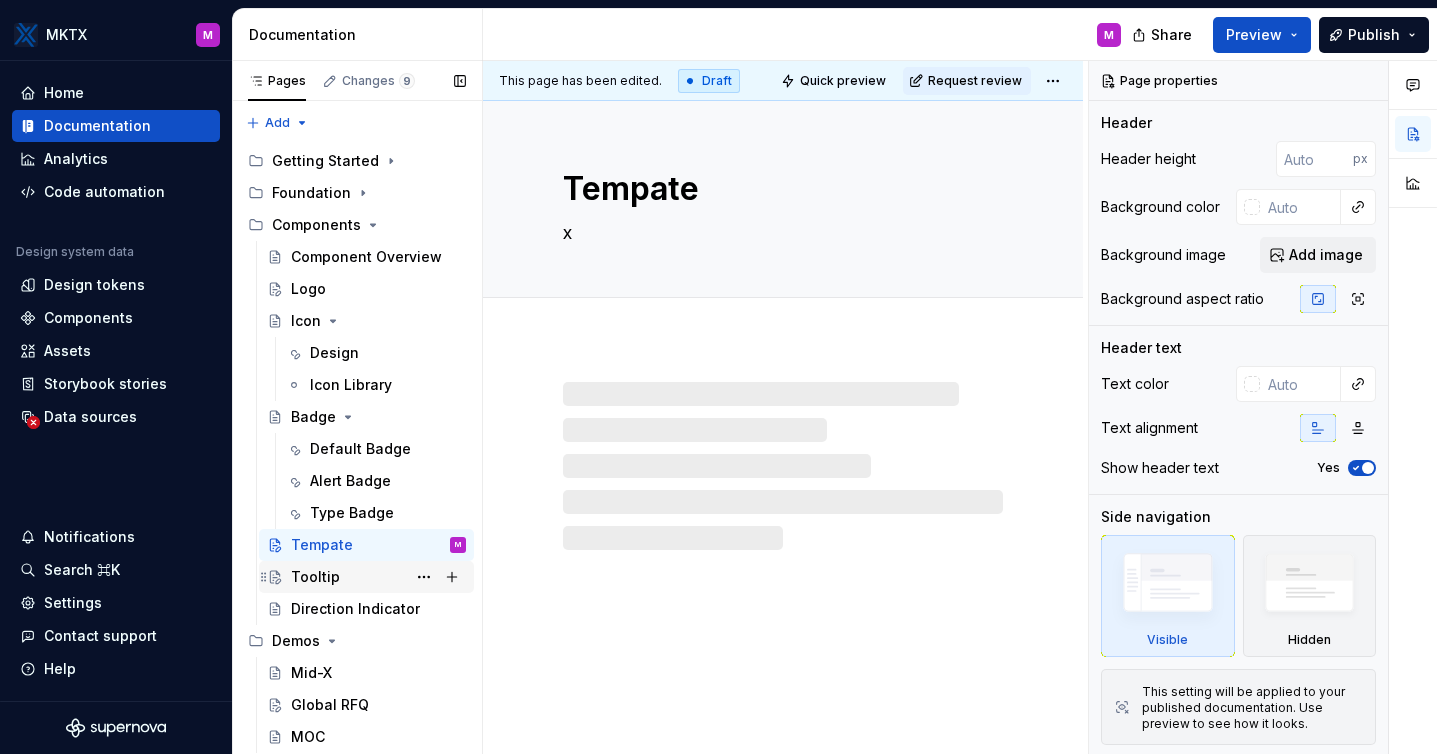 click on "Tooltip" at bounding box center (378, 577) 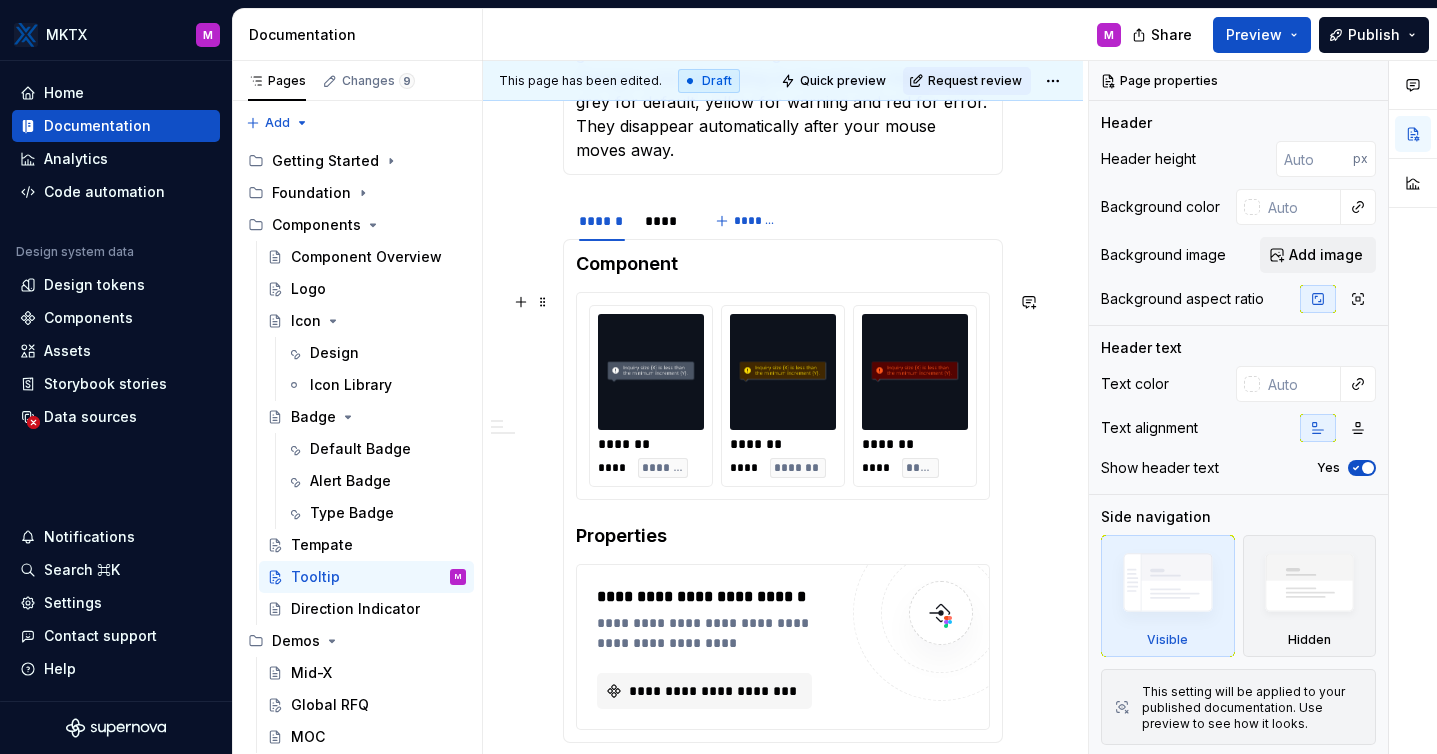 scroll, scrollTop: 603, scrollLeft: 0, axis: vertical 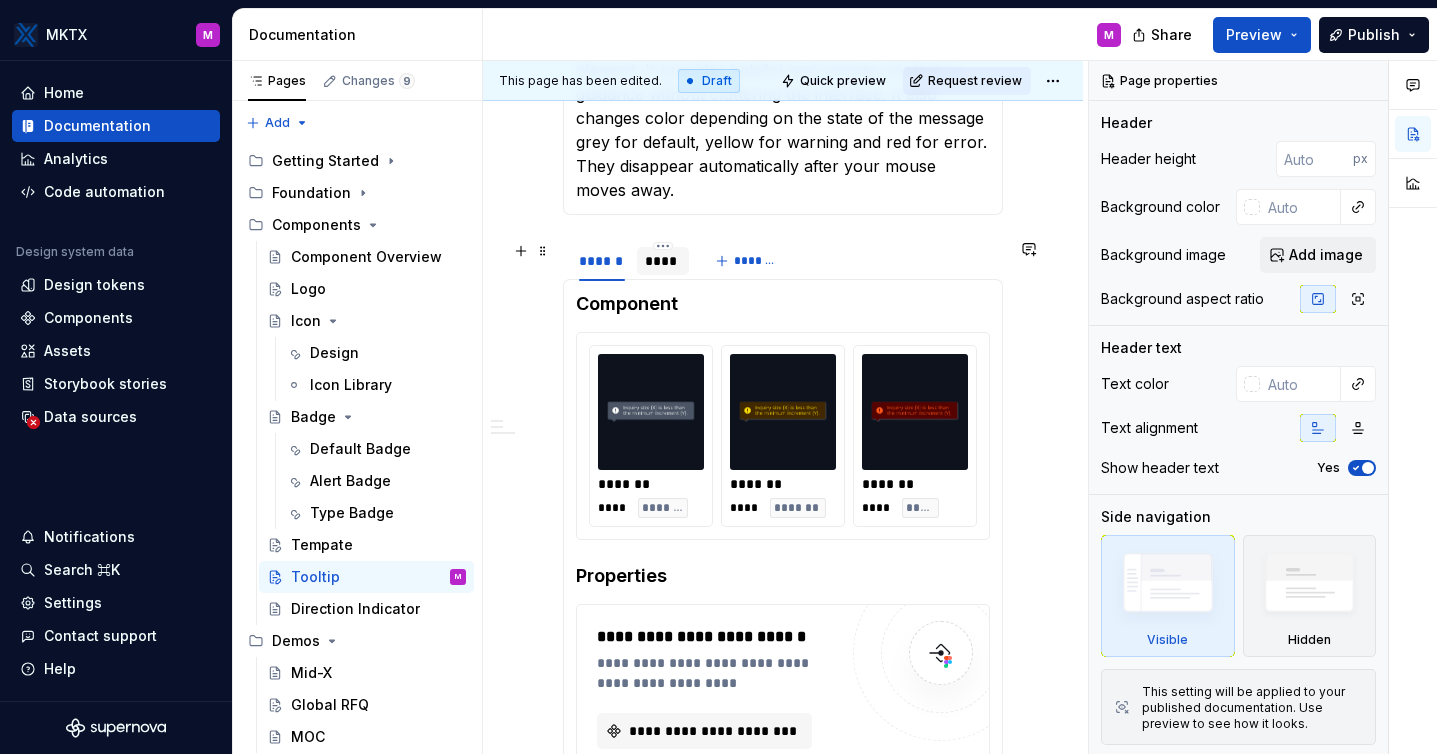 click on "****" at bounding box center (663, 261) 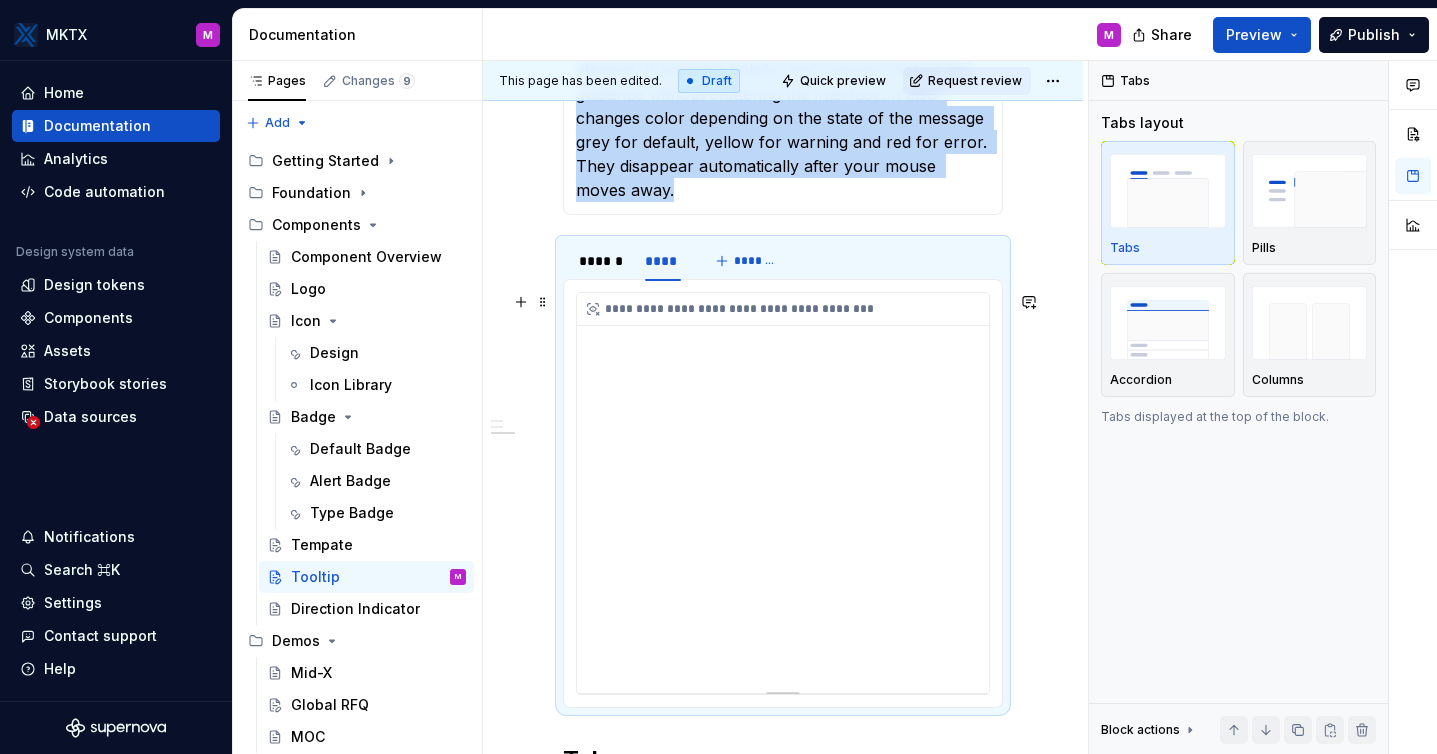 scroll, scrollTop: 632, scrollLeft: 0, axis: vertical 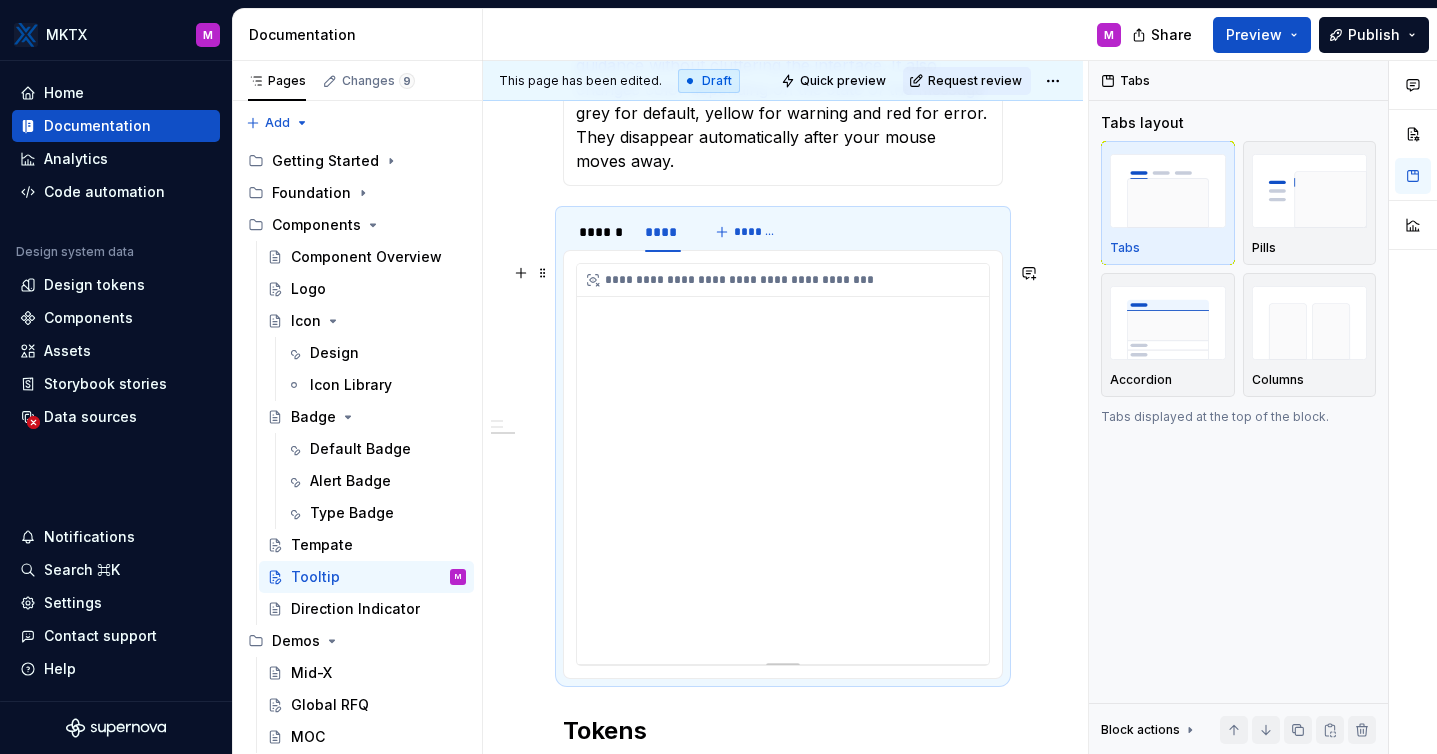 click on "**********" at bounding box center [783, 464] 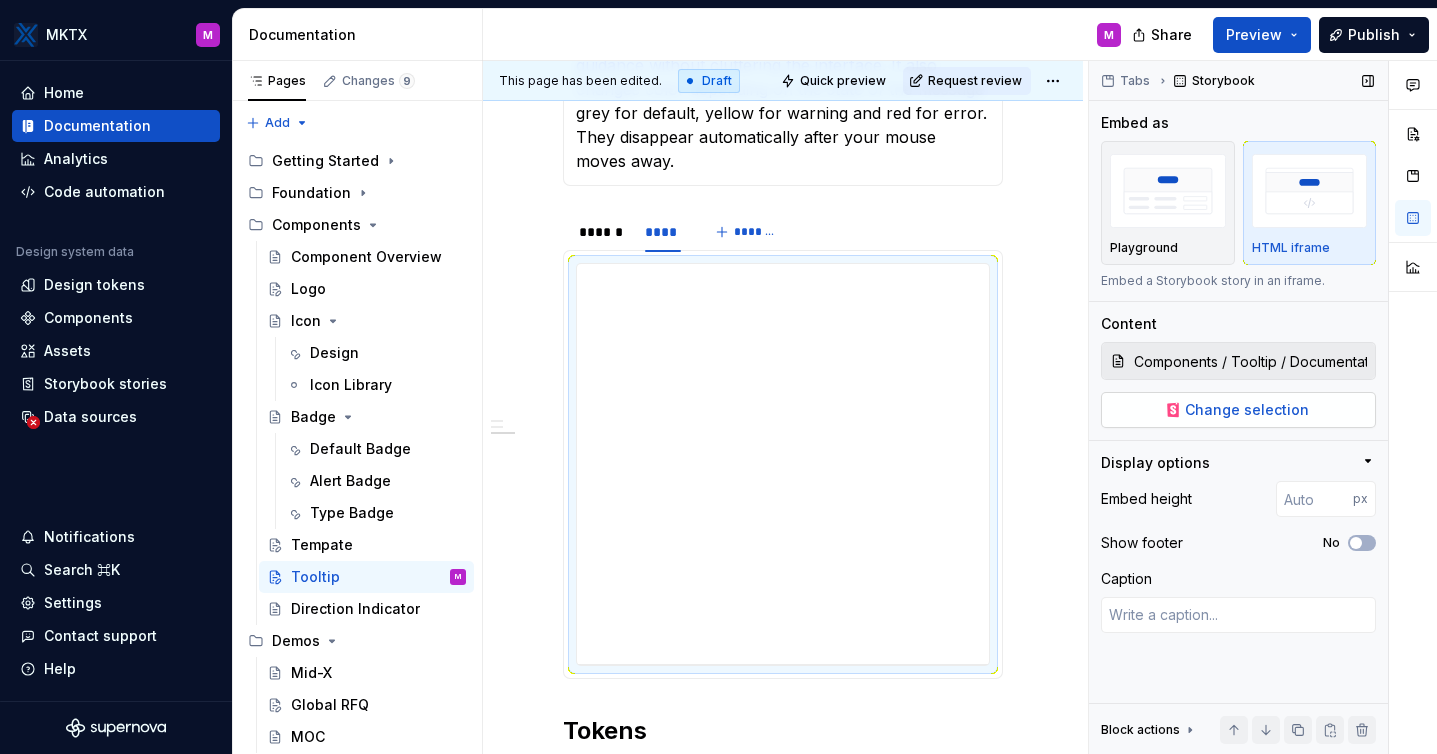 click on "Change selection" at bounding box center [1247, 410] 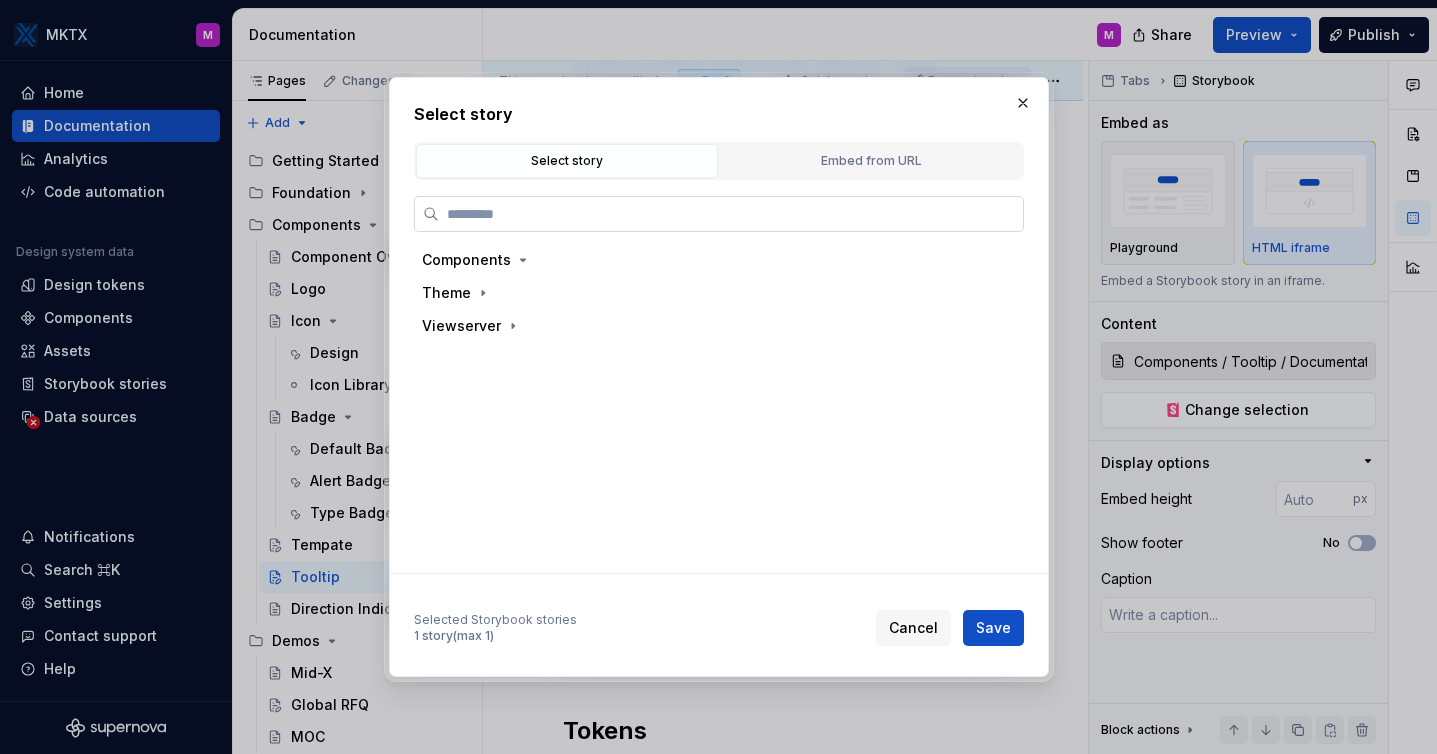 click at bounding box center (731, 214) 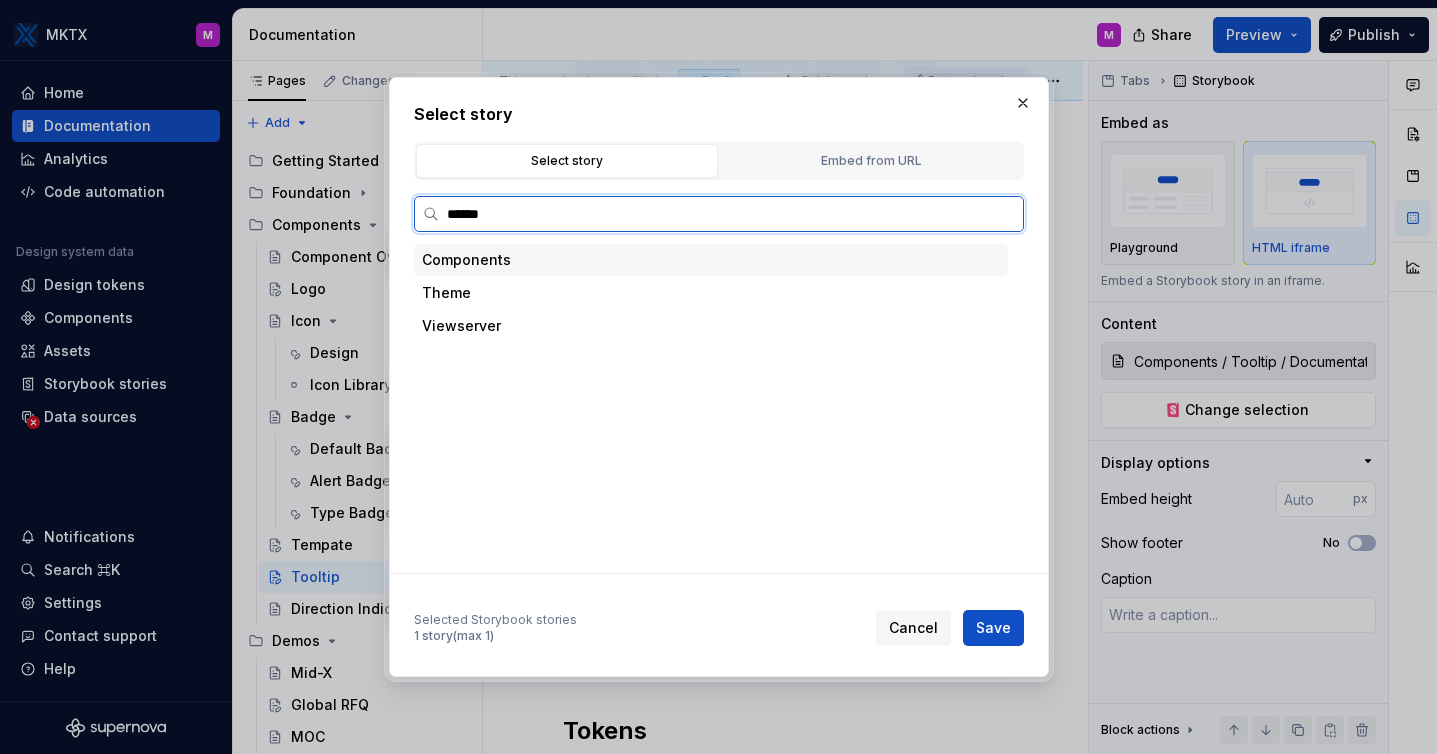 type on "*******" 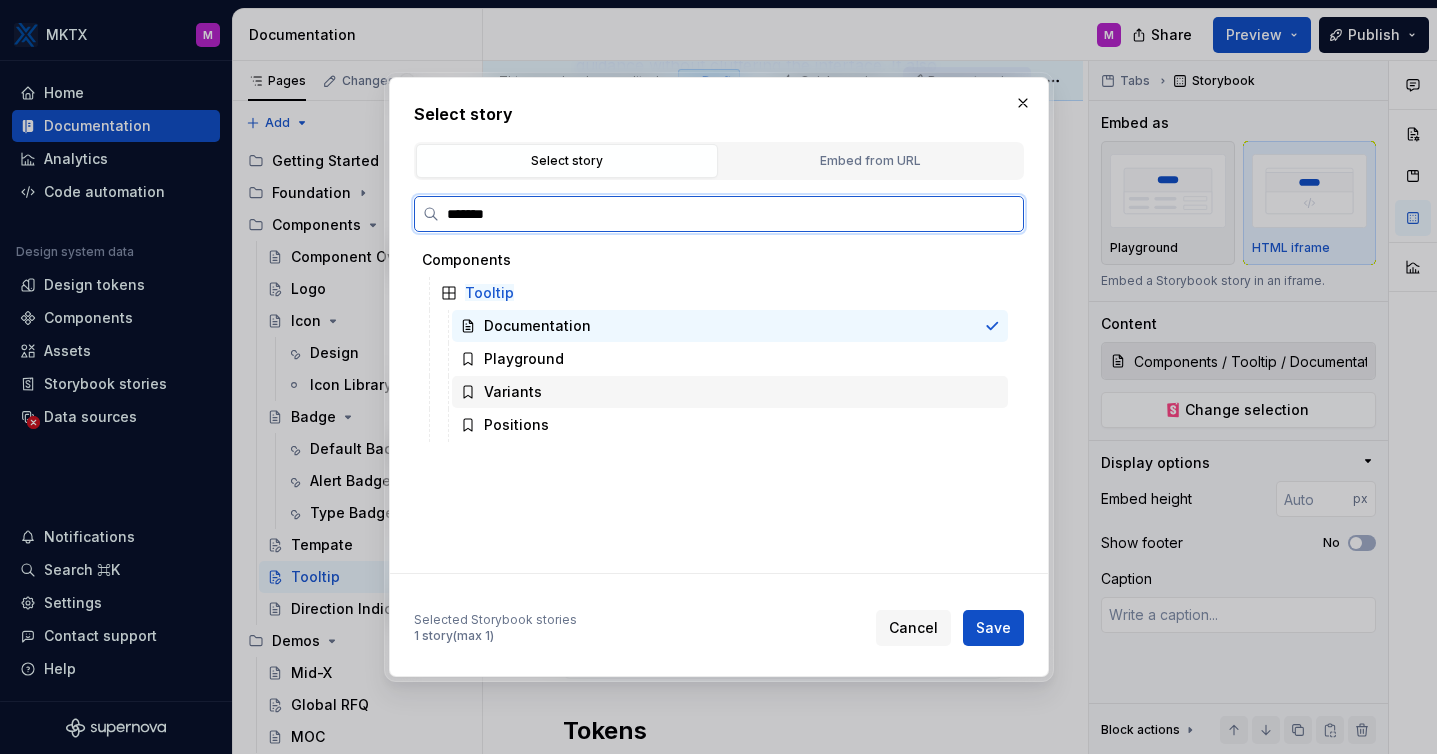 click on "Variants" at bounding box center [730, 392] 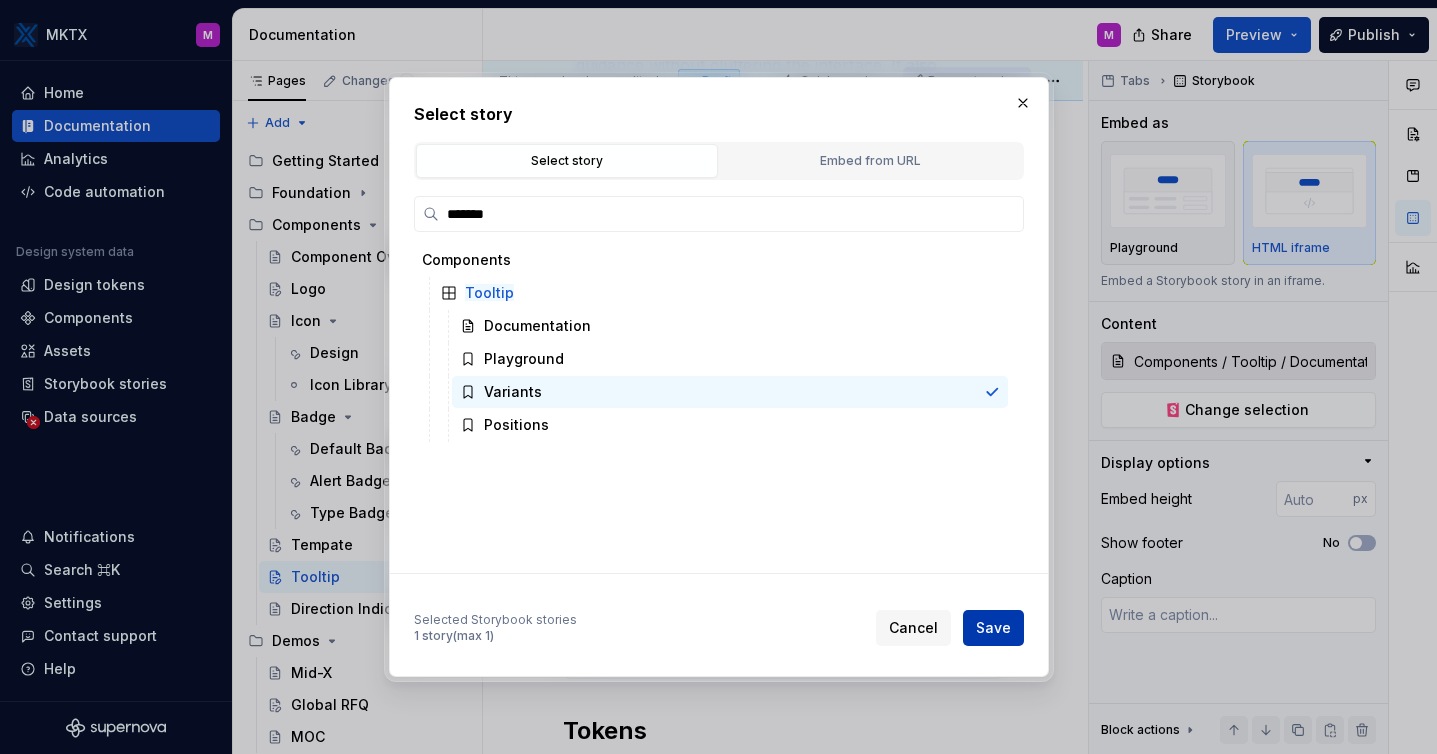 click on "Save" at bounding box center (993, 628) 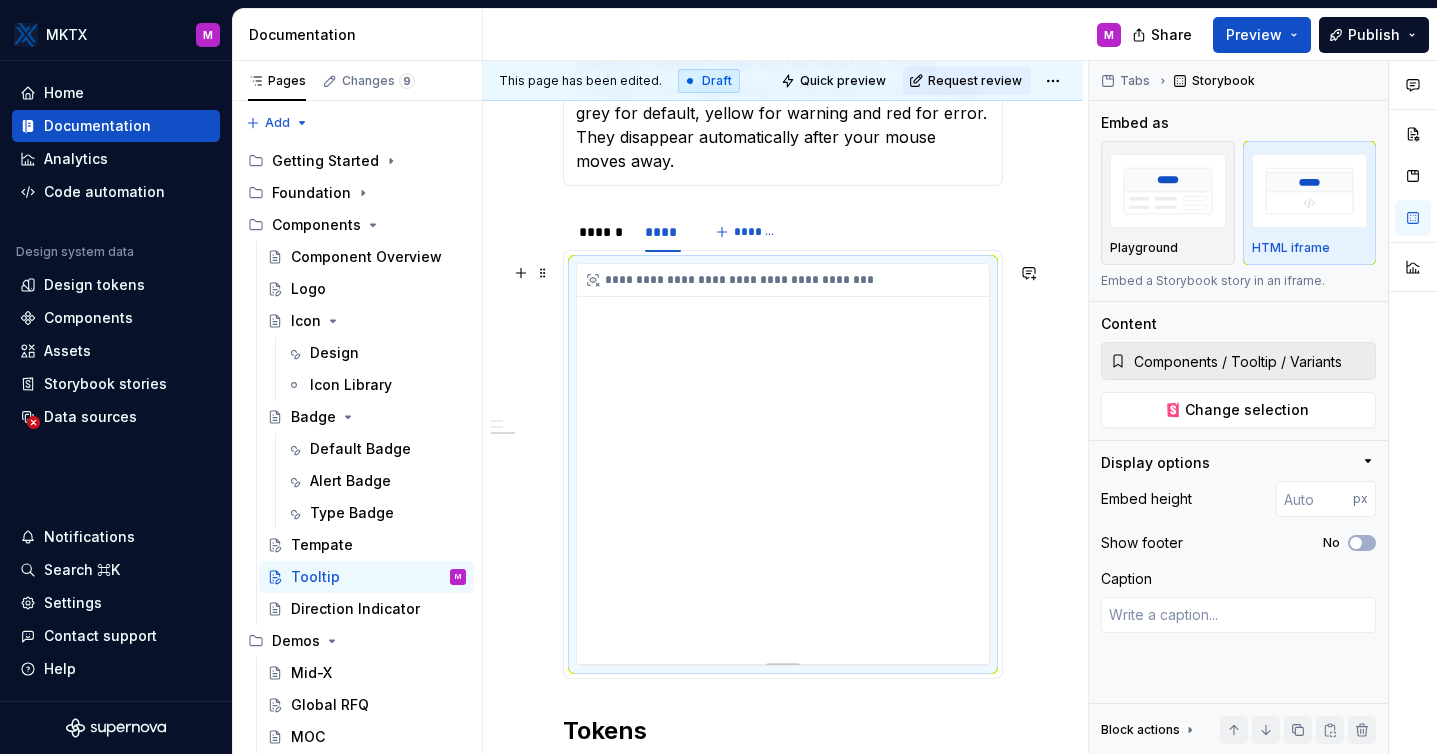 scroll, scrollTop: 667, scrollLeft: 0, axis: vertical 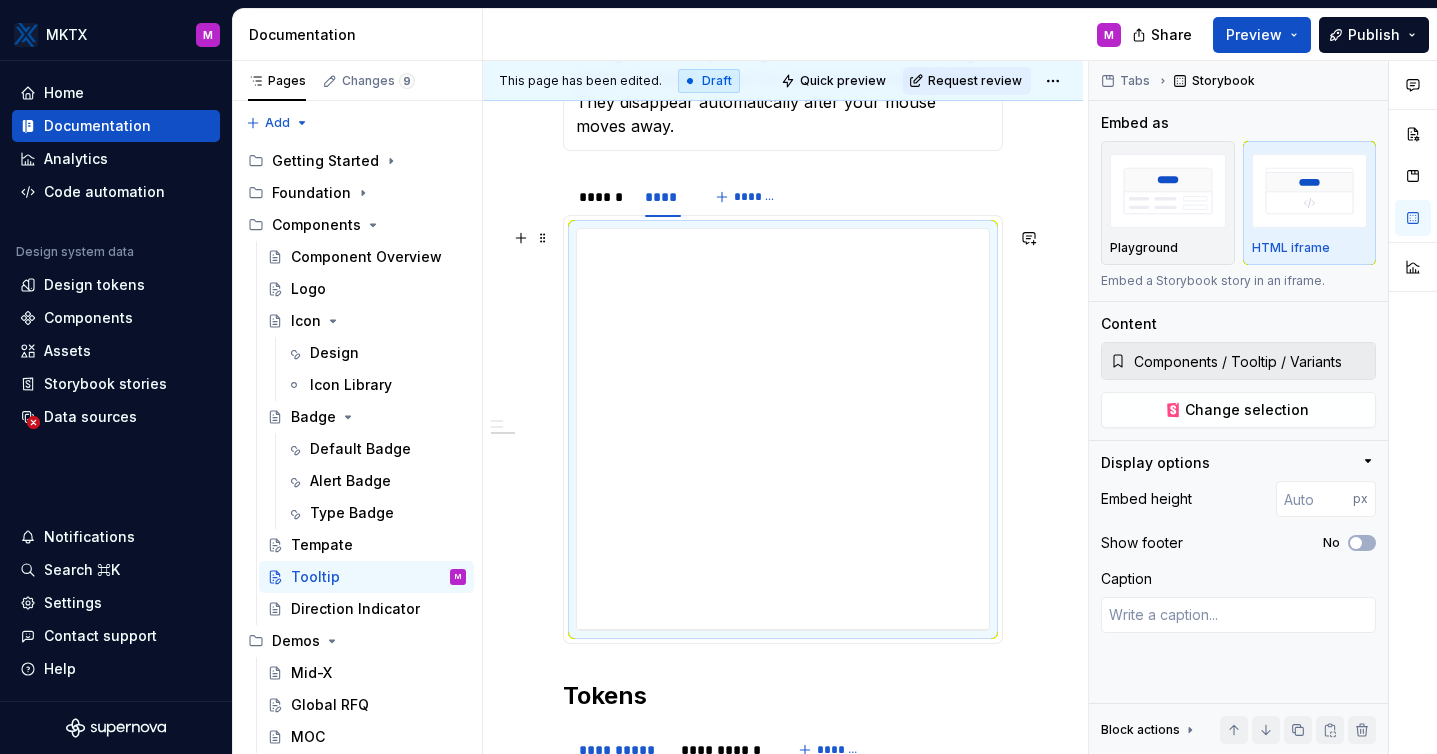 click on "**********" at bounding box center [783, 476] 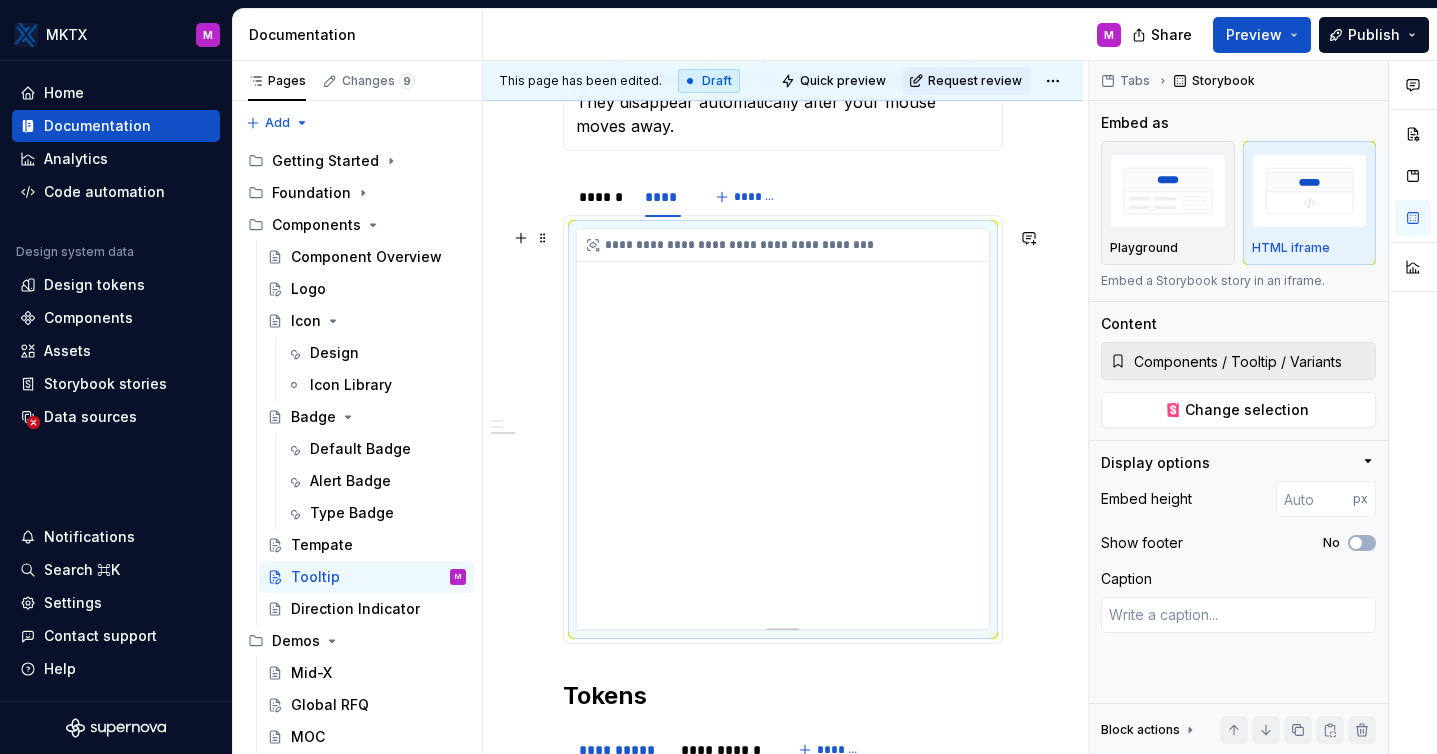 click on "**********" at bounding box center (783, 429) 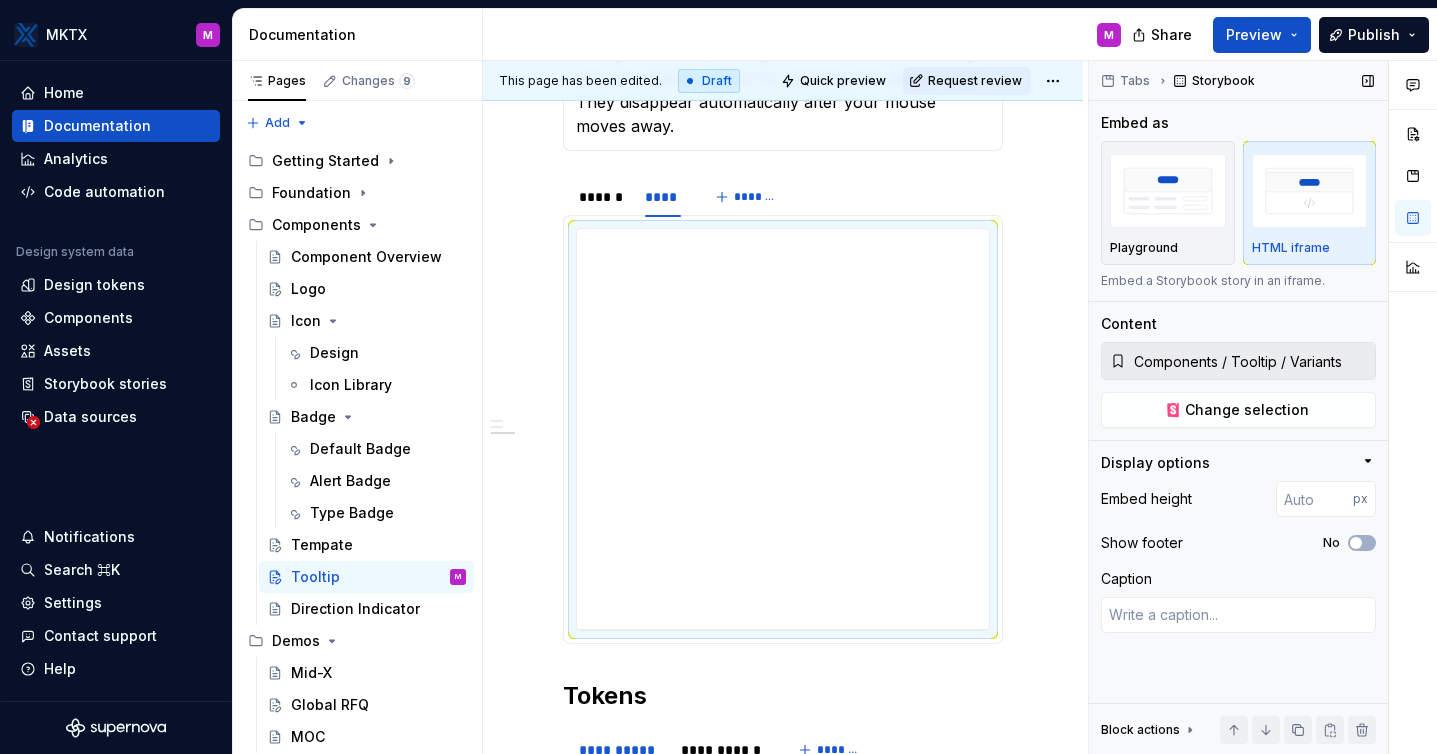 click 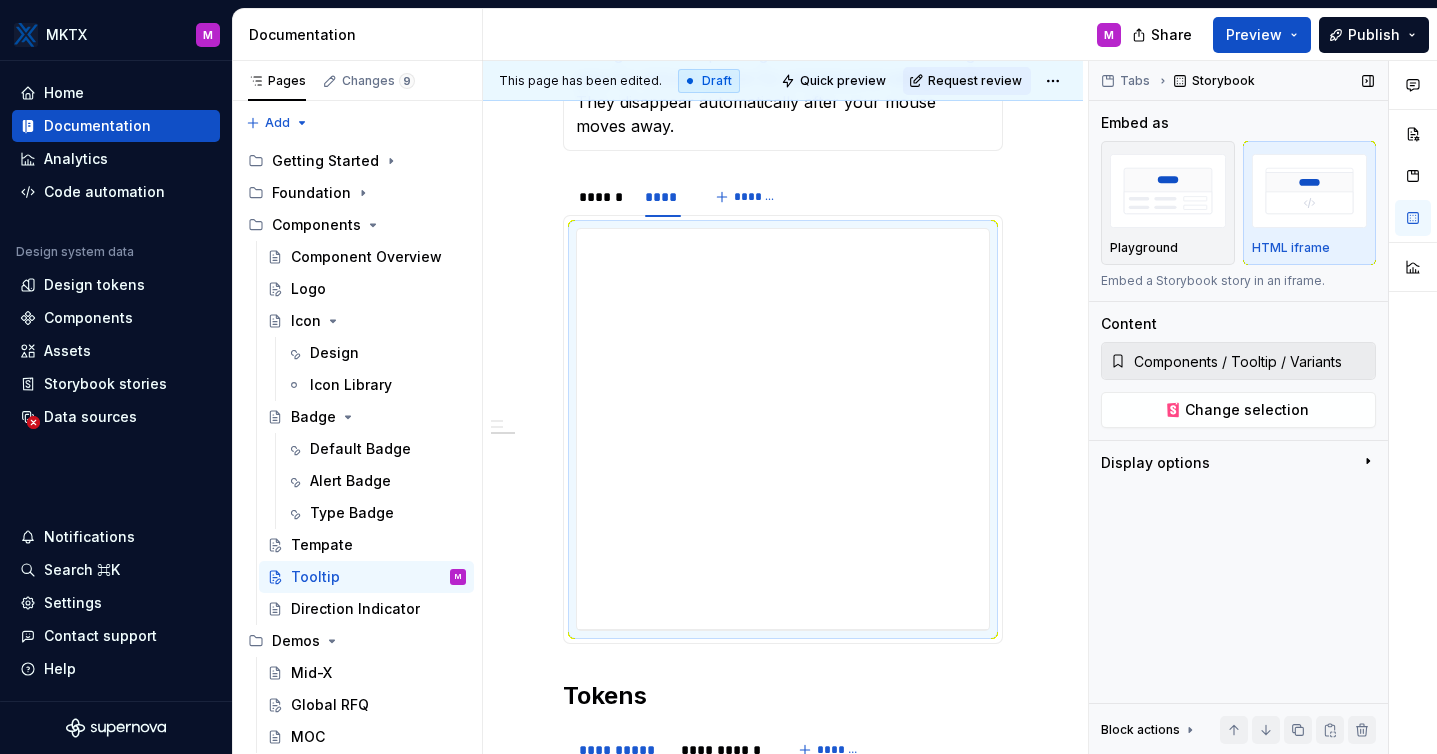click 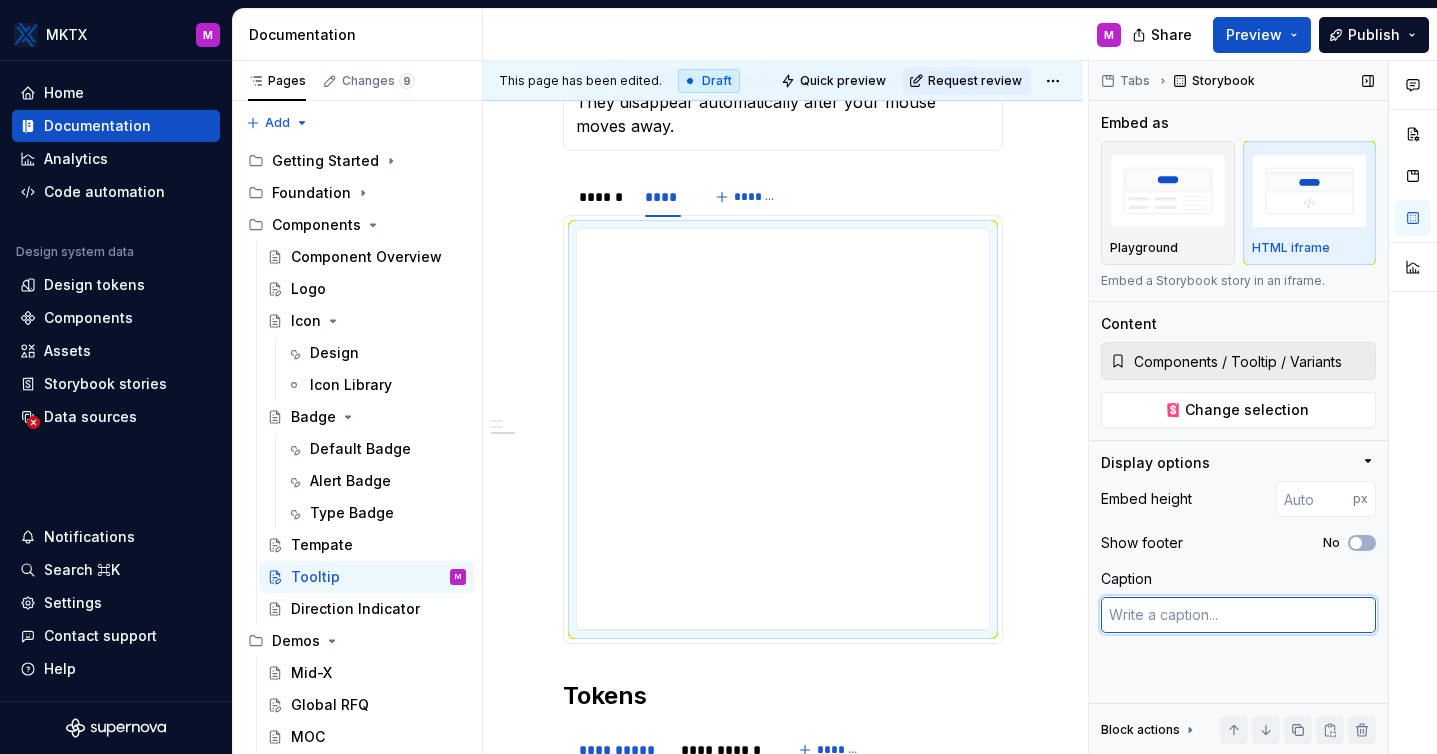 click at bounding box center [1238, 615] 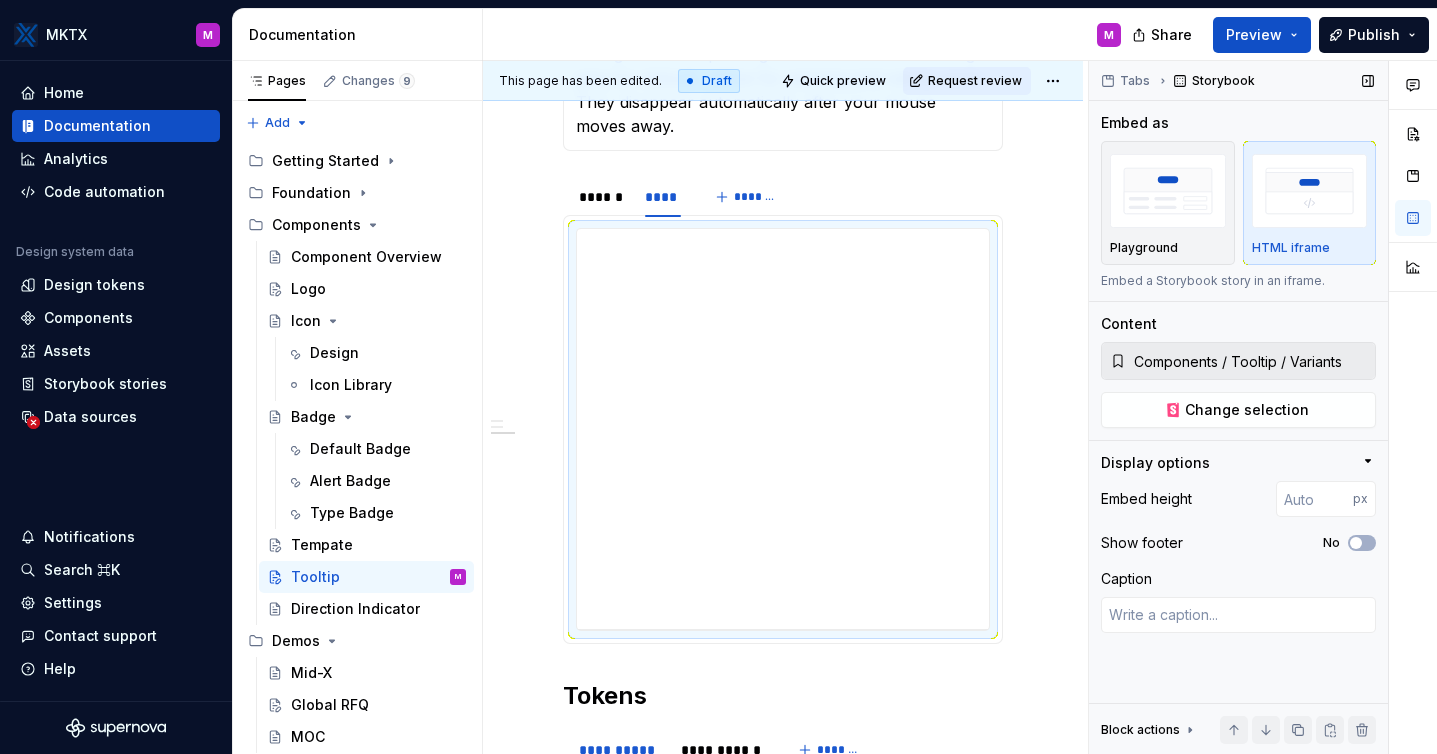 click on "Caption" at bounding box center (1126, 579) 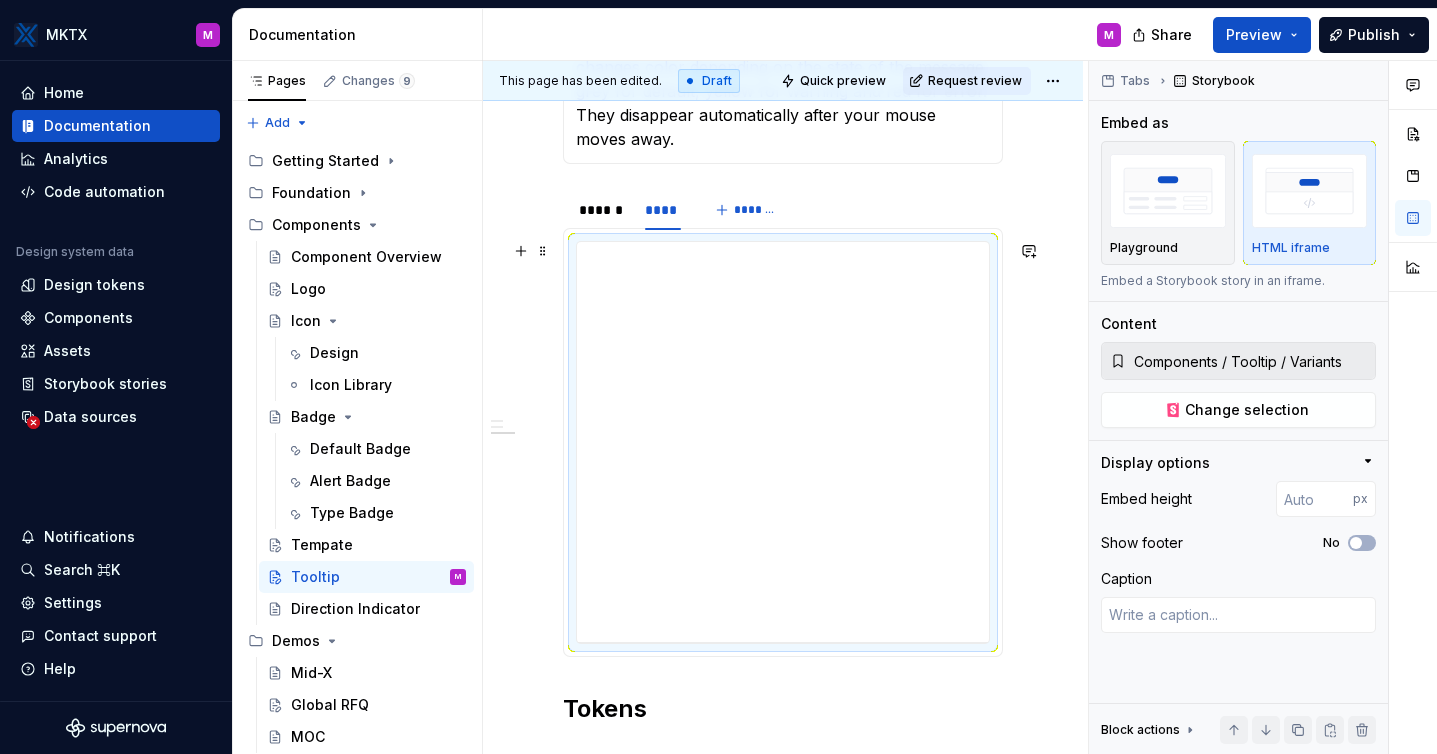 scroll, scrollTop: 577, scrollLeft: 0, axis: vertical 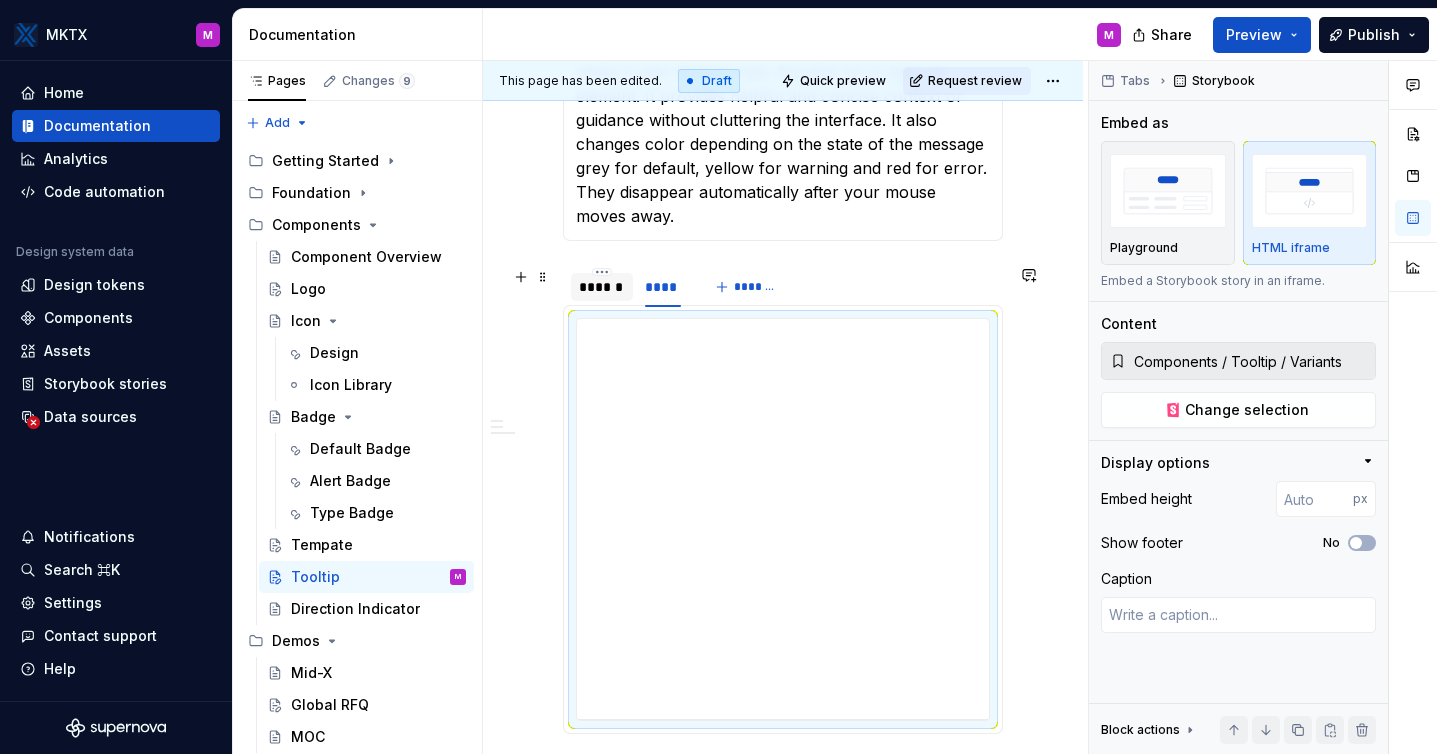 click on "******" at bounding box center [602, 287] 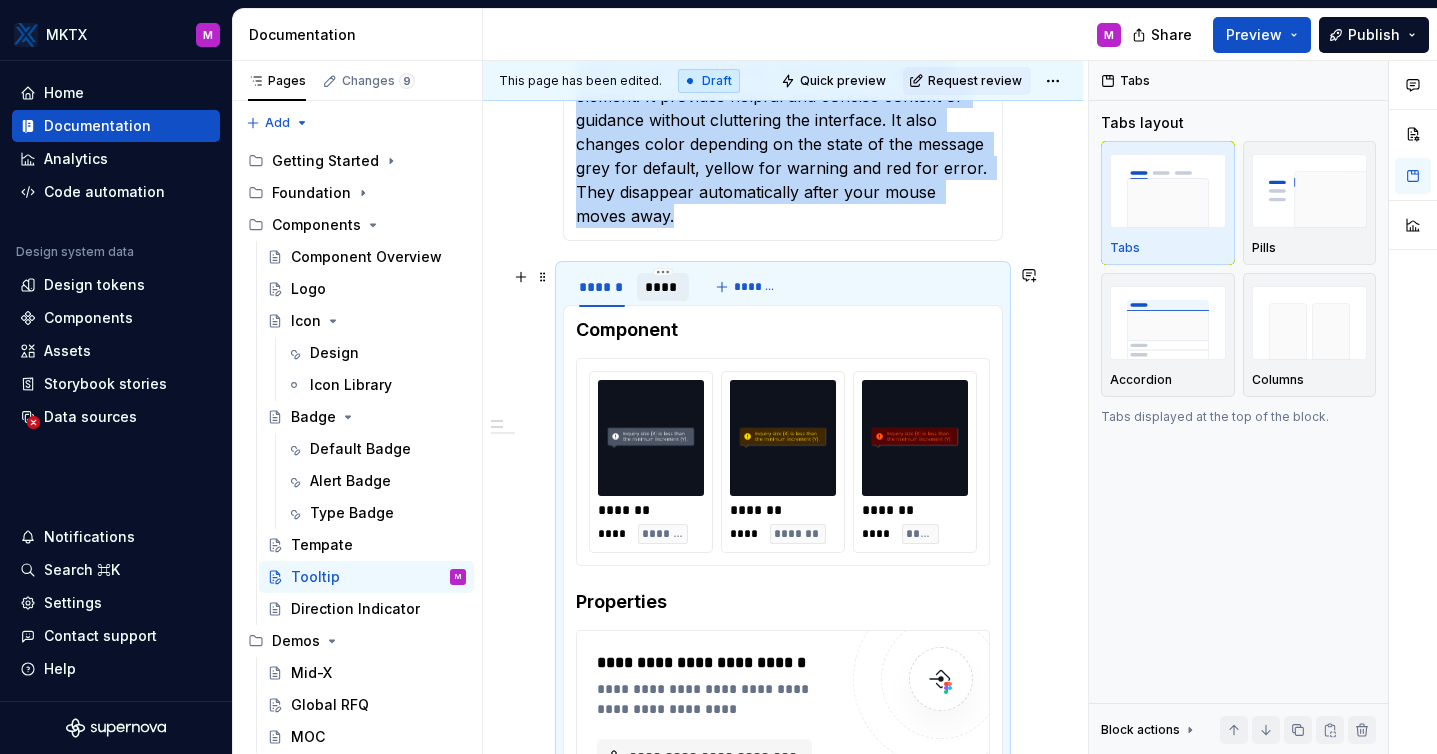 click on "****" at bounding box center [663, 287] 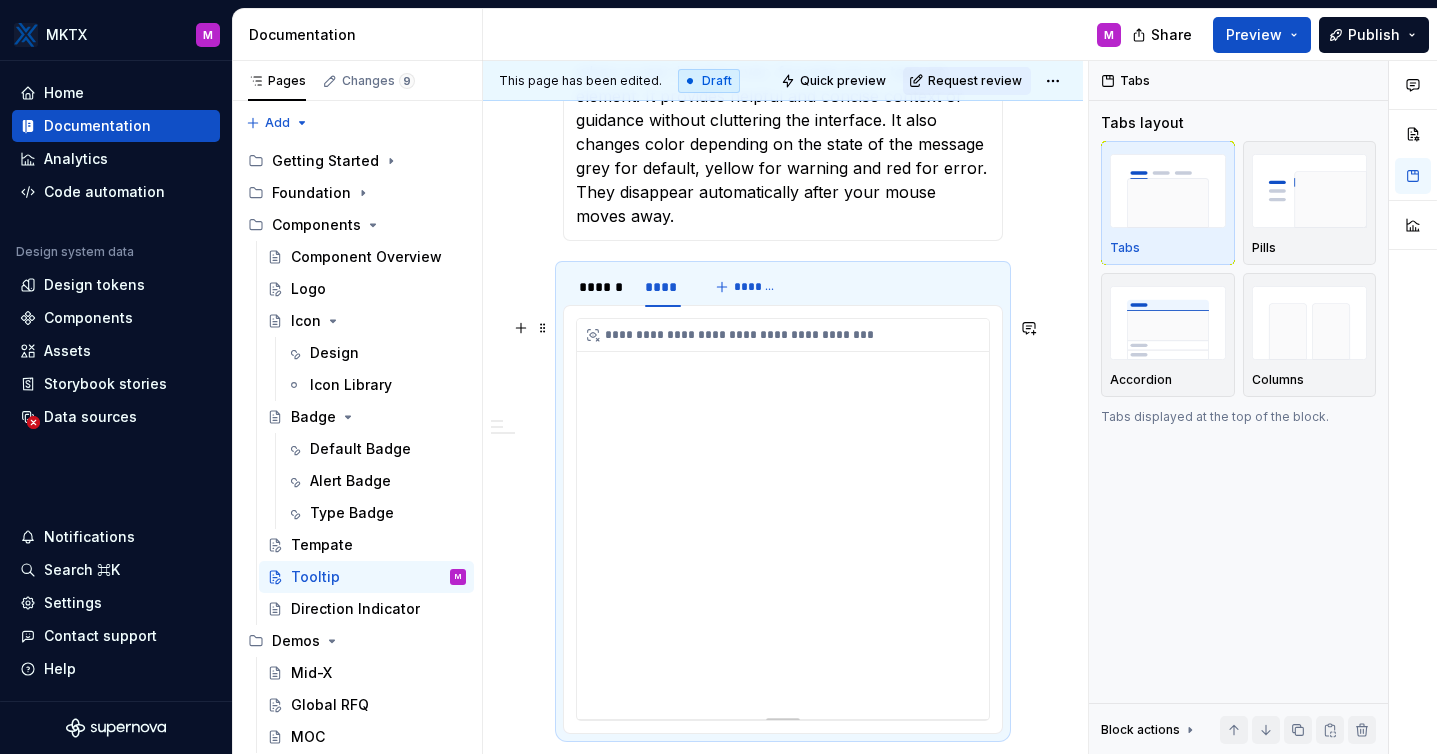 click on "**********" at bounding box center [783, 519] 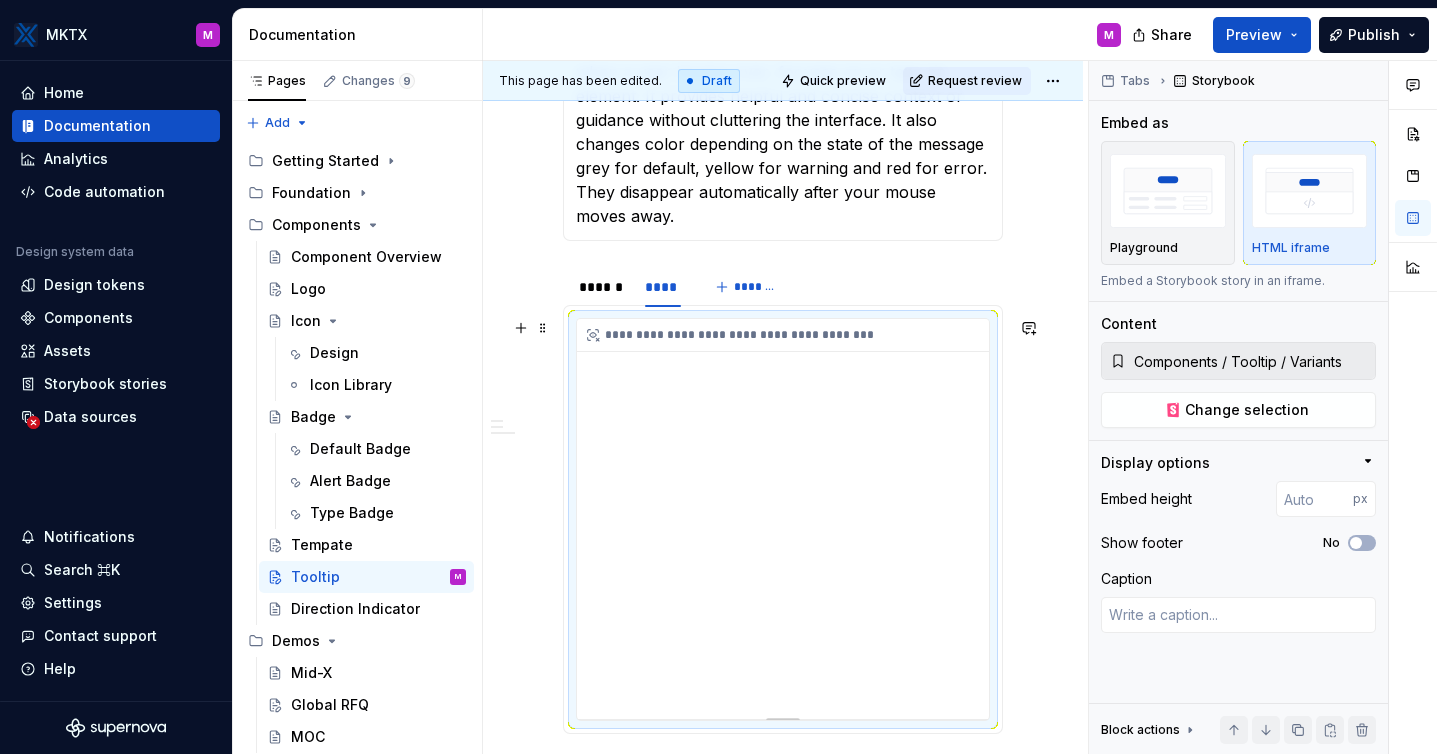 click on "**********" at bounding box center (783, 519) 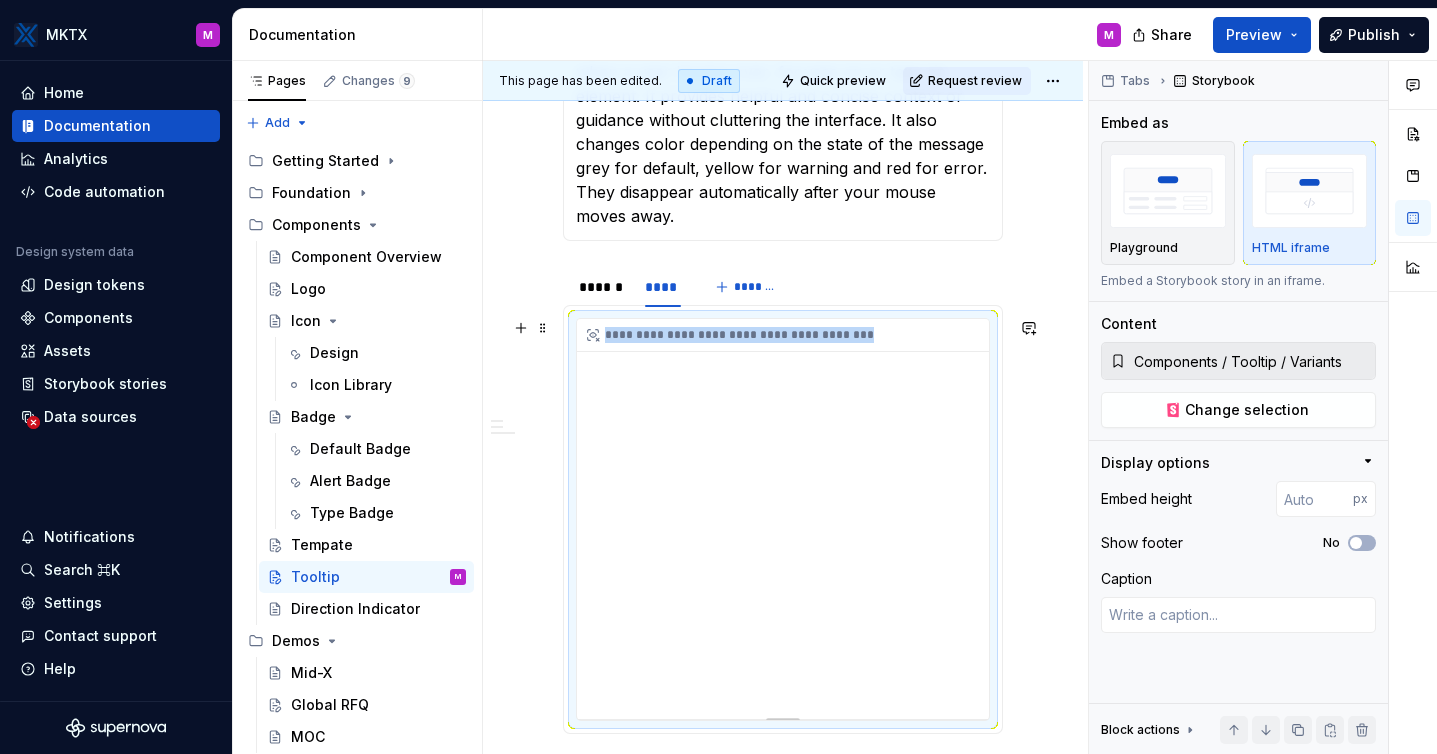 click on "**********" at bounding box center [783, 519] 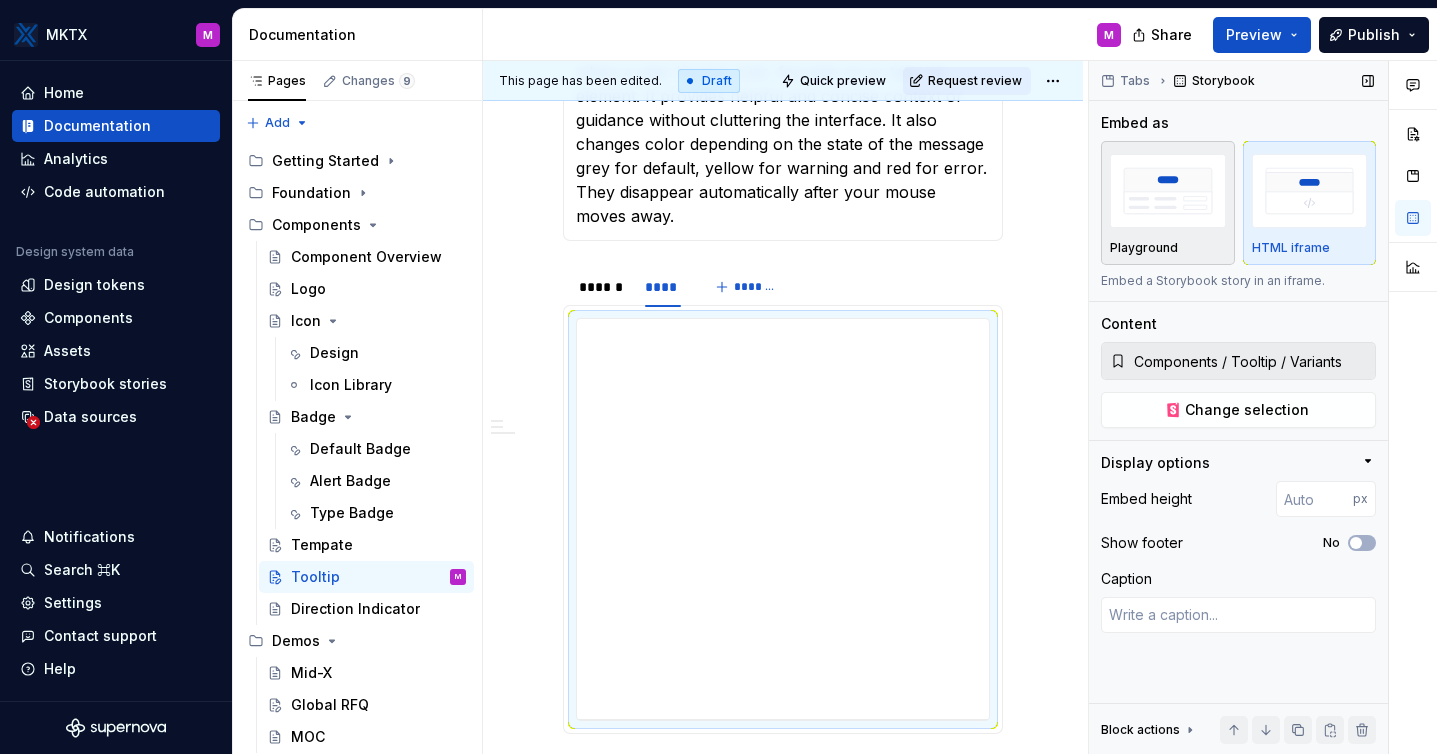 click at bounding box center (1168, 190) 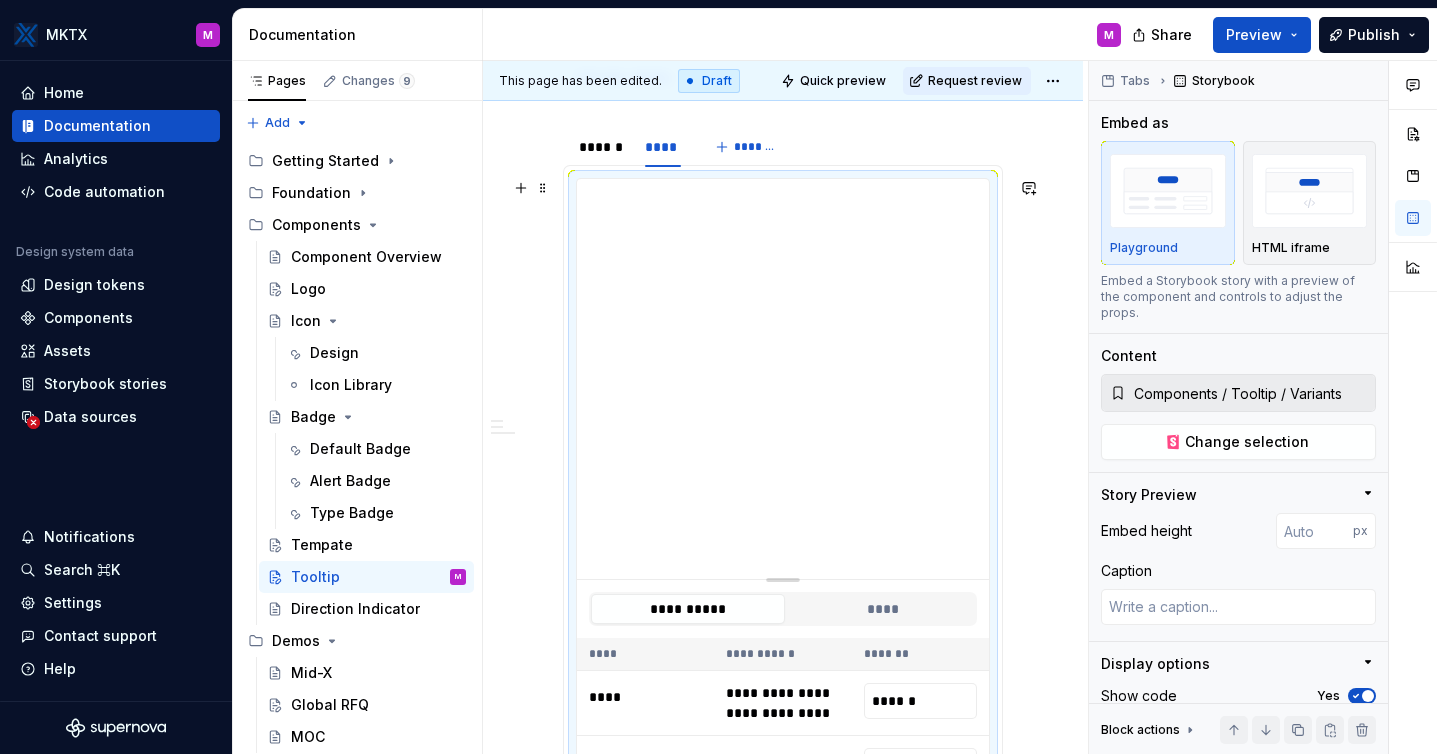 scroll, scrollTop: 748, scrollLeft: 0, axis: vertical 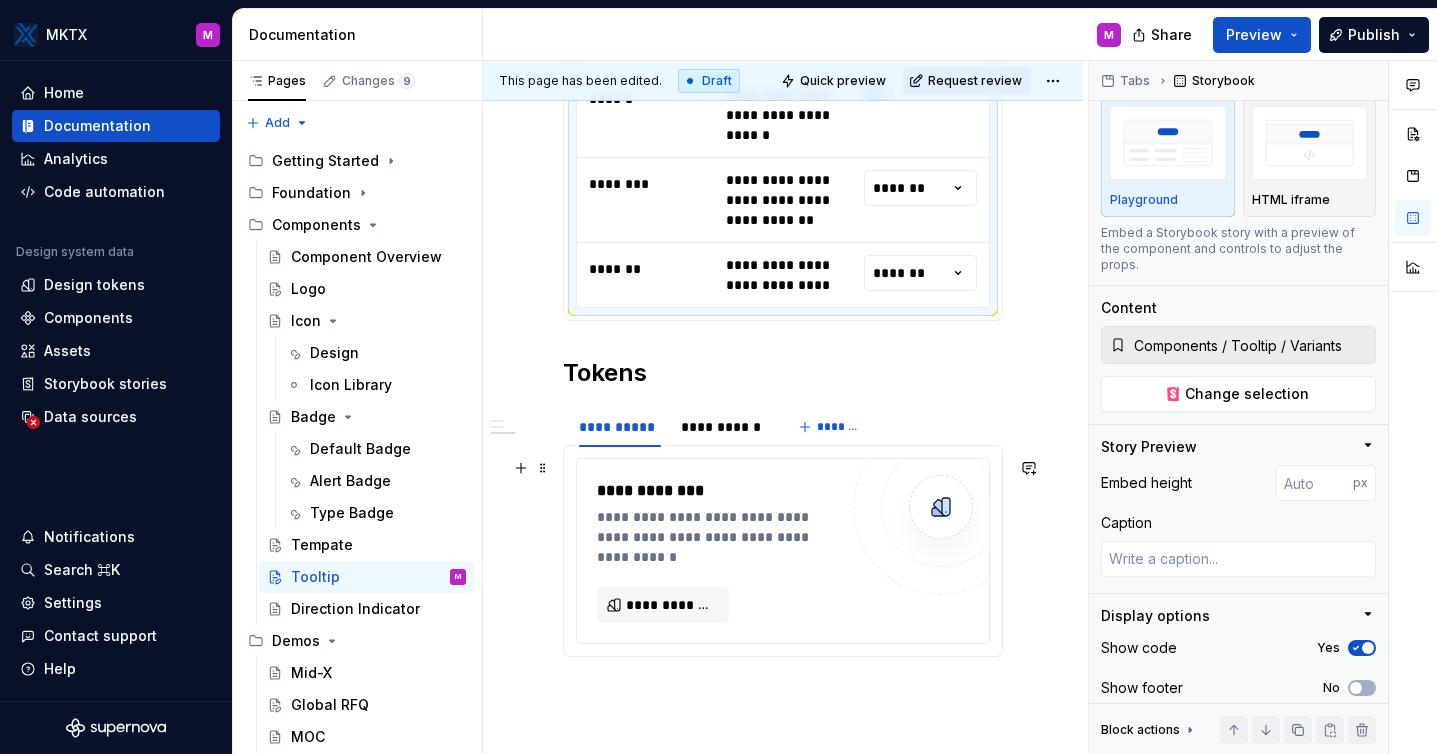 click on "A tooltip is a brief, informative message that appears when a user hovers over, focuses on or taps an element. It provides helpful and concise context or guidance without cluttering the interface. It also changes color depending on the state of the message grey for default, yellow for warning and red for error. They disappear automatically after your mouse moves away." at bounding box center [783, -72] 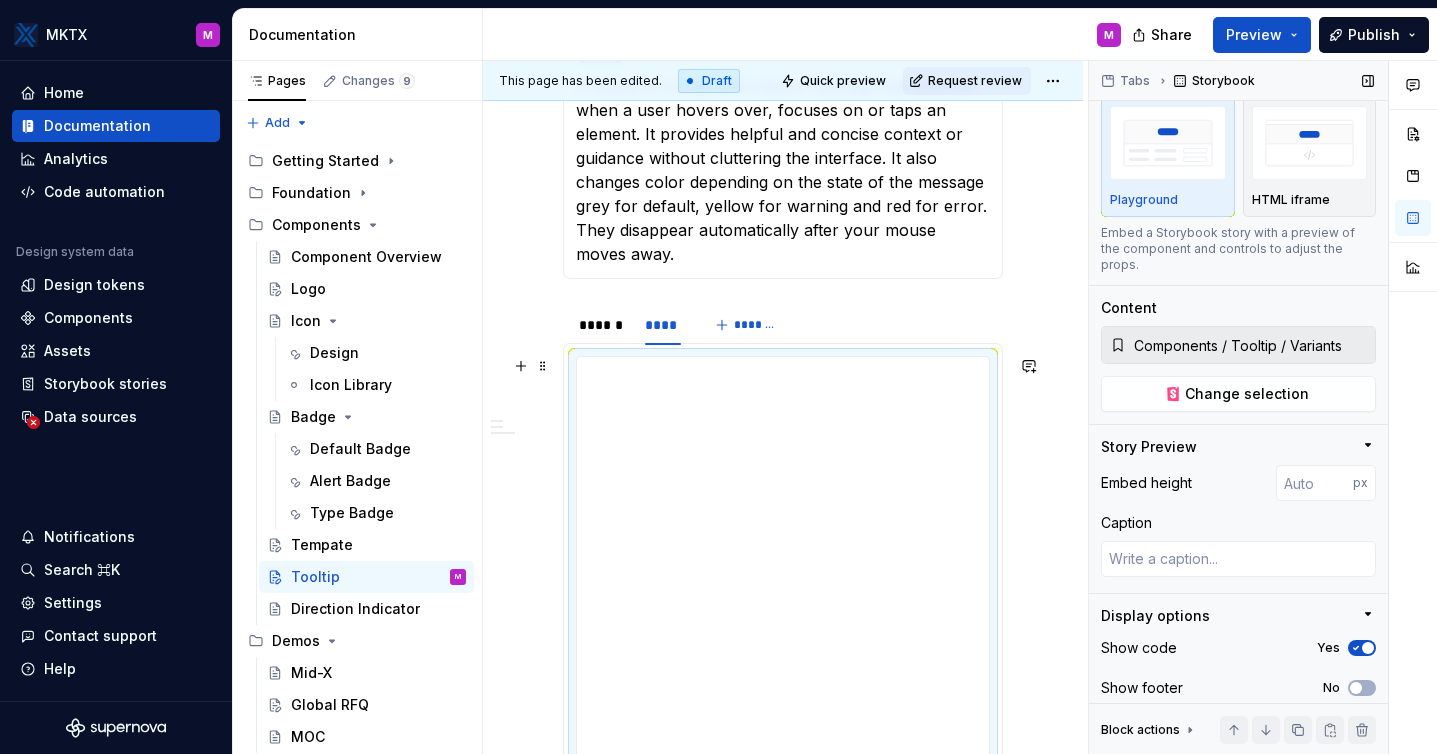 scroll, scrollTop: 531, scrollLeft: 0, axis: vertical 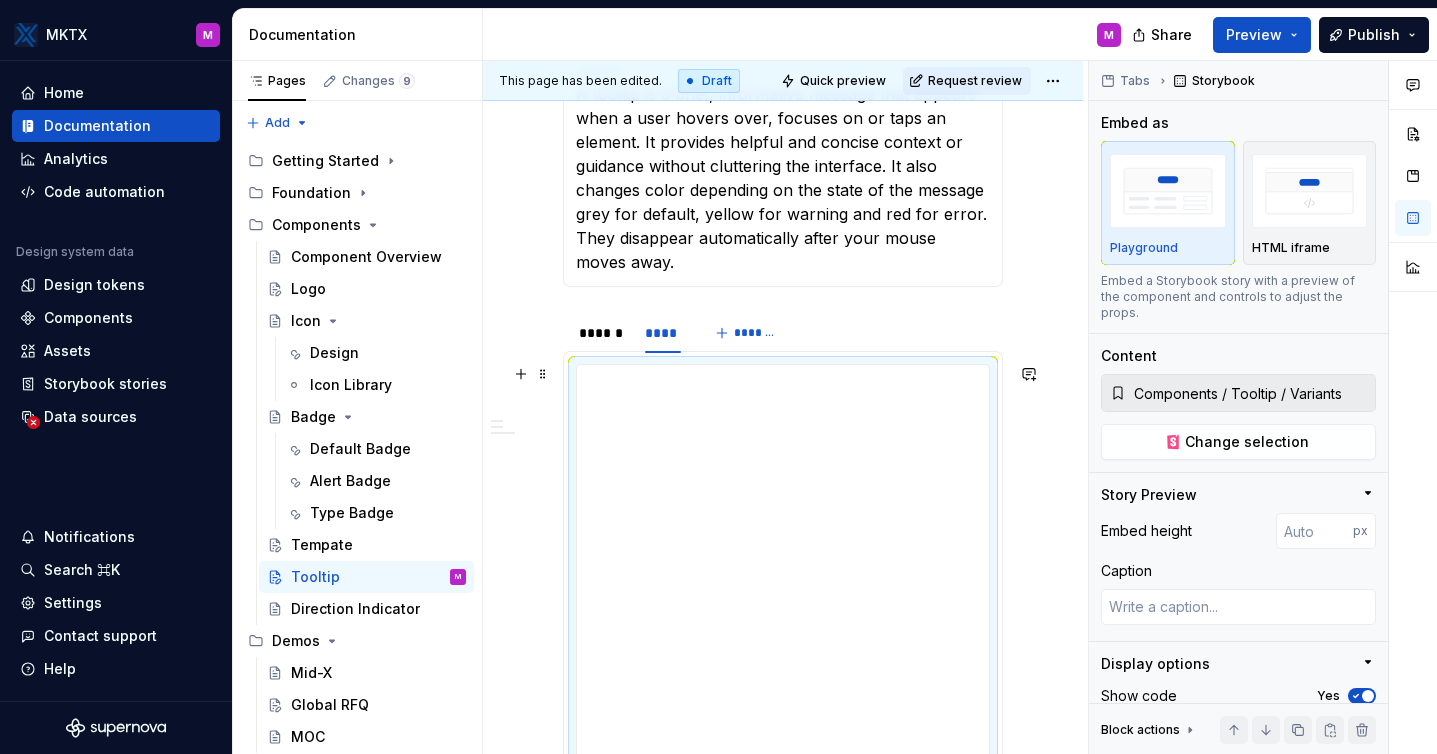 click on "A tooltip is a brief, informative message that appears when a user hovers over, focuses on or taps an element. It provides helpful and concise context or guidance without cluttering the interface. It also changes color depending on the state of the message grey for default, yellow for warning and red for error. They disappear automatically after your mouse moves away." at bounding box center [783, 838] 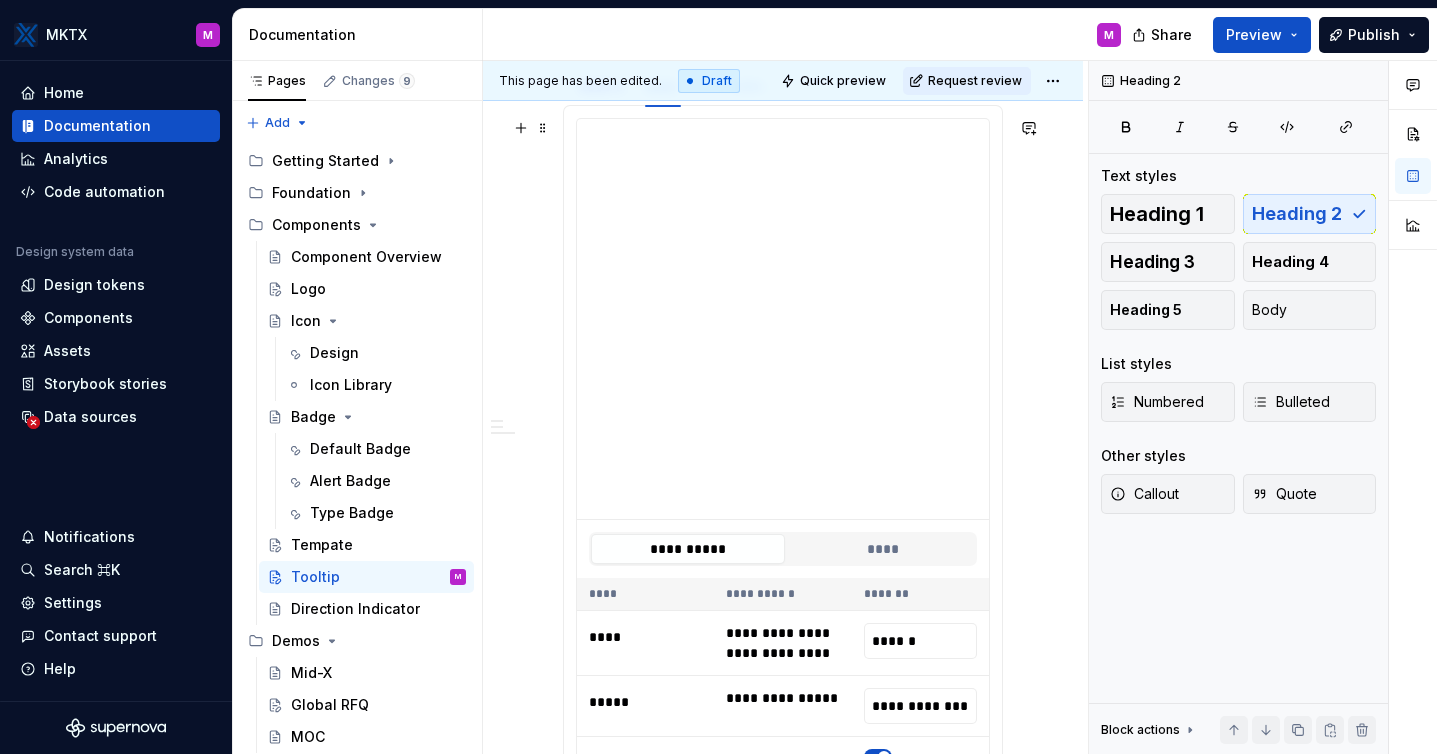 scroll, scrollTop: 532, scrollLeft: 0, axis: vertical 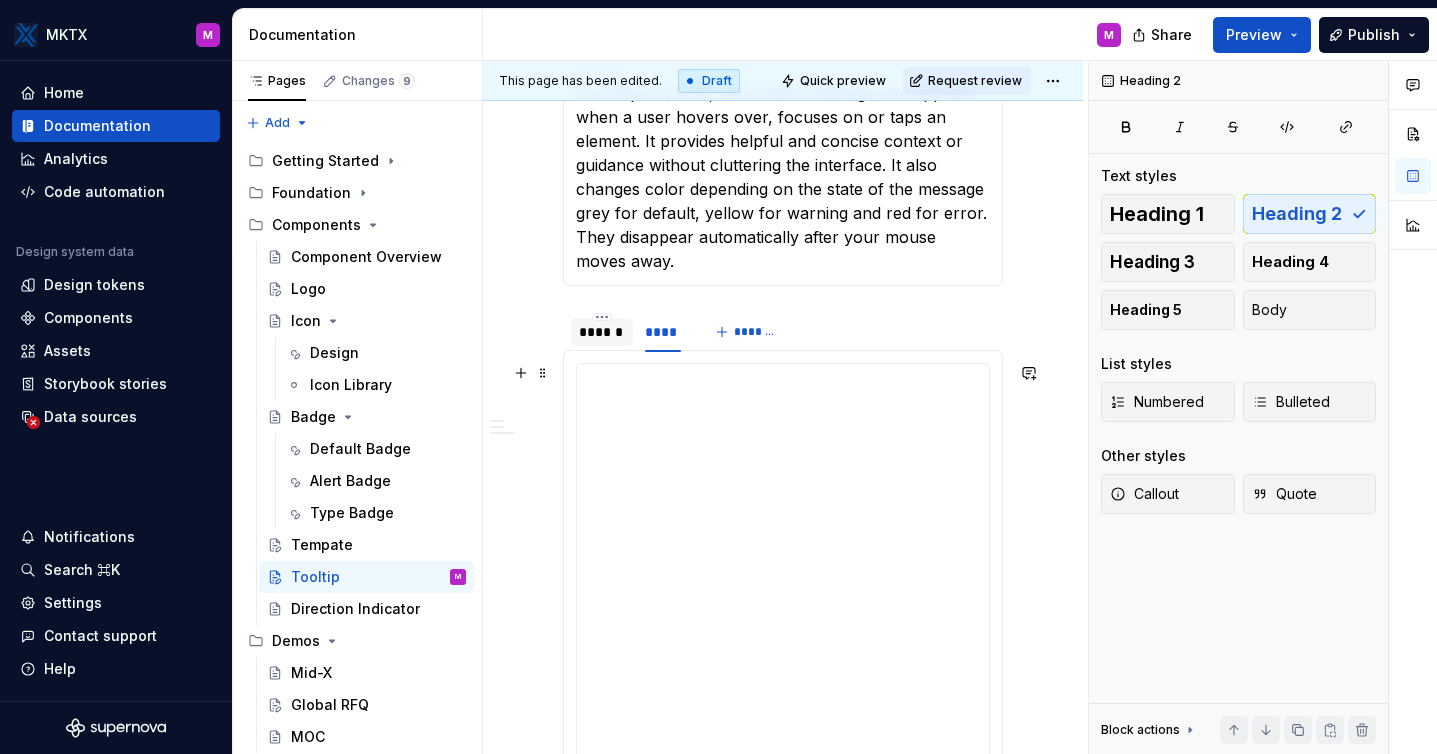 click on "******" at bounding box center [602, 332] 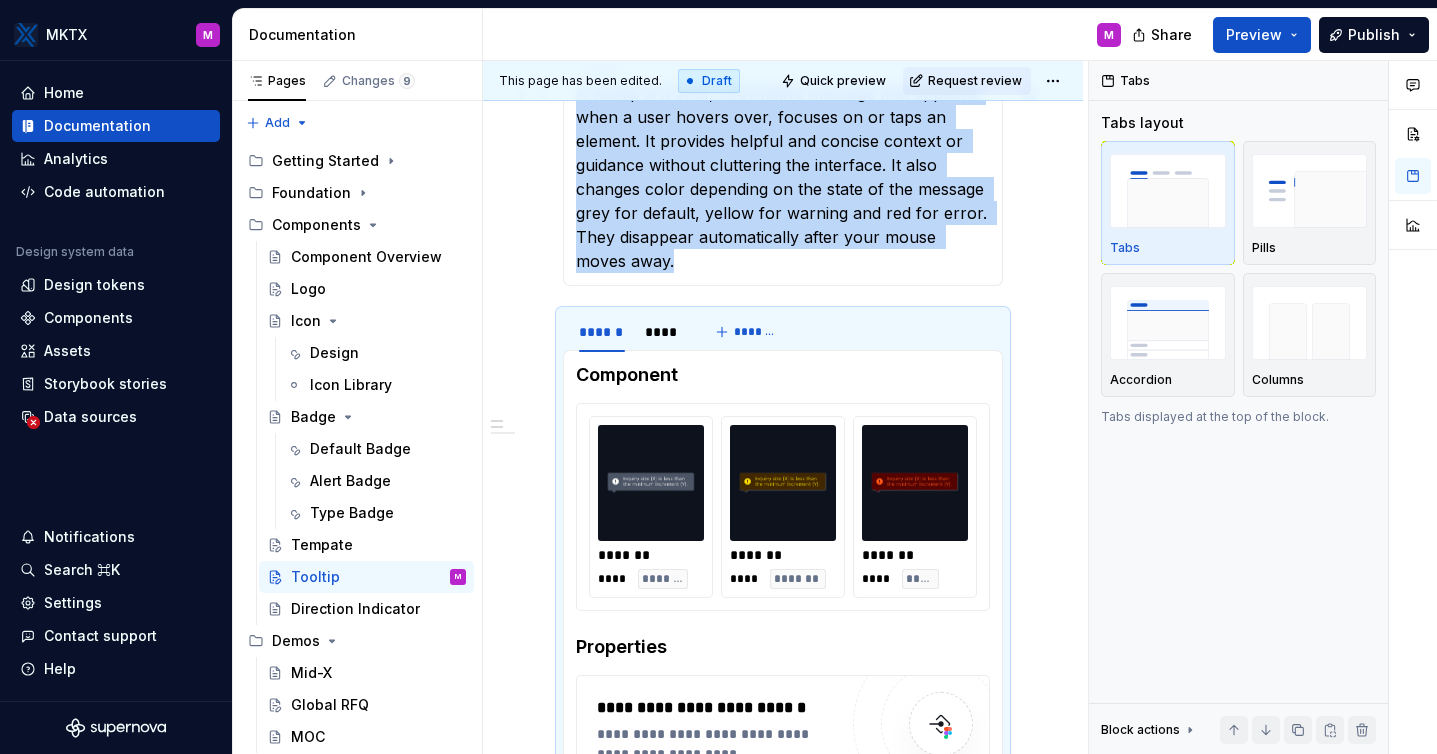 scroll, scrollTop: 162, scrollLeft: 0, axis: vertical 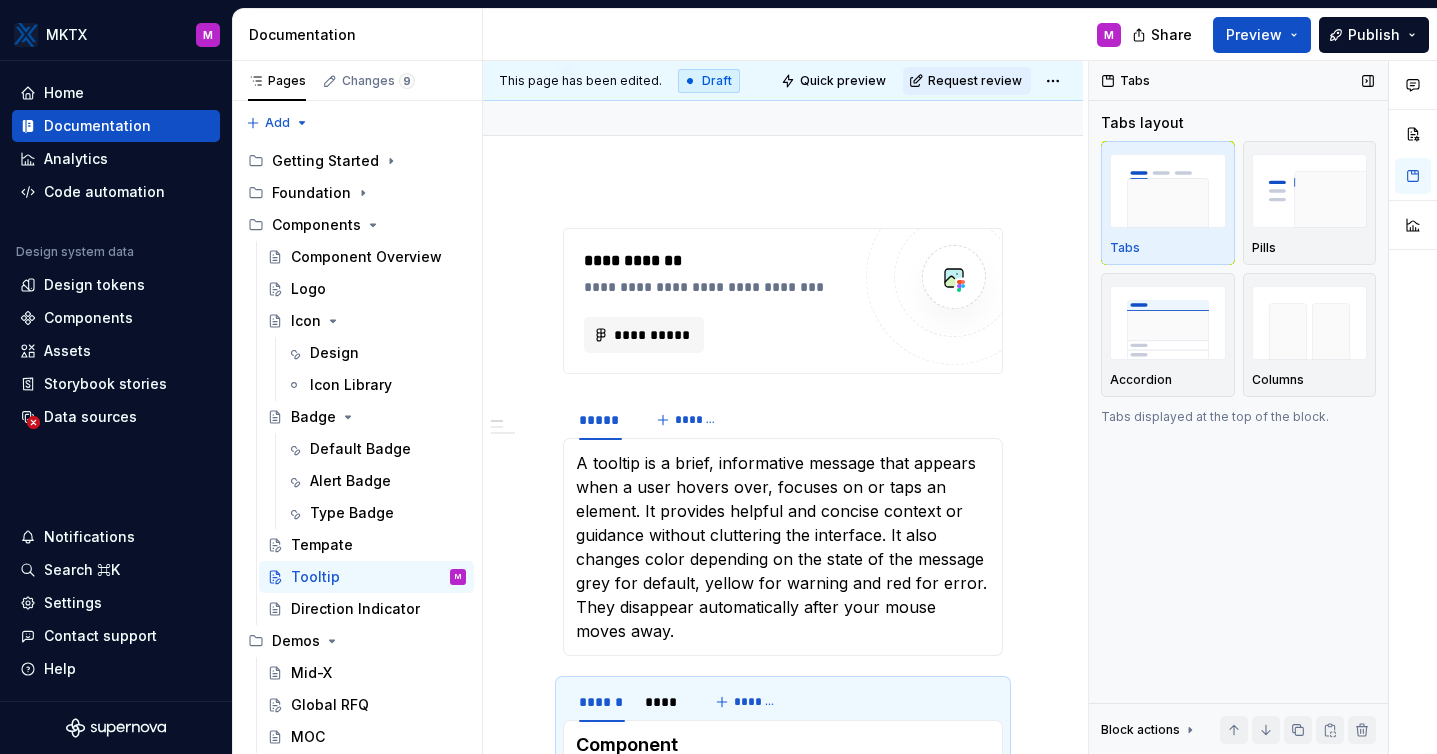 type on "*" 